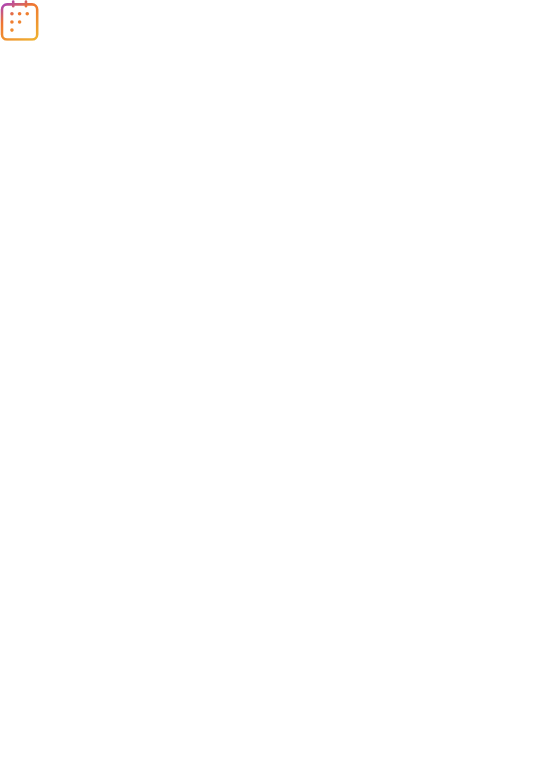 scroll, scrollTop: 0, scrollLeft: 0, axis: both 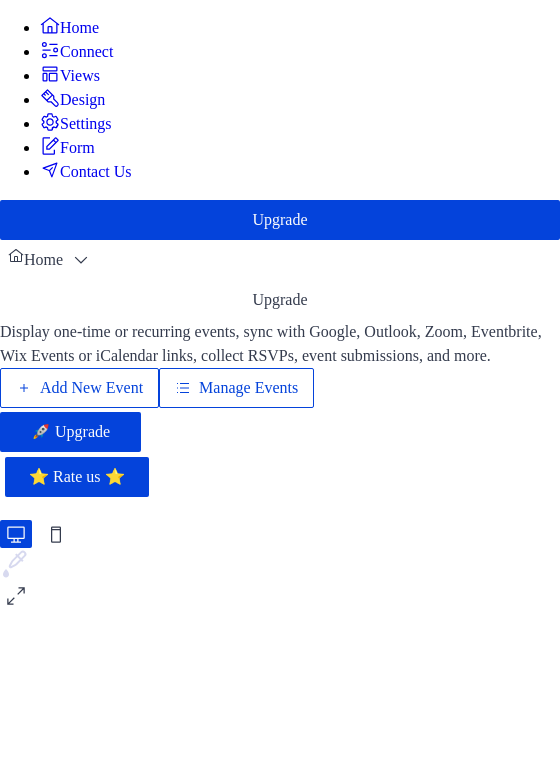 click on "Manage Events" at bounding box center [248, 388] 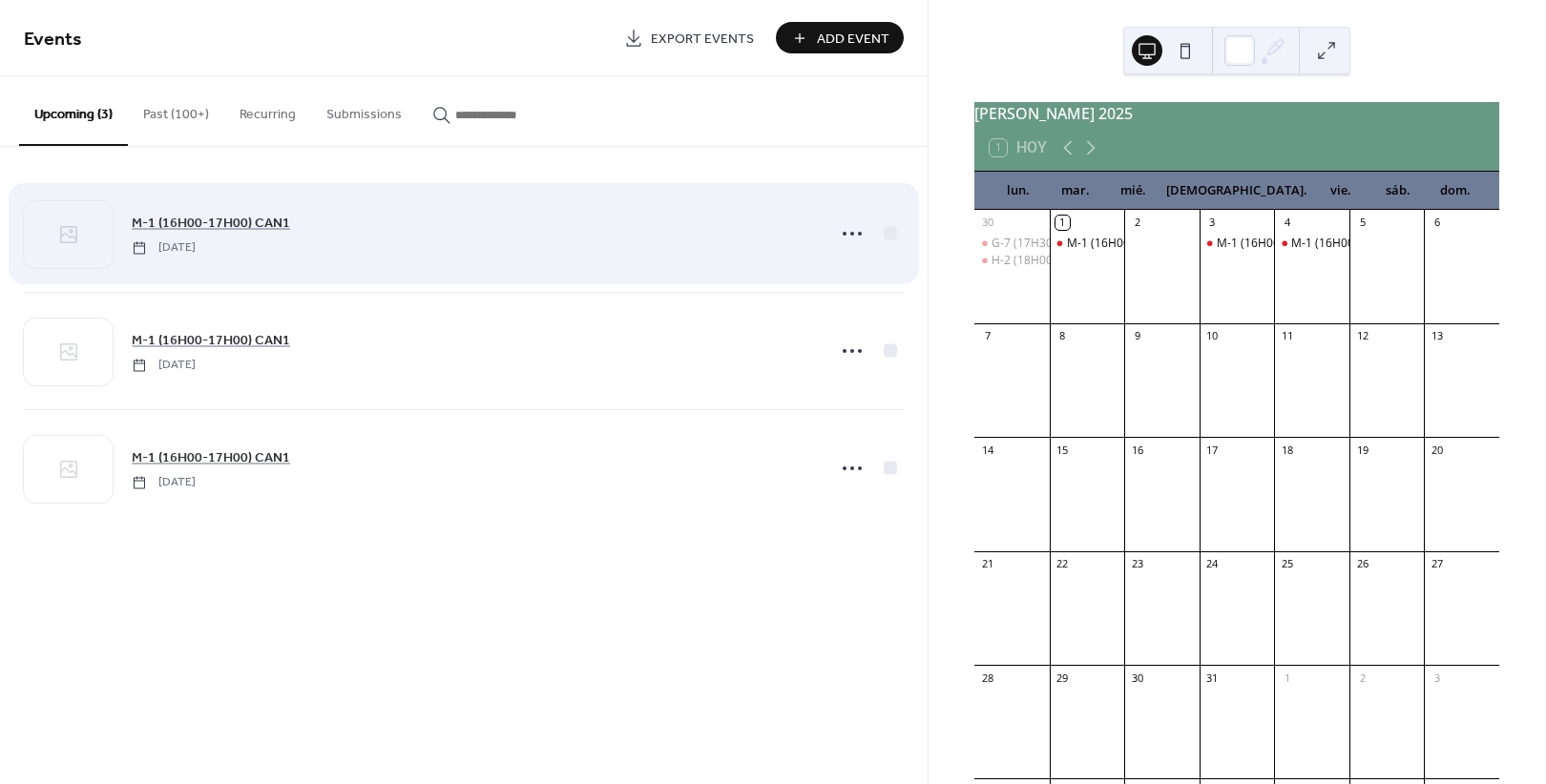 scroll, scrollTop: 0, scrollLeft: 0, axis: both 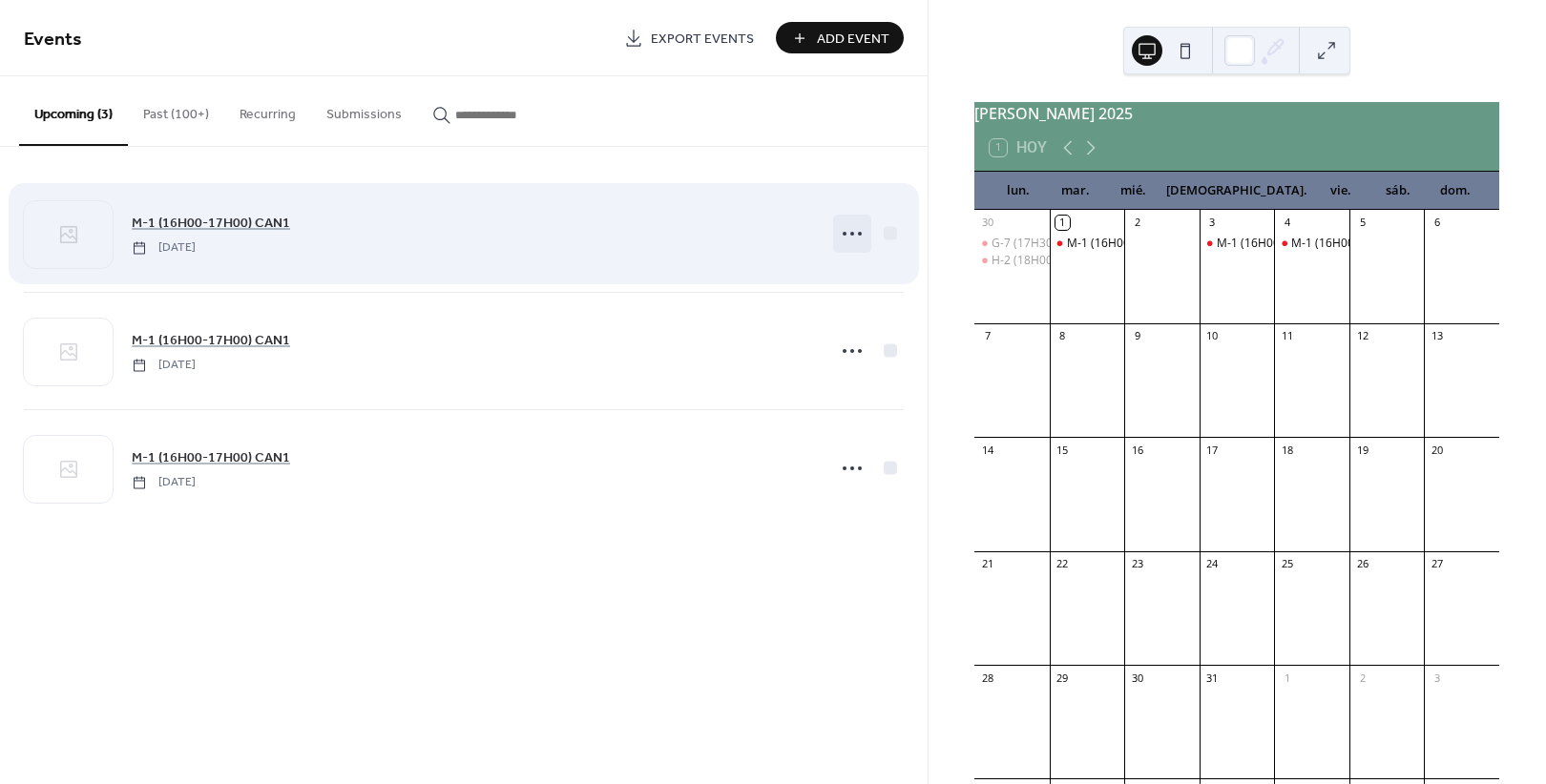 click 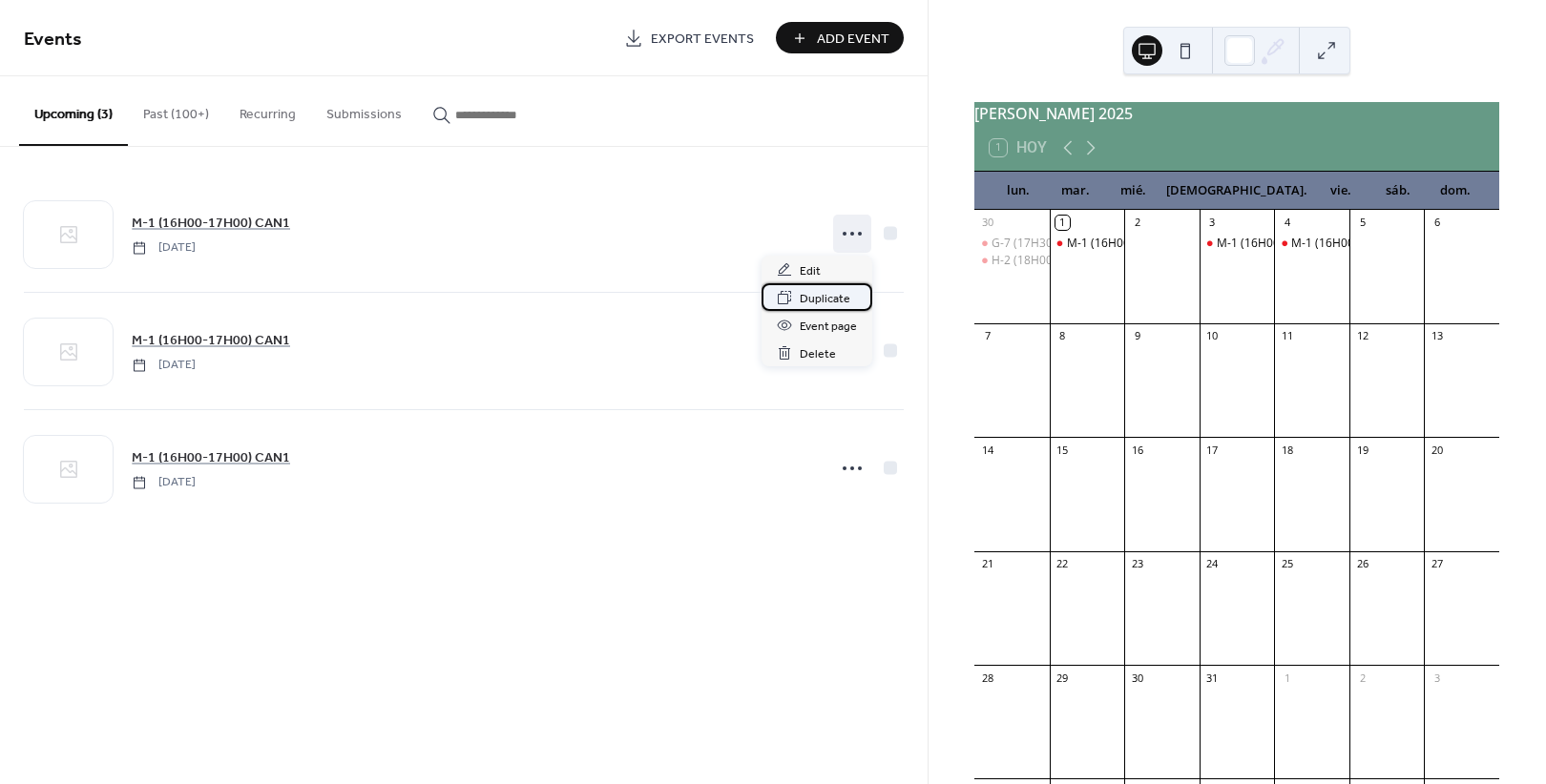 click on "Duplicate" at bounding box center [825, 299] 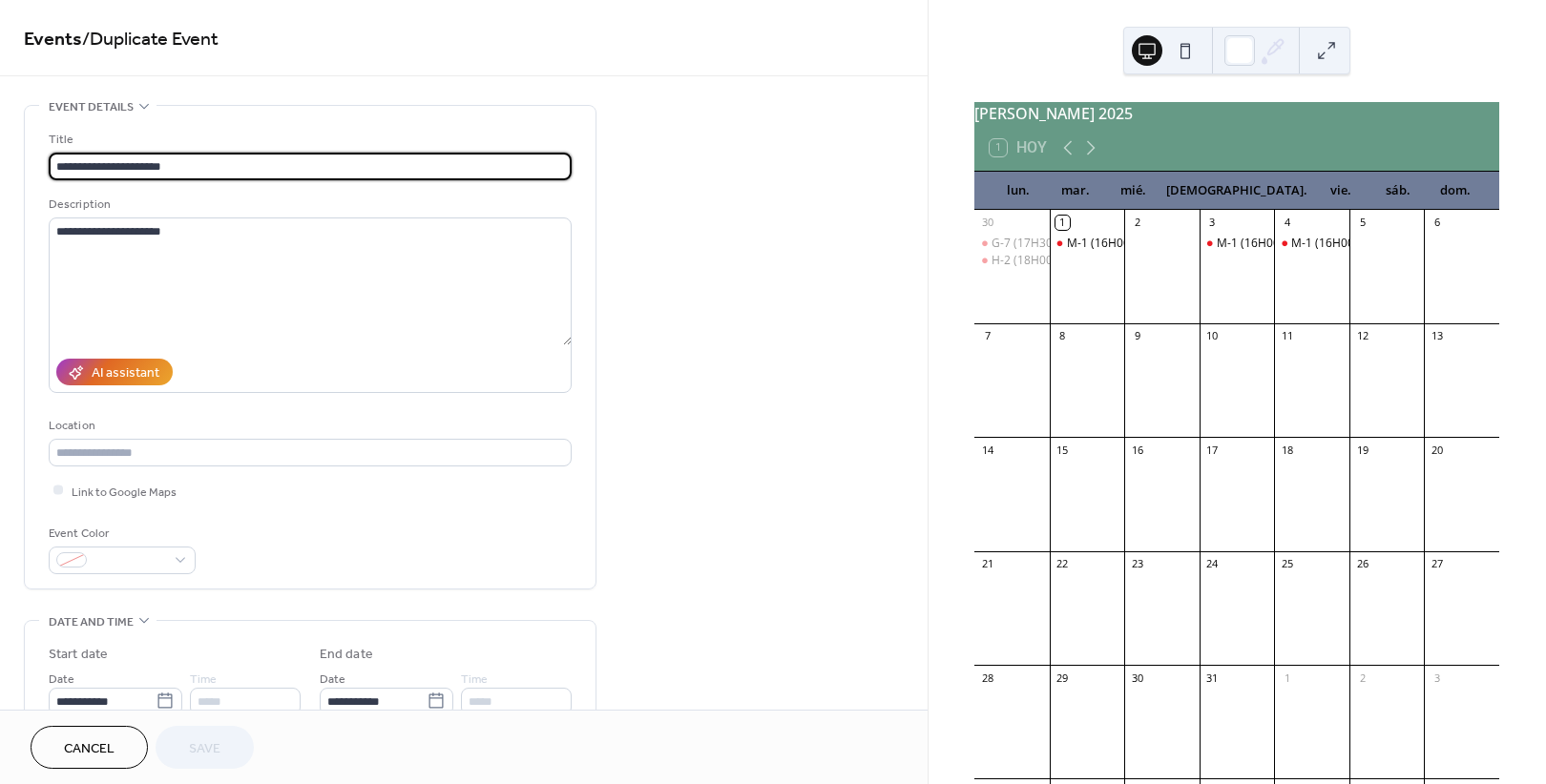 drag, startPoint x: 76, startPoint y: 158, endPoint x: 22, endPoint y: 170, distance: 55.317267 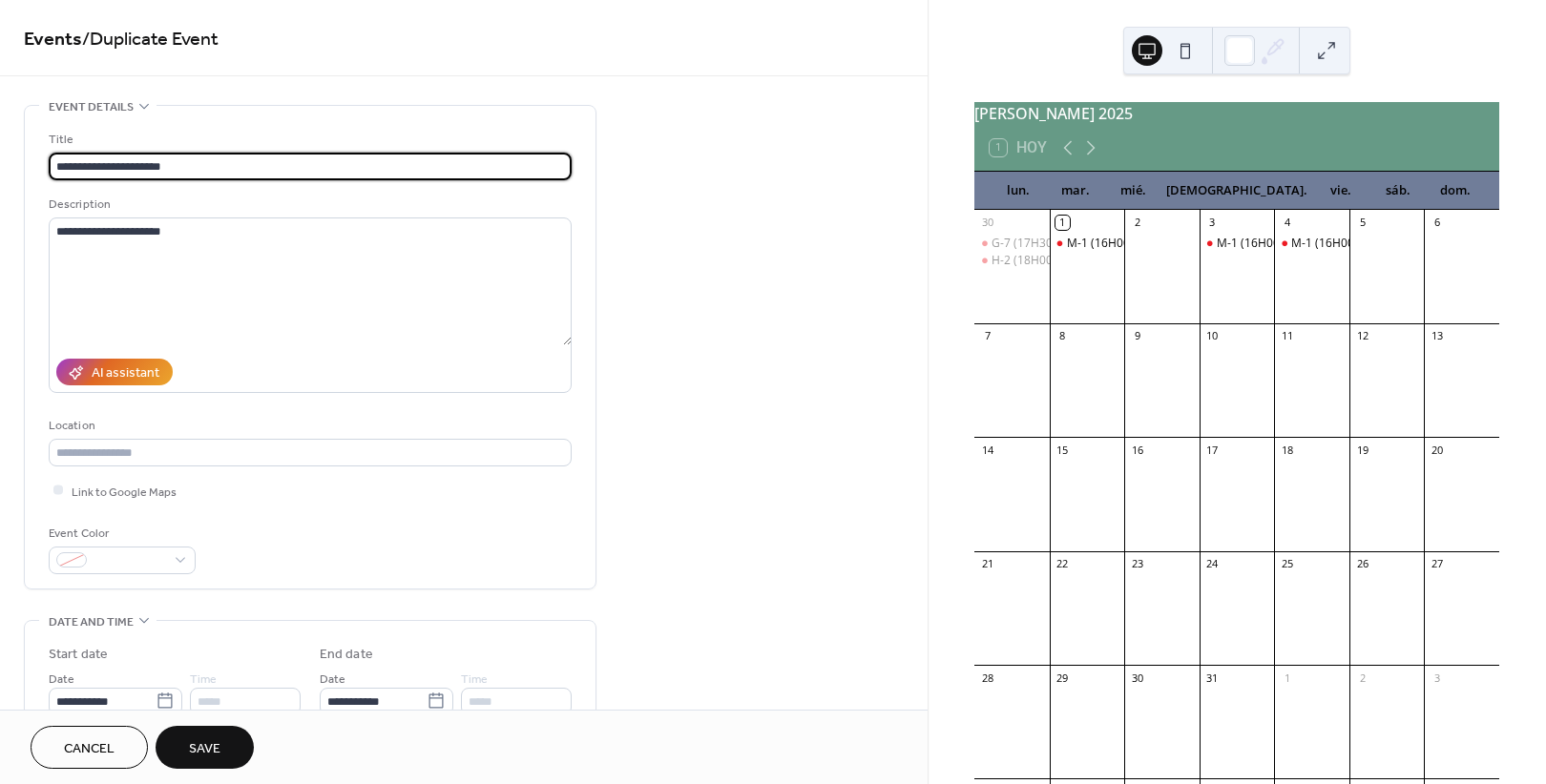 drag, startPoint x: 243, startPoint y: 163, endPoint x: -81, endPoint y: 134, distance: 325.29525 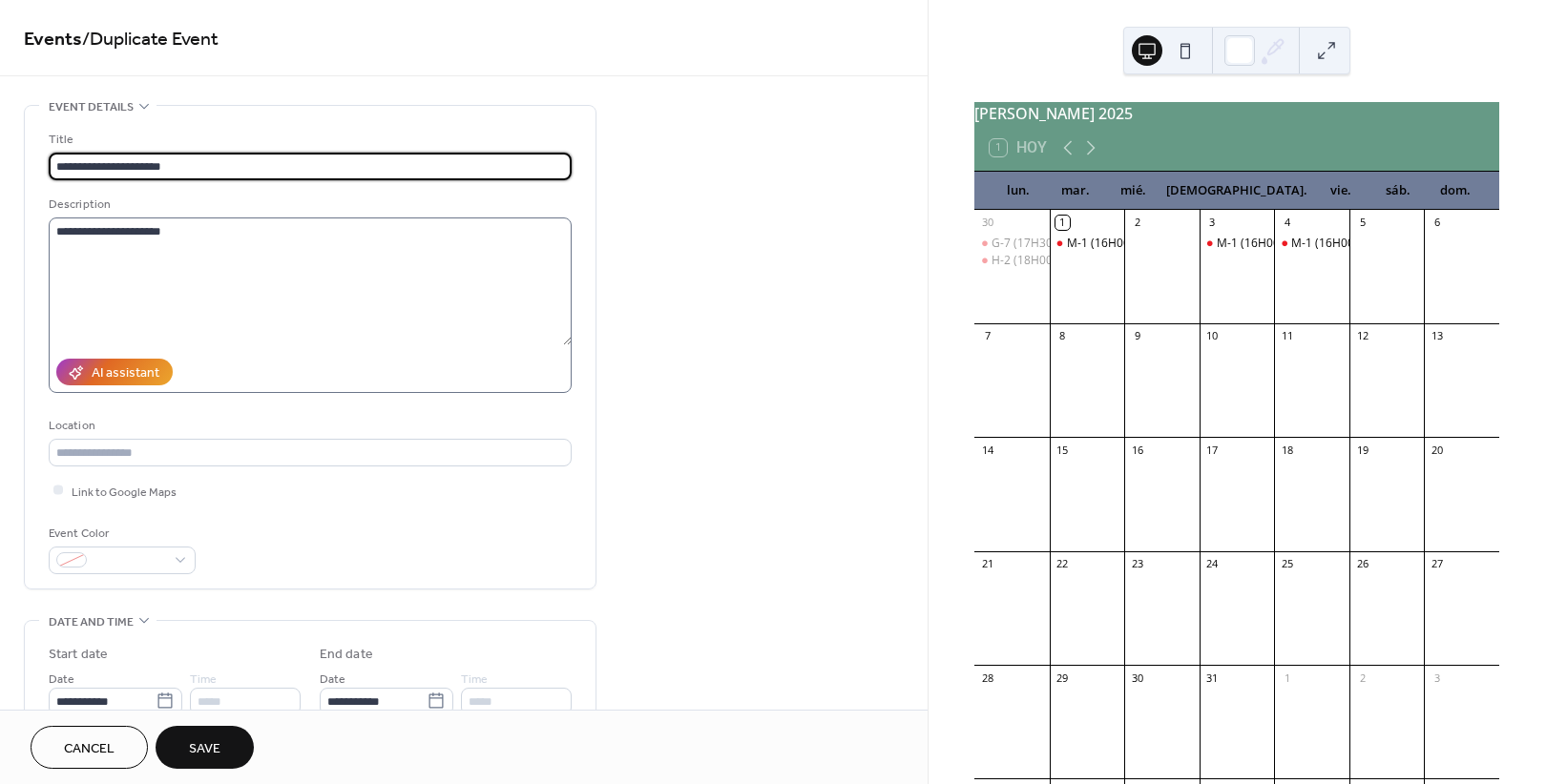type on "**********" 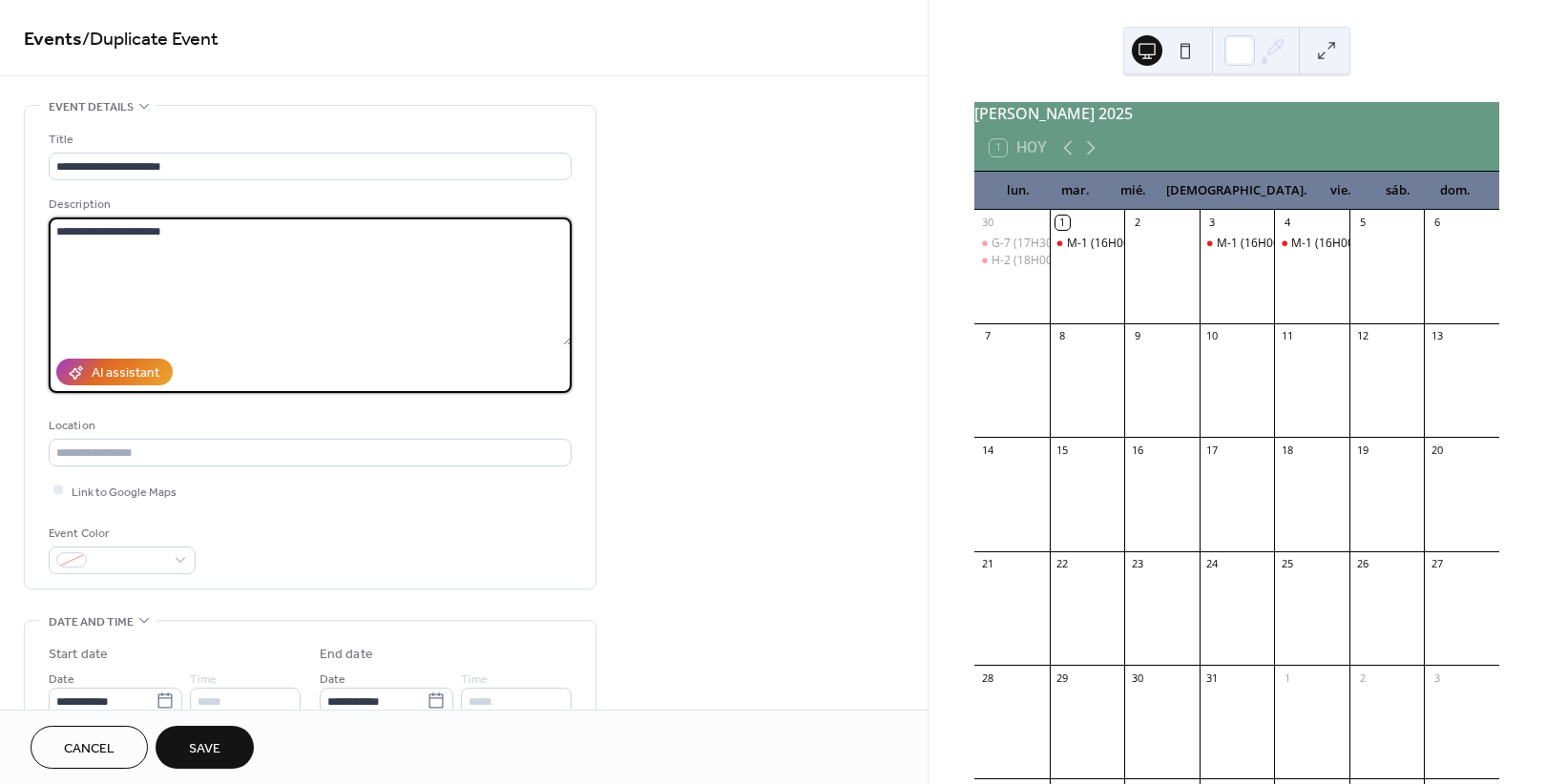drag, startPoint x: 230, startPoint y: 231, endPoint x: -14, endPoint y: 229, distance: 244.0082 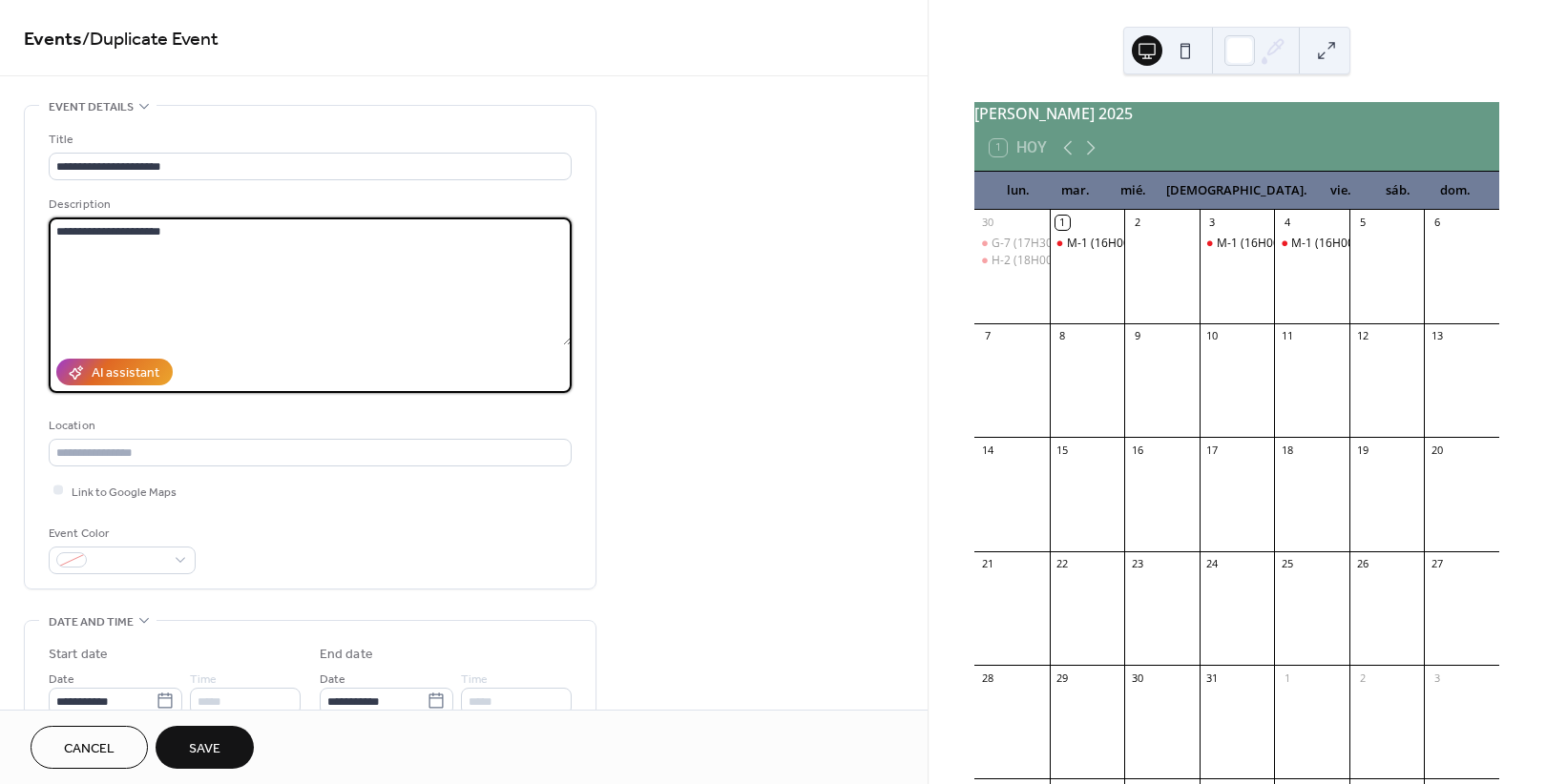 paste 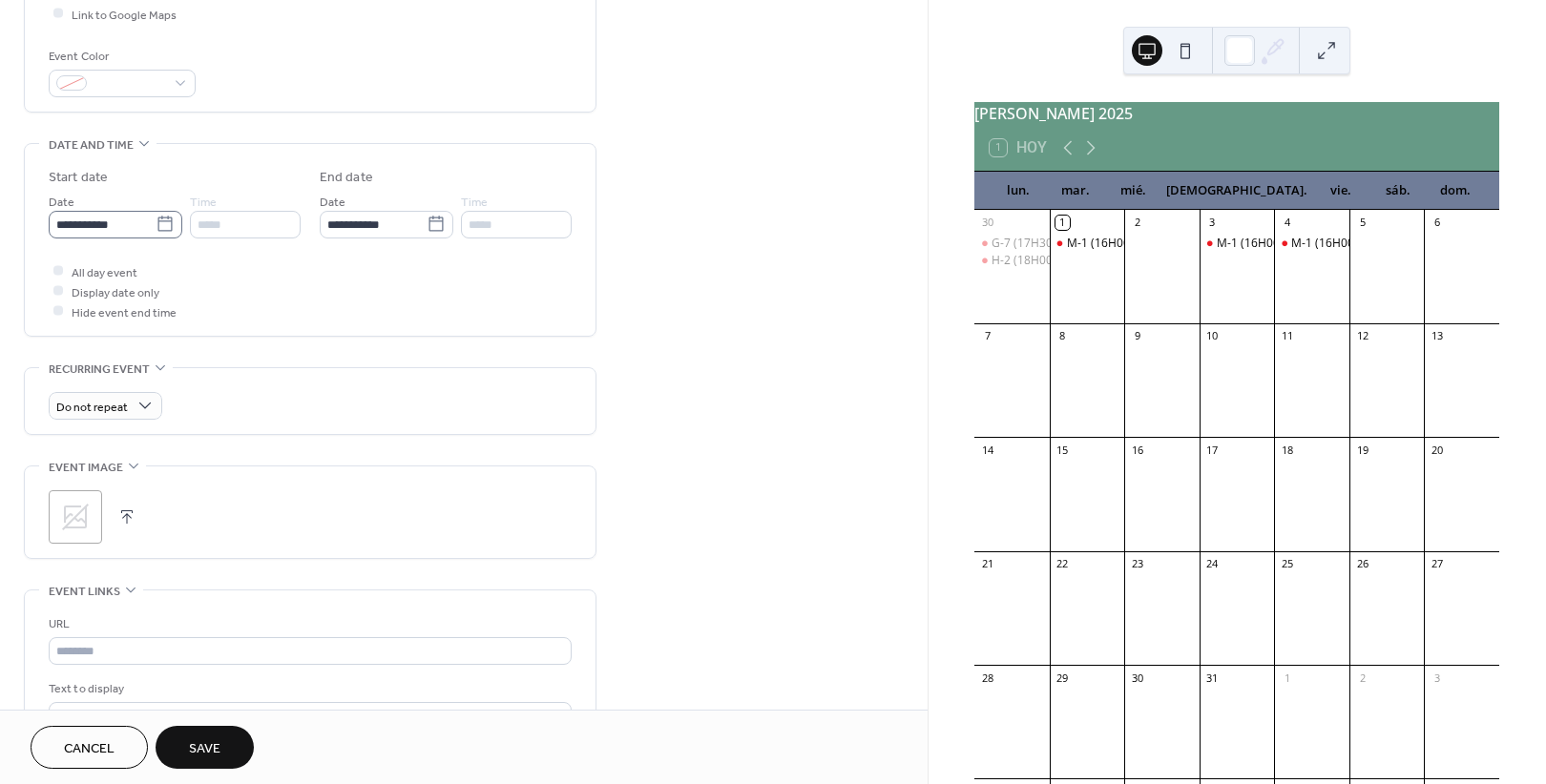type on "**********" 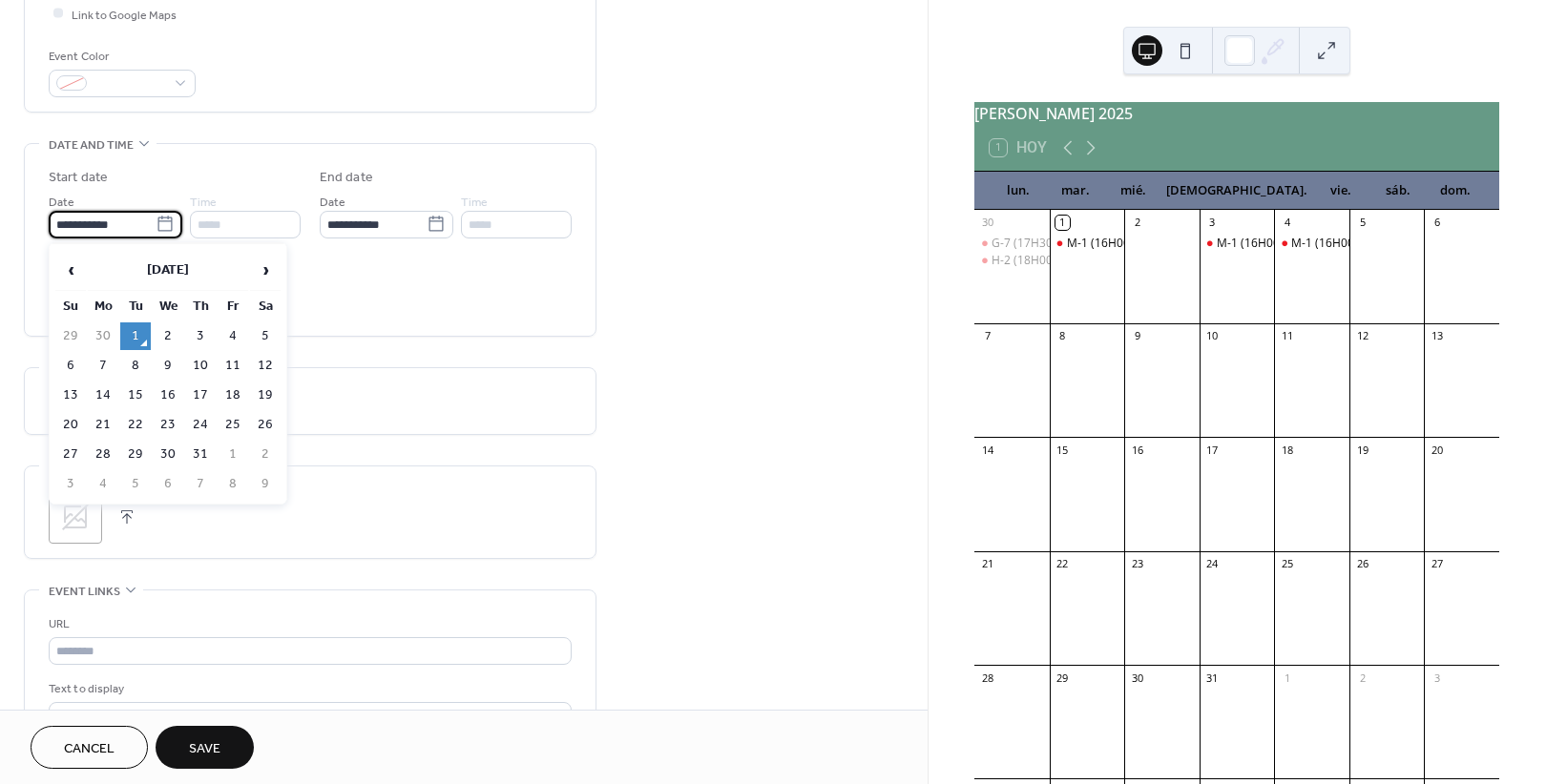click on "**********" at bounding box center (102, 224) 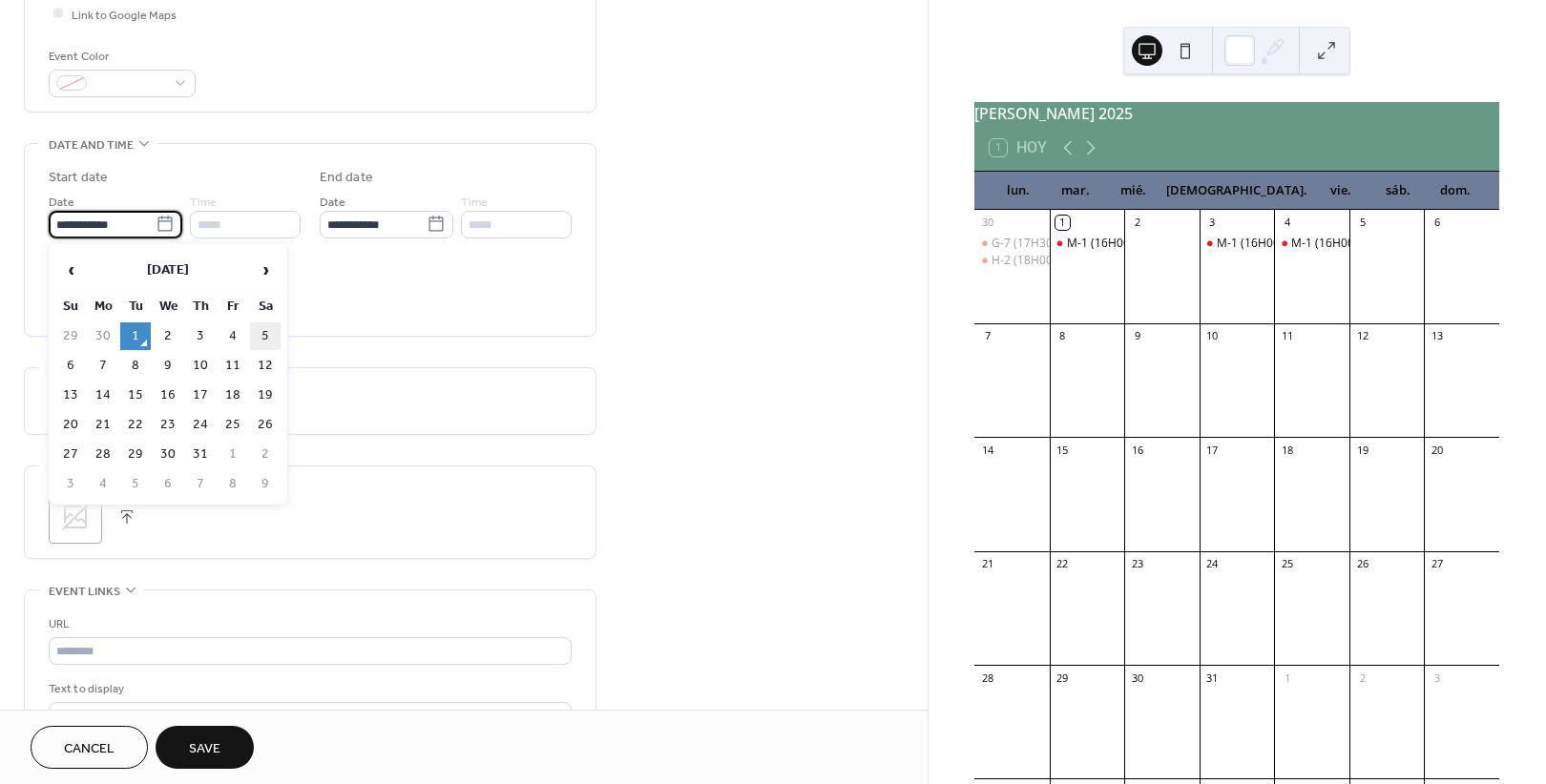 click on "5" at bounding box center [265, 336] 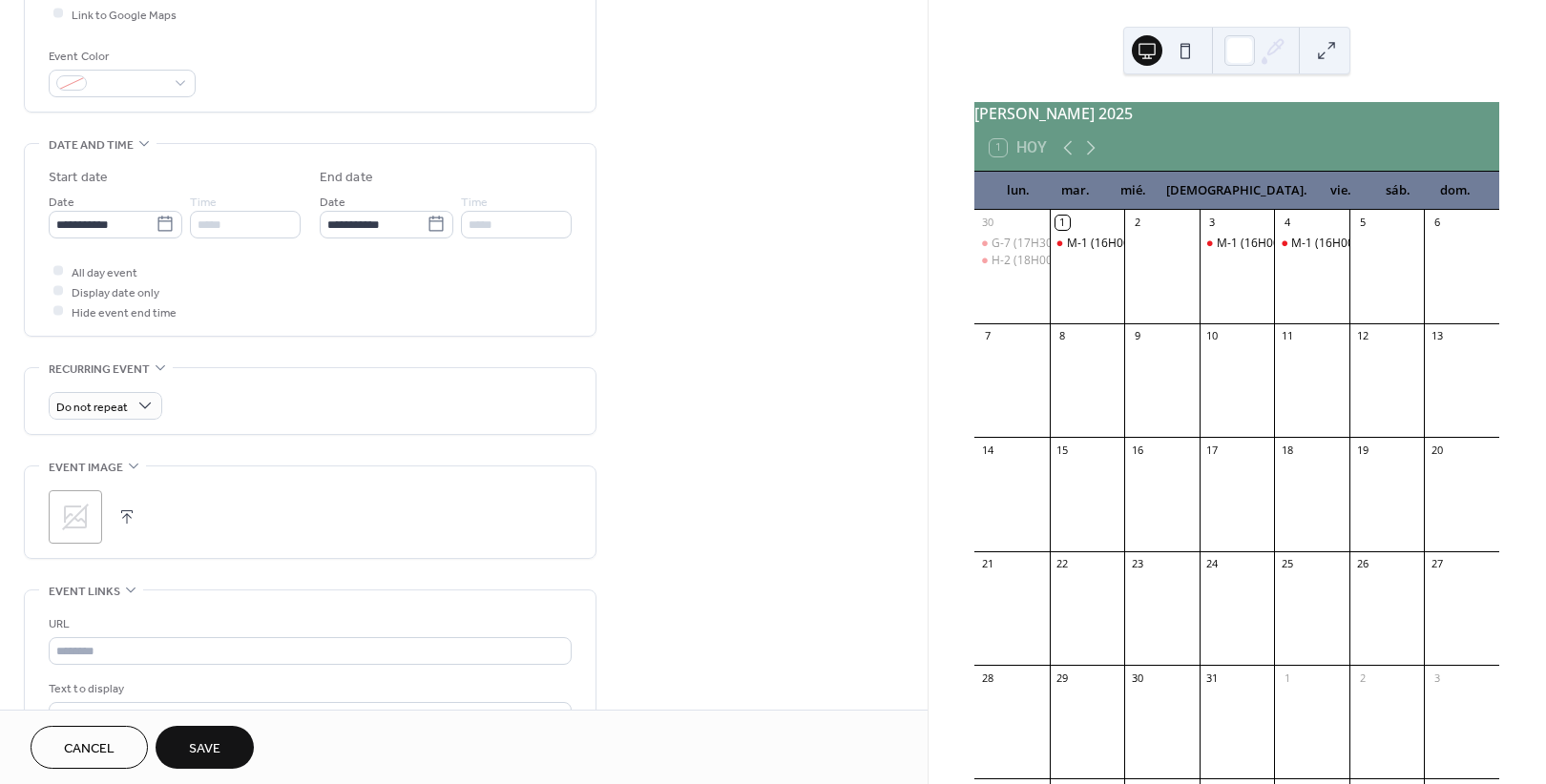 click on "Save" at bounding box center (204, 747) 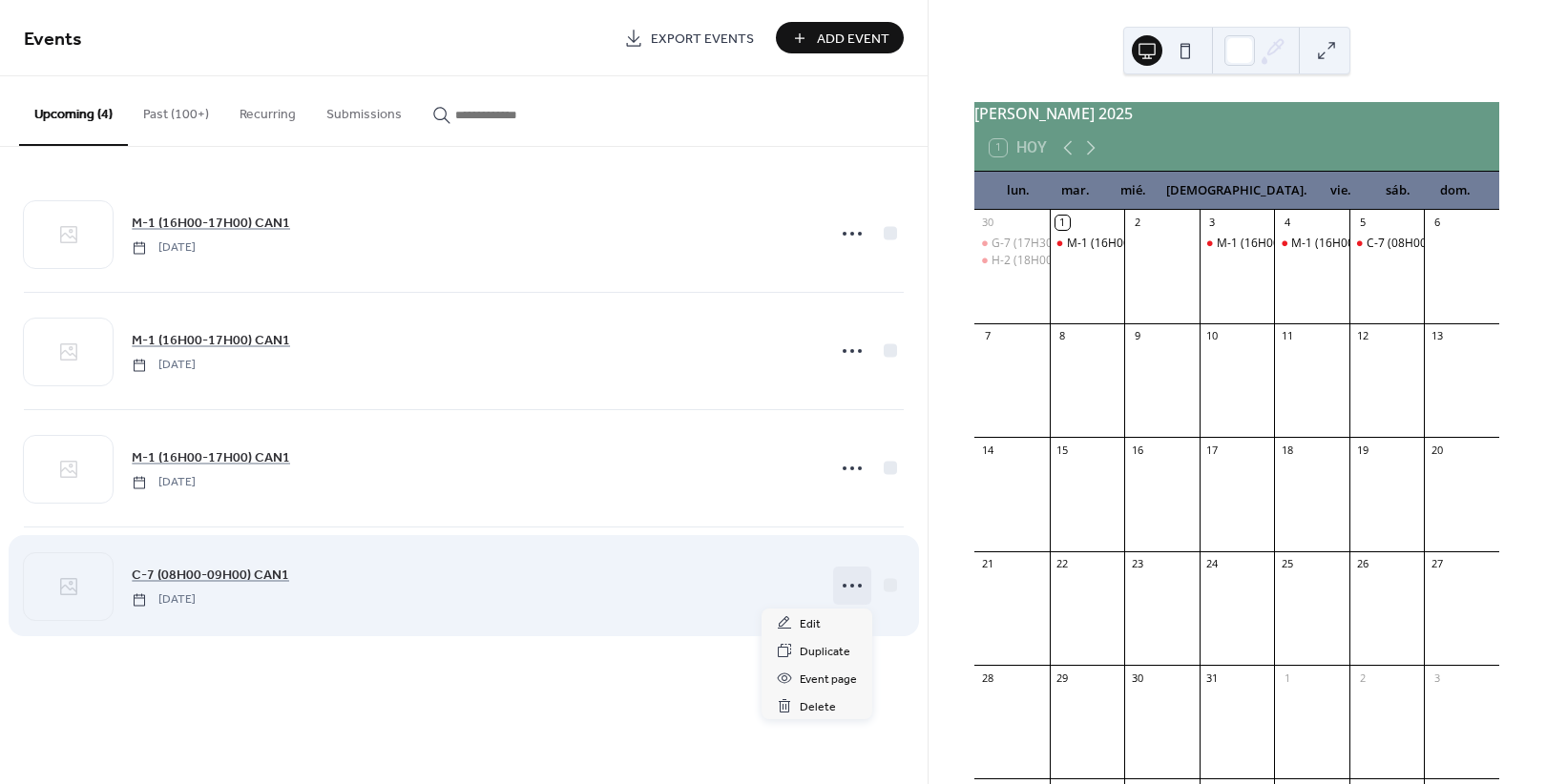 click 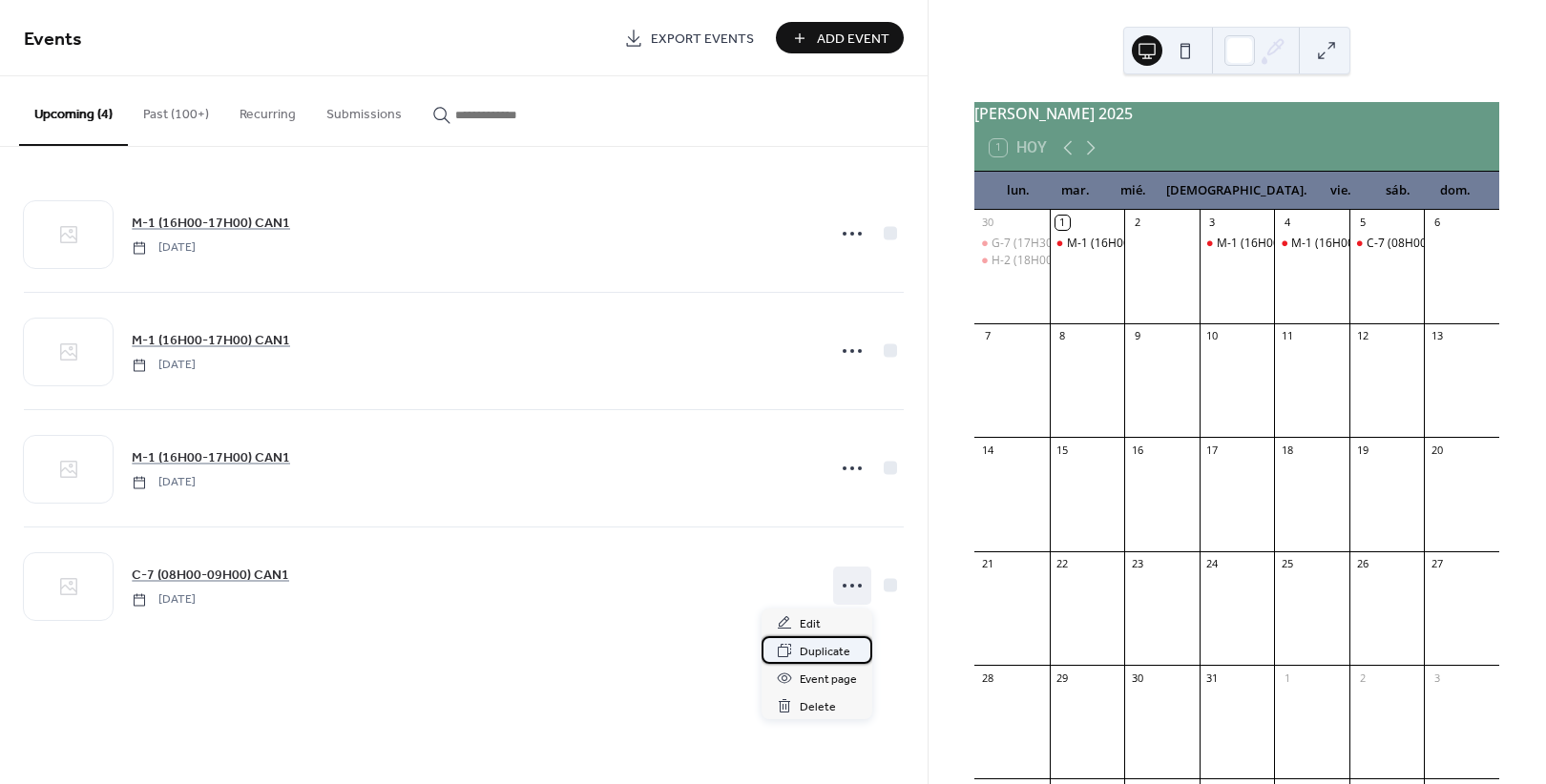 click on "Duplicate" at bounding box center [825, 651] 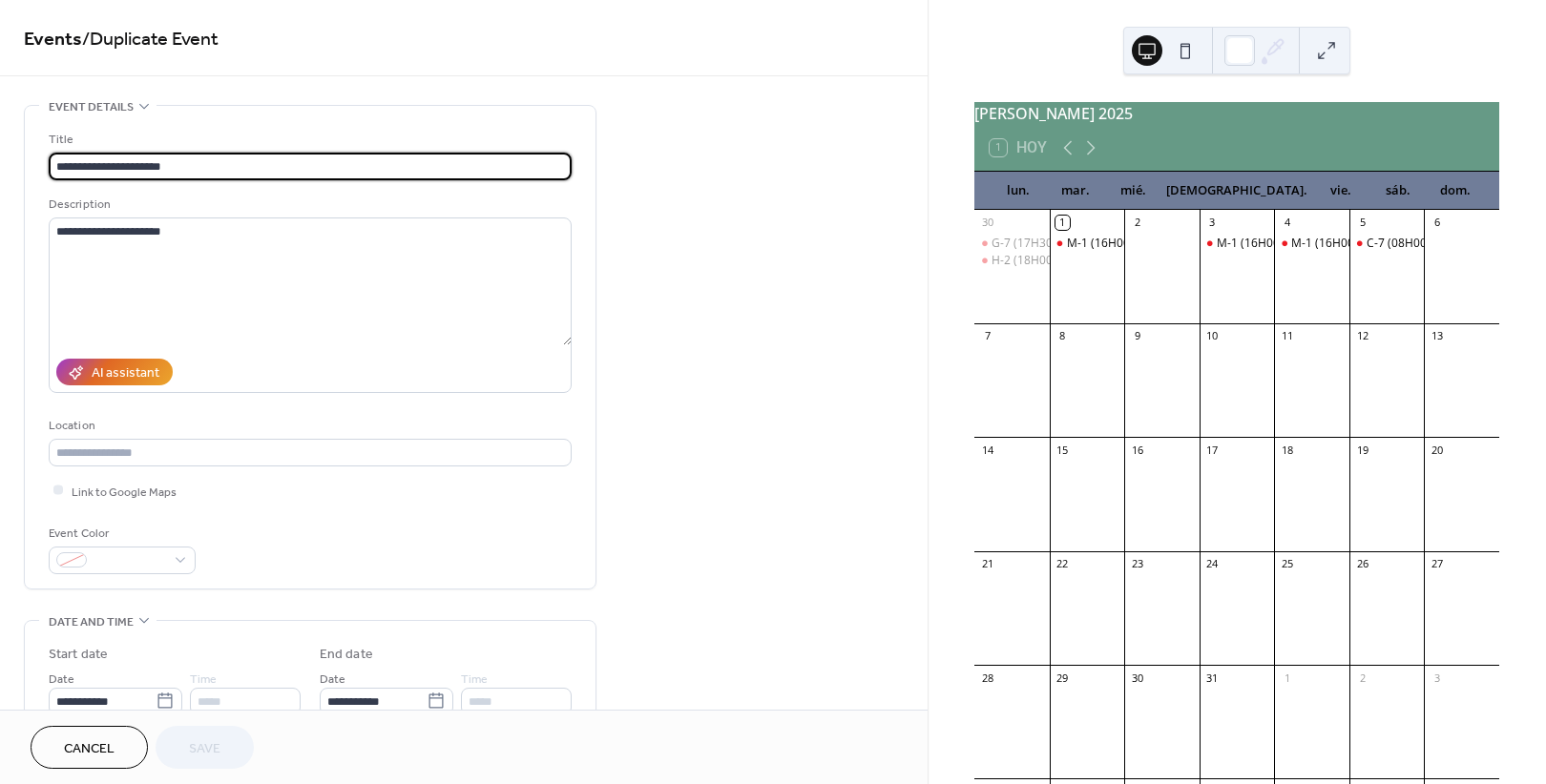 drag, startPoint x: 73, startPoint y: 157, endPoint x: 24, endPoint y: 160, distance: 49.091751 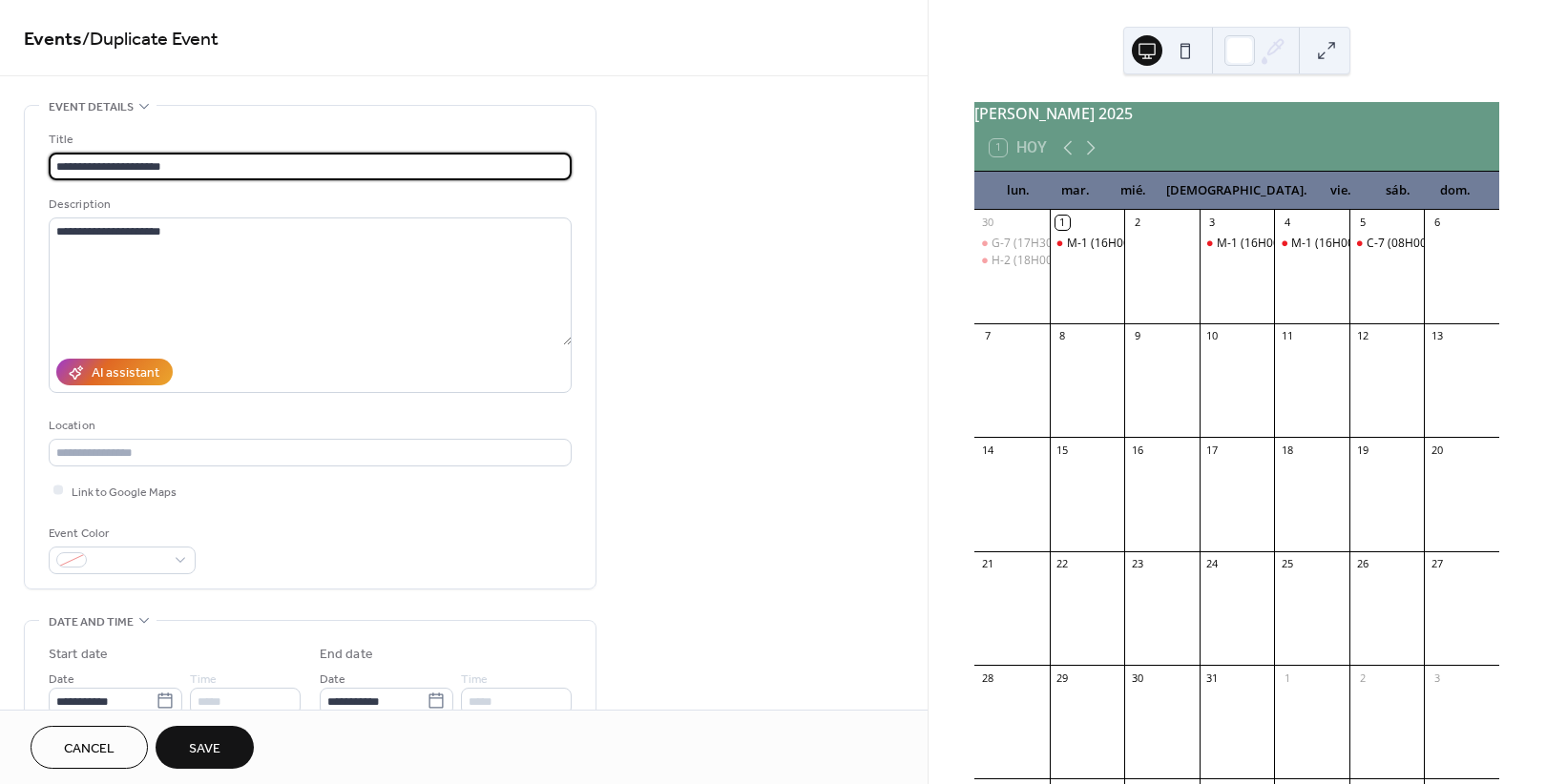click on "**********" at bounding box center (310, 166) 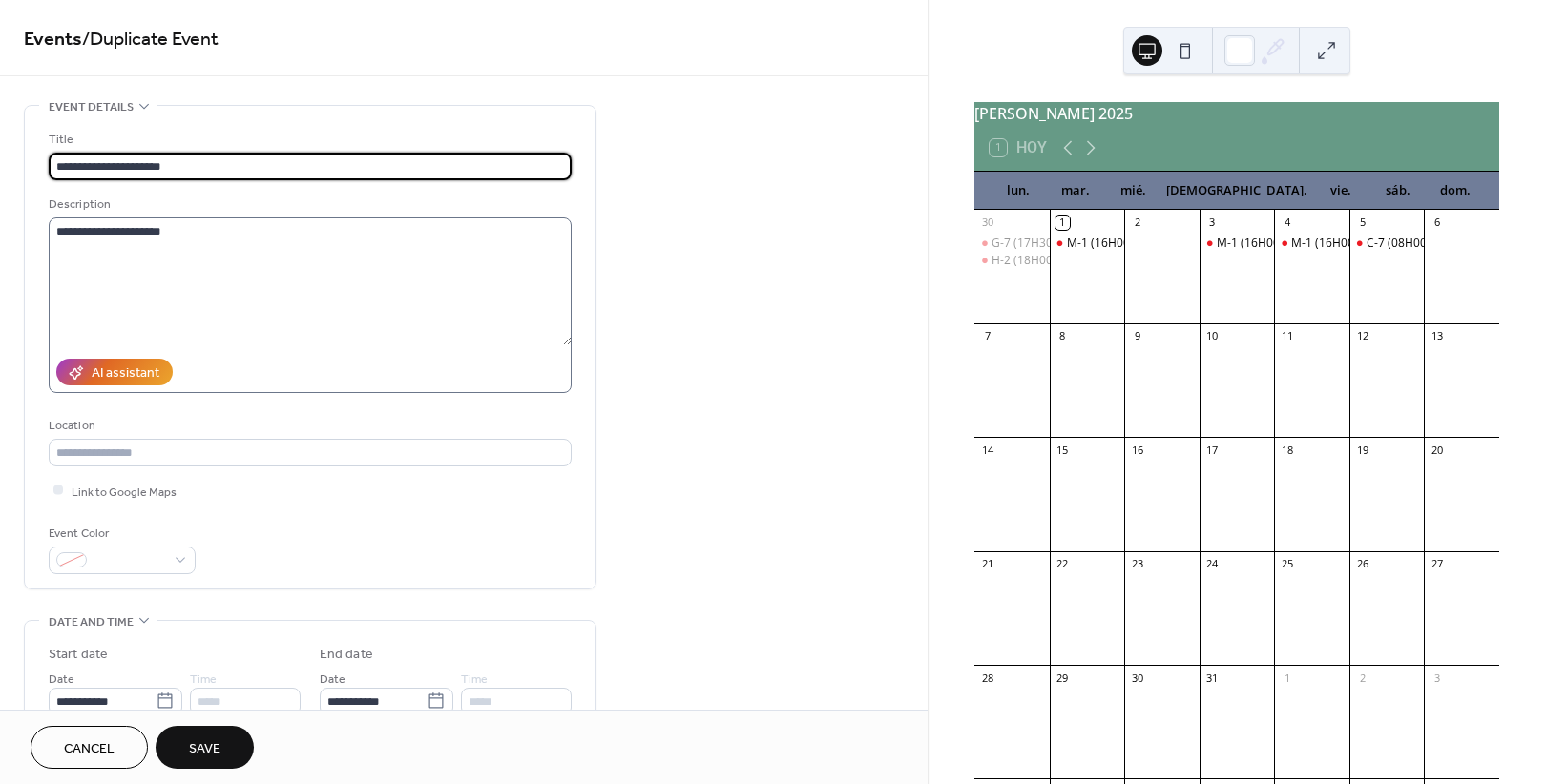 type on "**********" 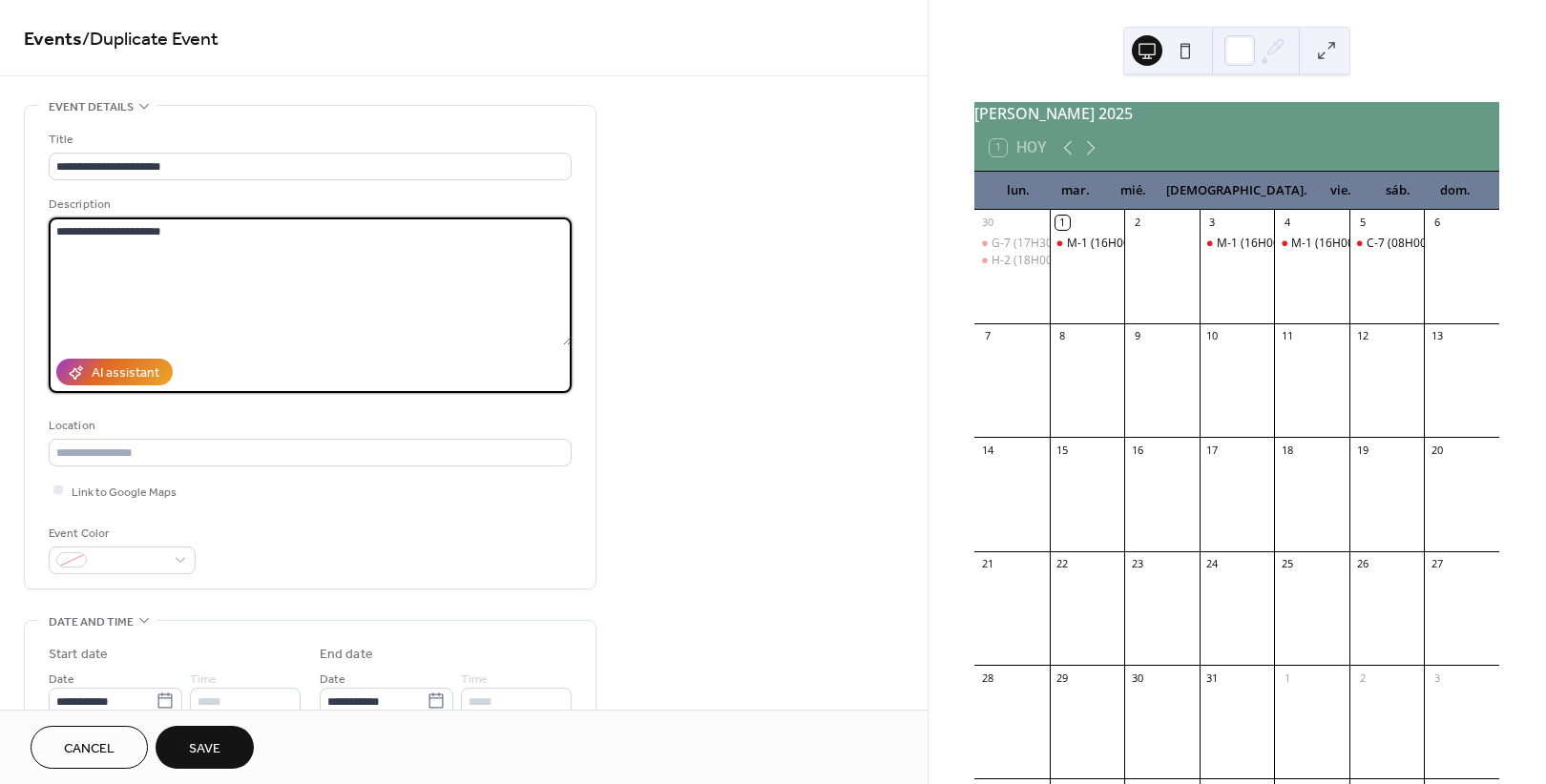 drag, startPoint x: 213, startPoint y: 233, endPoint x: -7, endPoint y: 225, distance: 220.14541 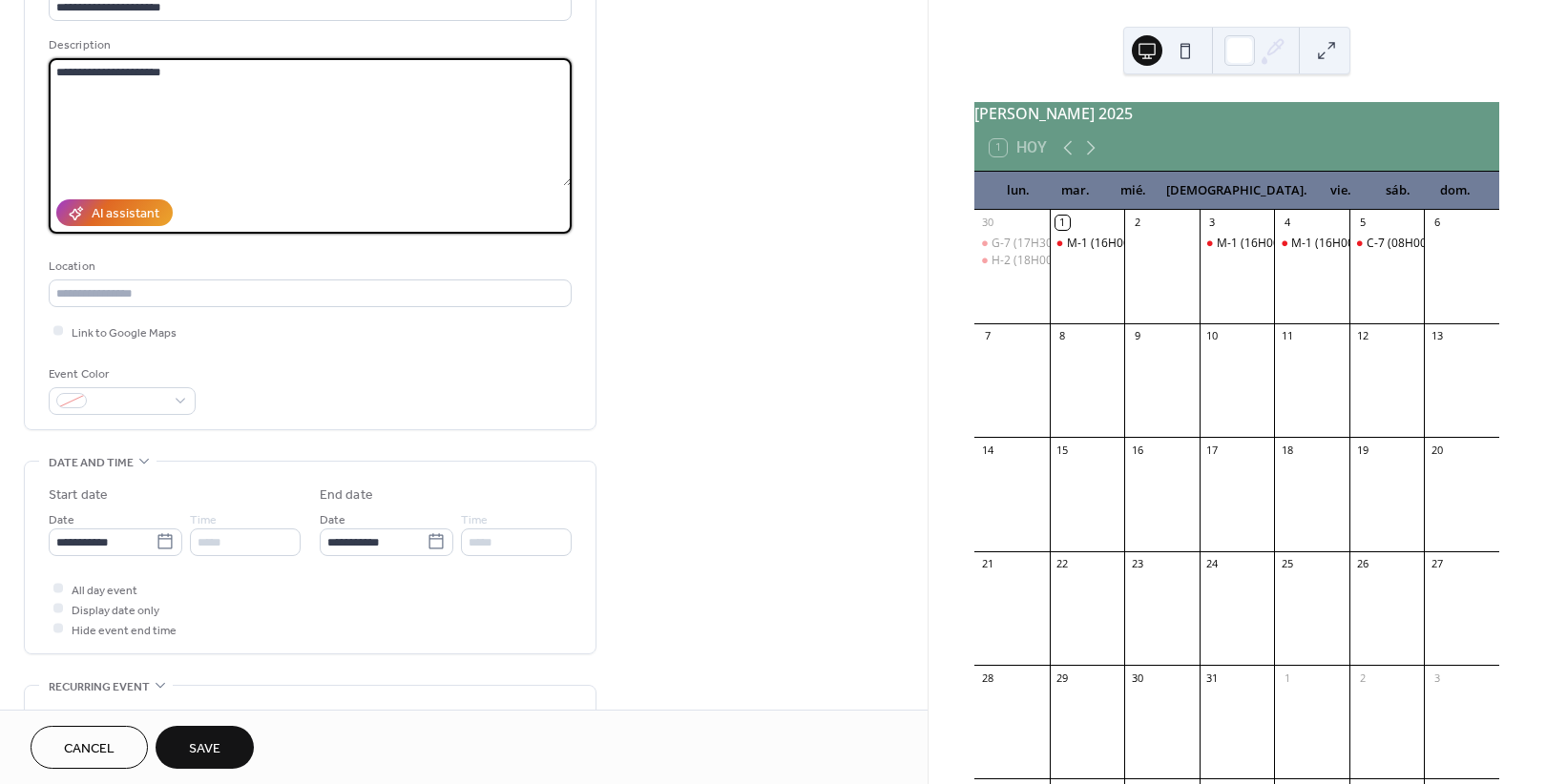 scroll, scrollTop: 238, scrollLeft: 0, axis: vertical 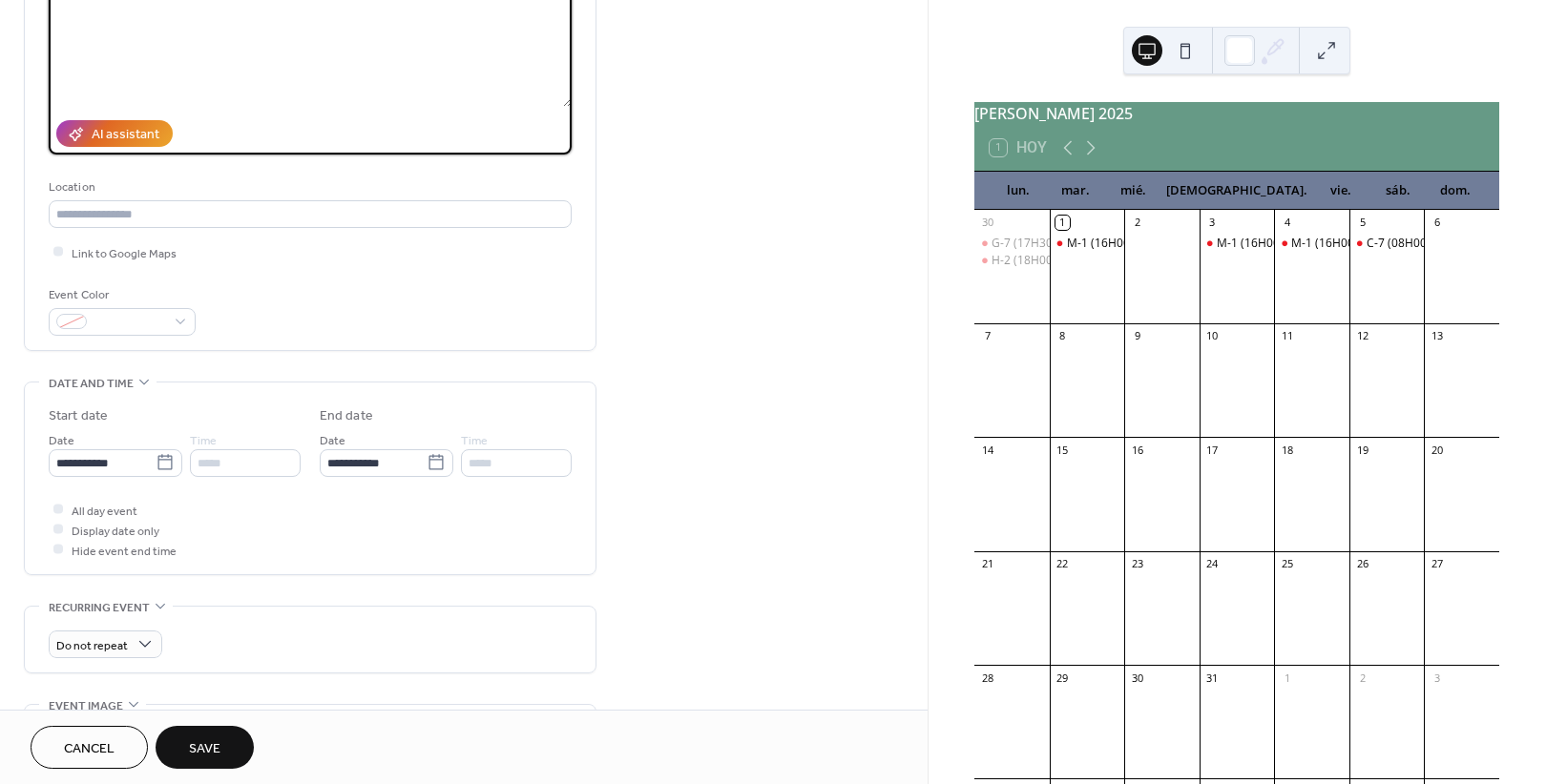 type on "**********" 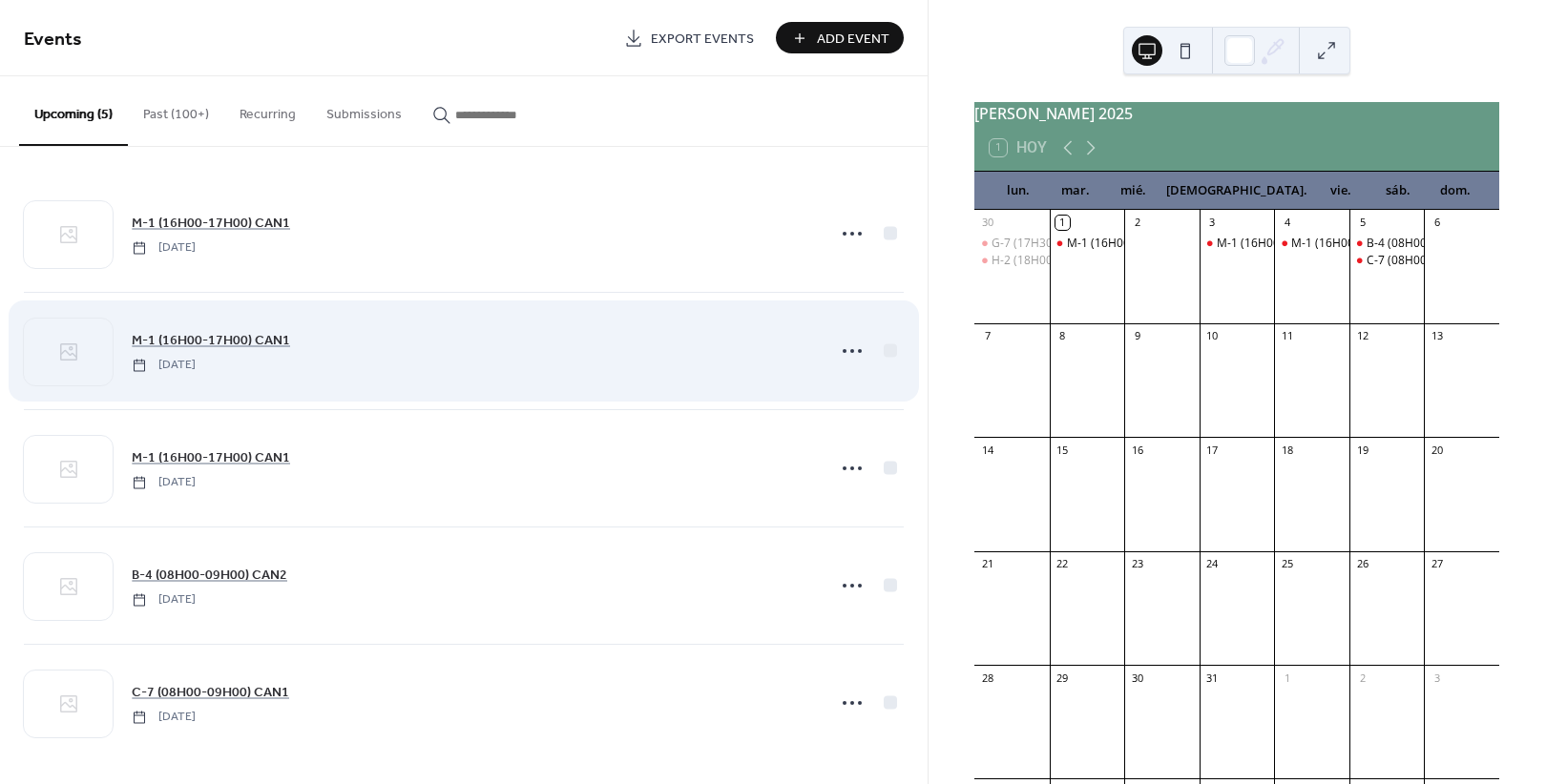 scroll, scrollTop: 6, scrollLeft: 0, axis: vertical 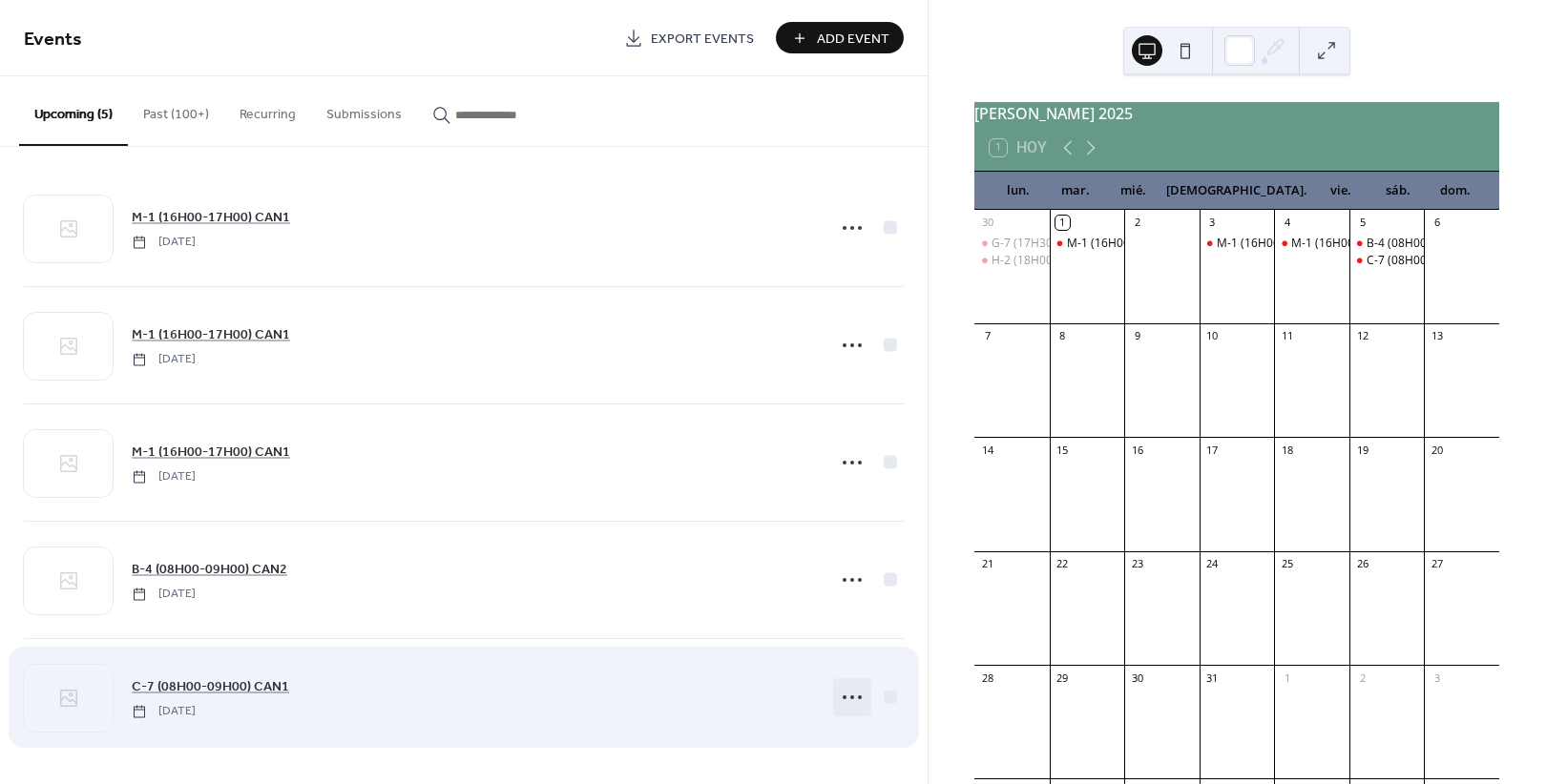 click 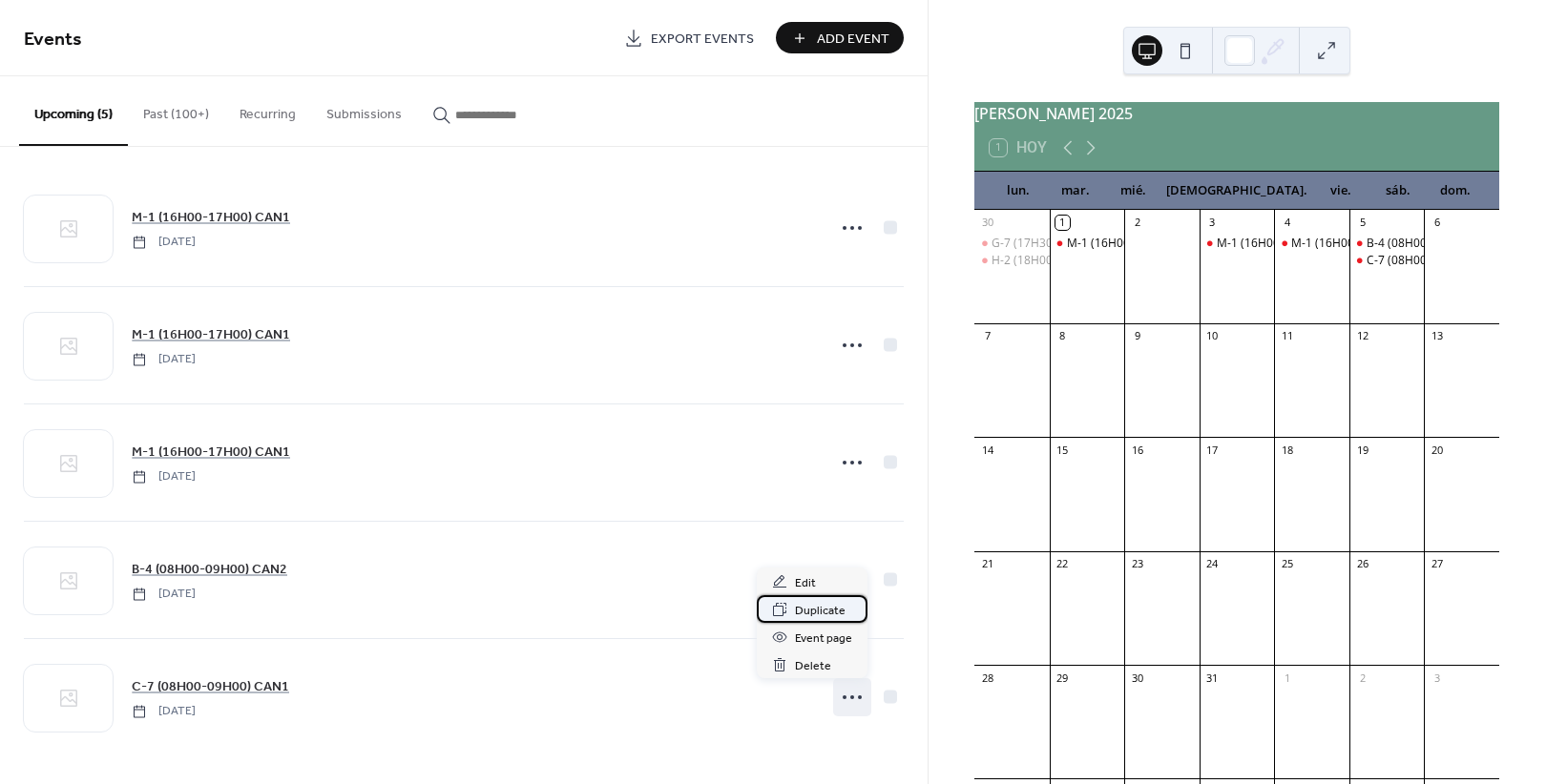 click on "Duplicate" at bounding box center (820, 610) 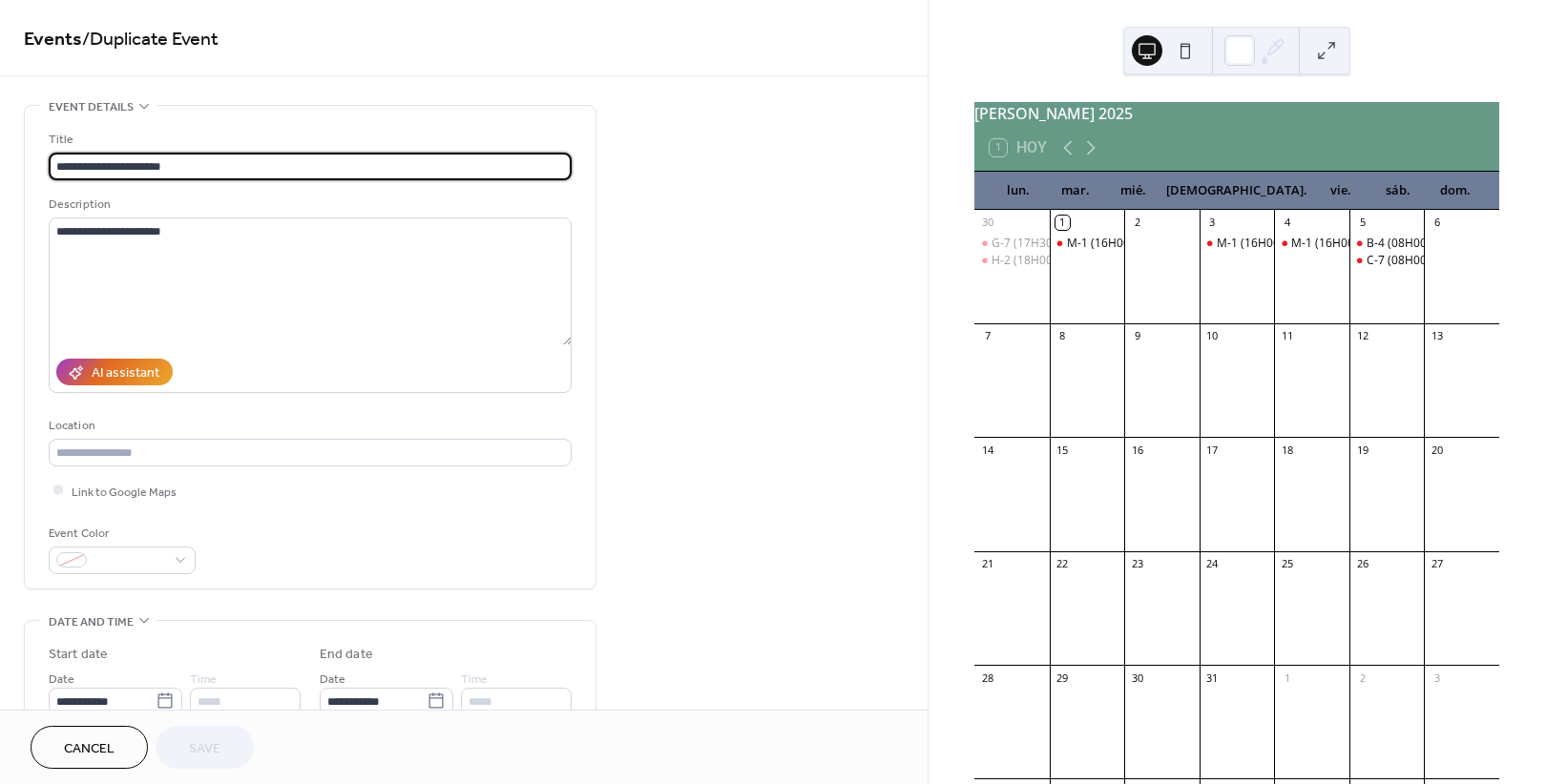 click on "**********" at bounding box center (310, 166) 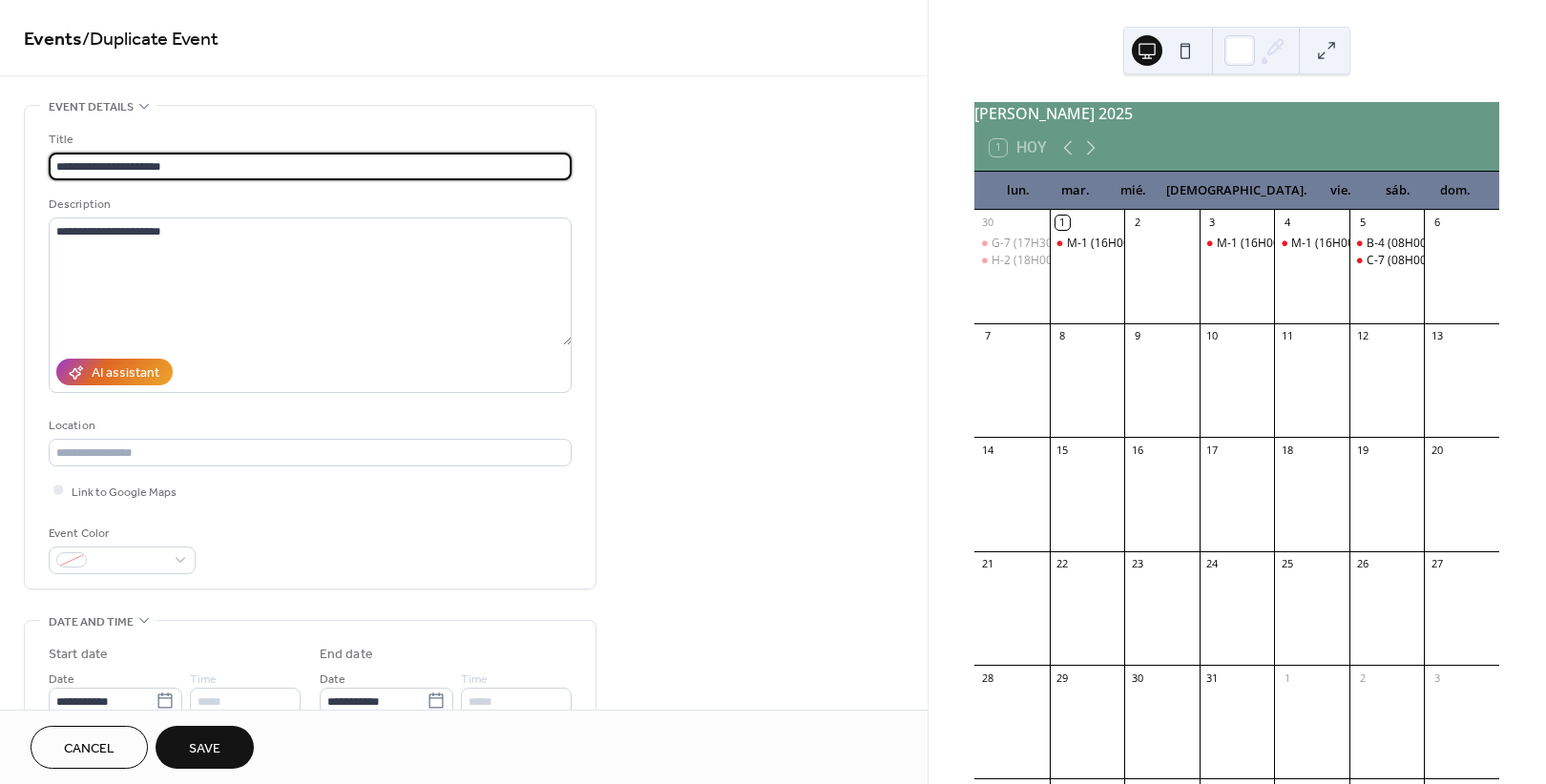 drag, startPoint x: 198, startPoint y: 162, endPoint x: 31, endPoint y: 188, distance: 169.01183 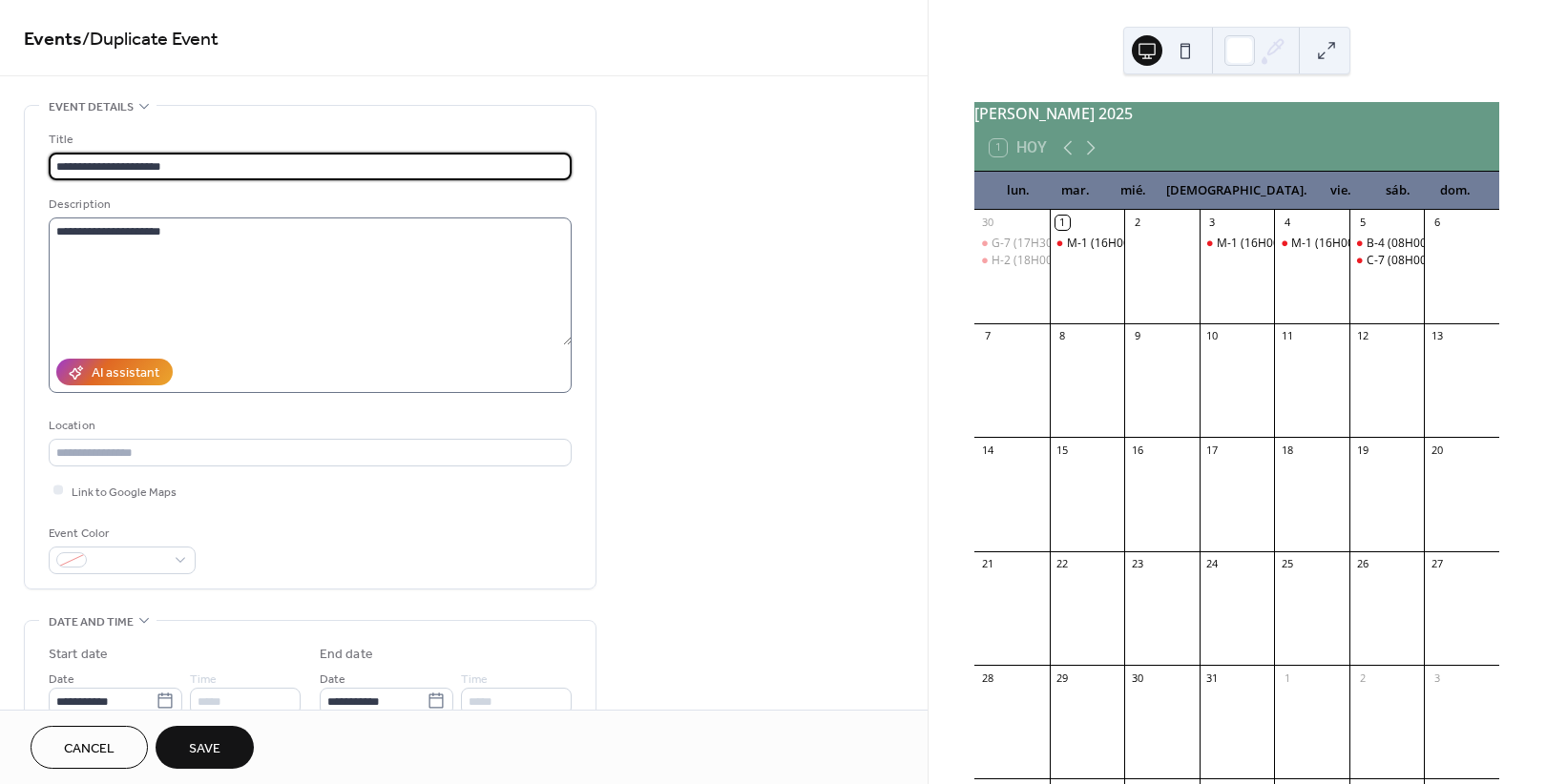 type on "**********" 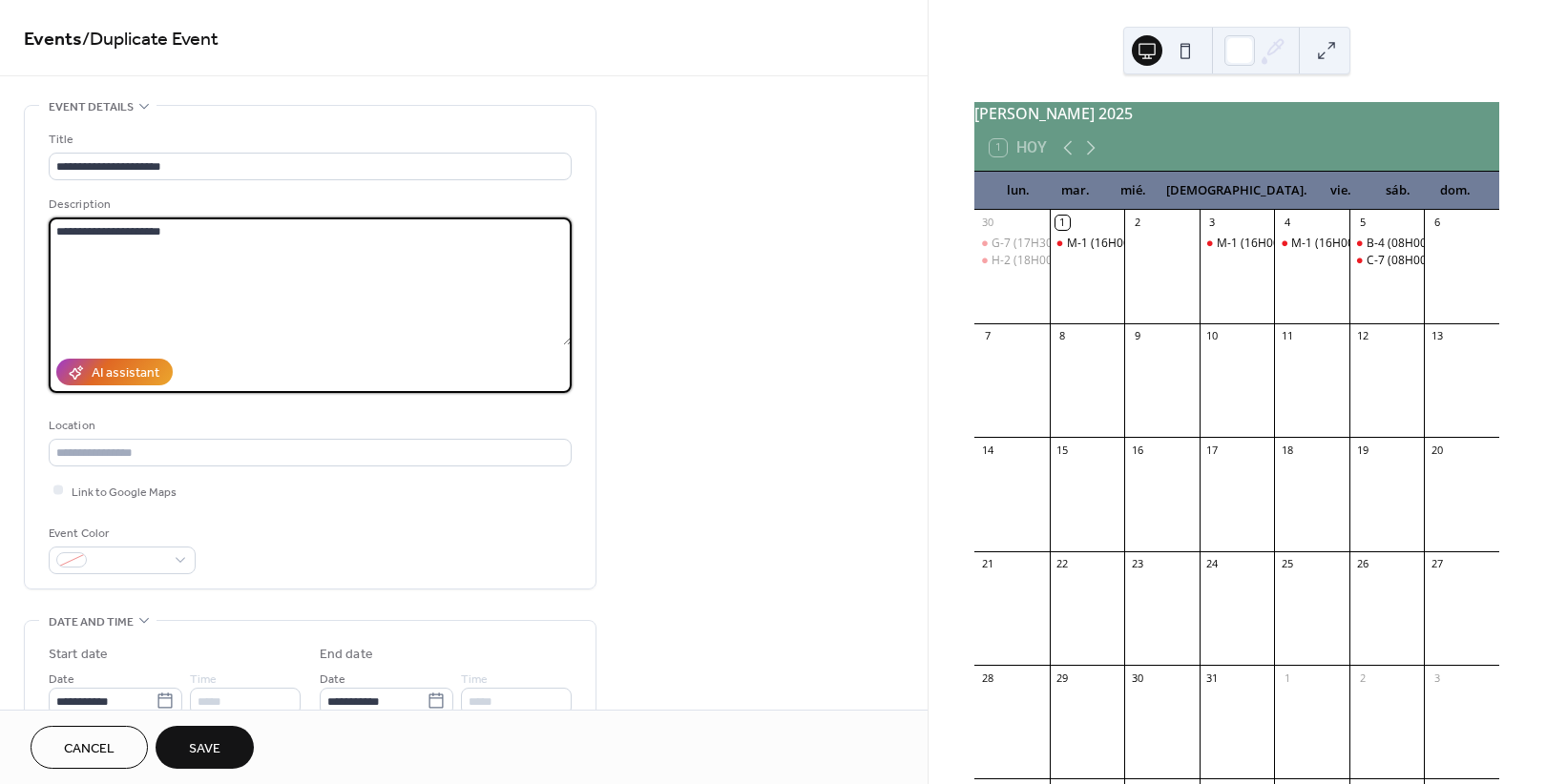 drag, startPoint x: 248, startPoint y: 226, endPoint x: -86, endPoint y: 239, distance: 334.2529 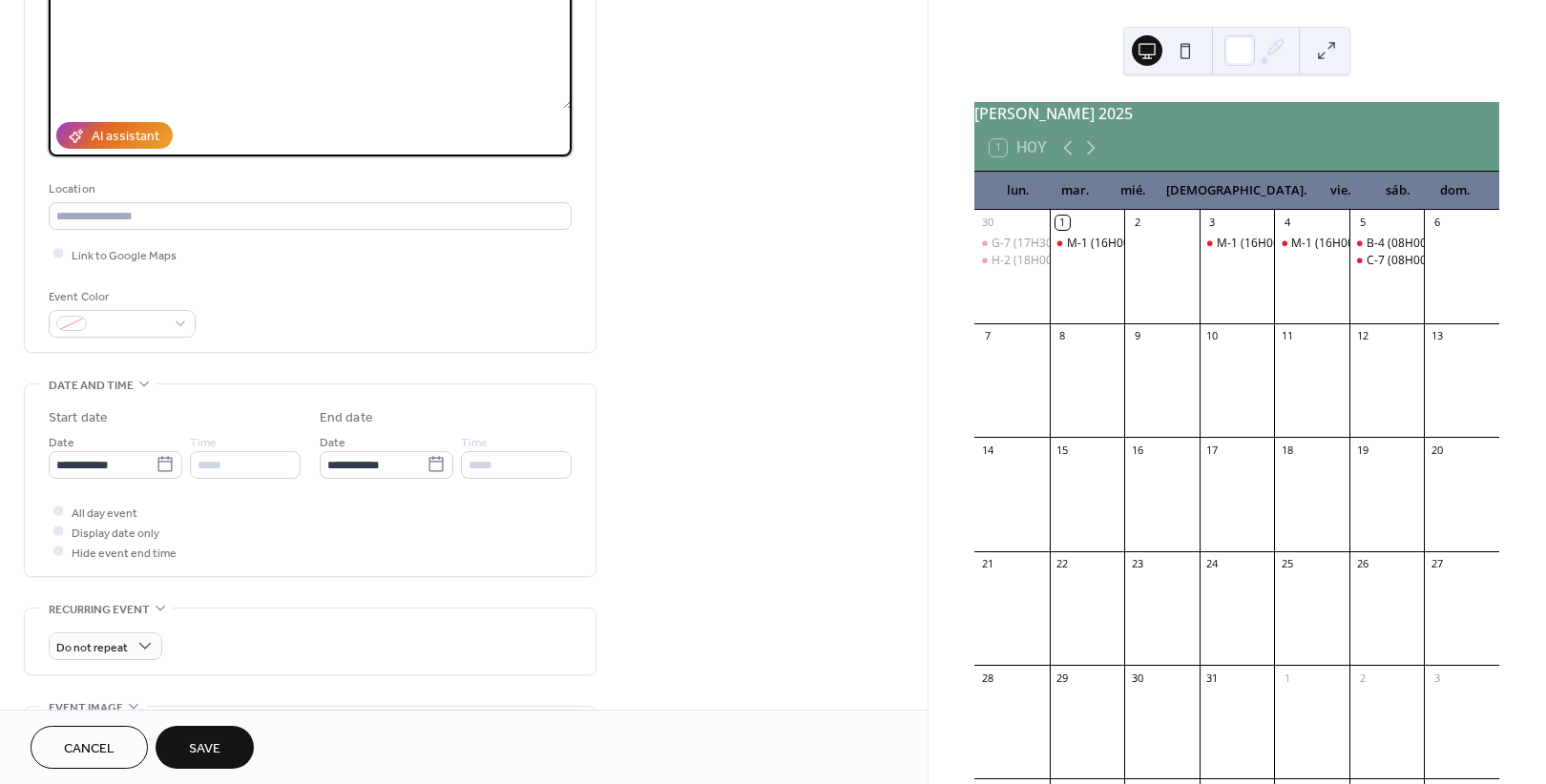scroll, scrollTop: 238, scrollLeft: 0, axis: vertical 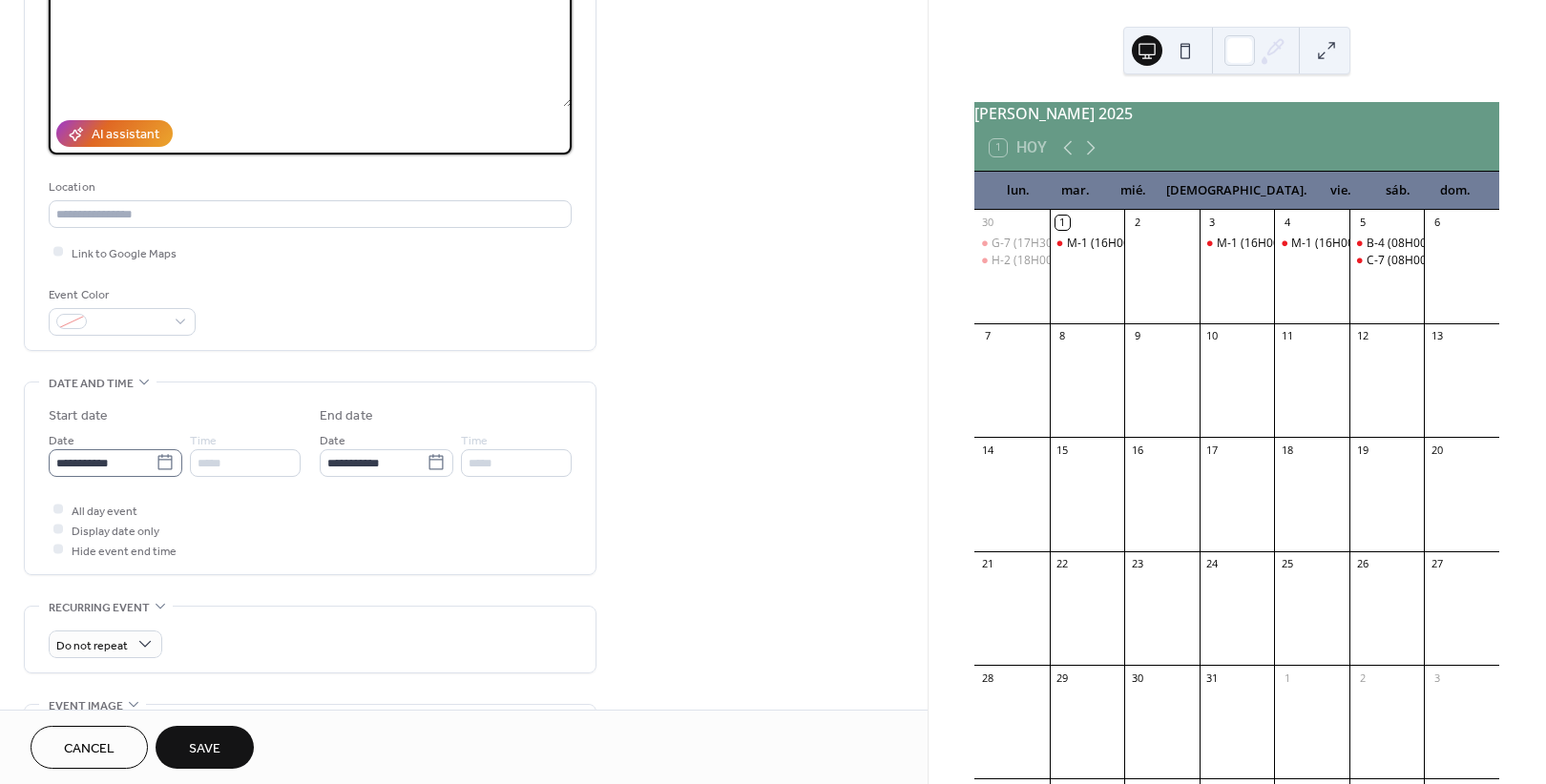 type on "**********" 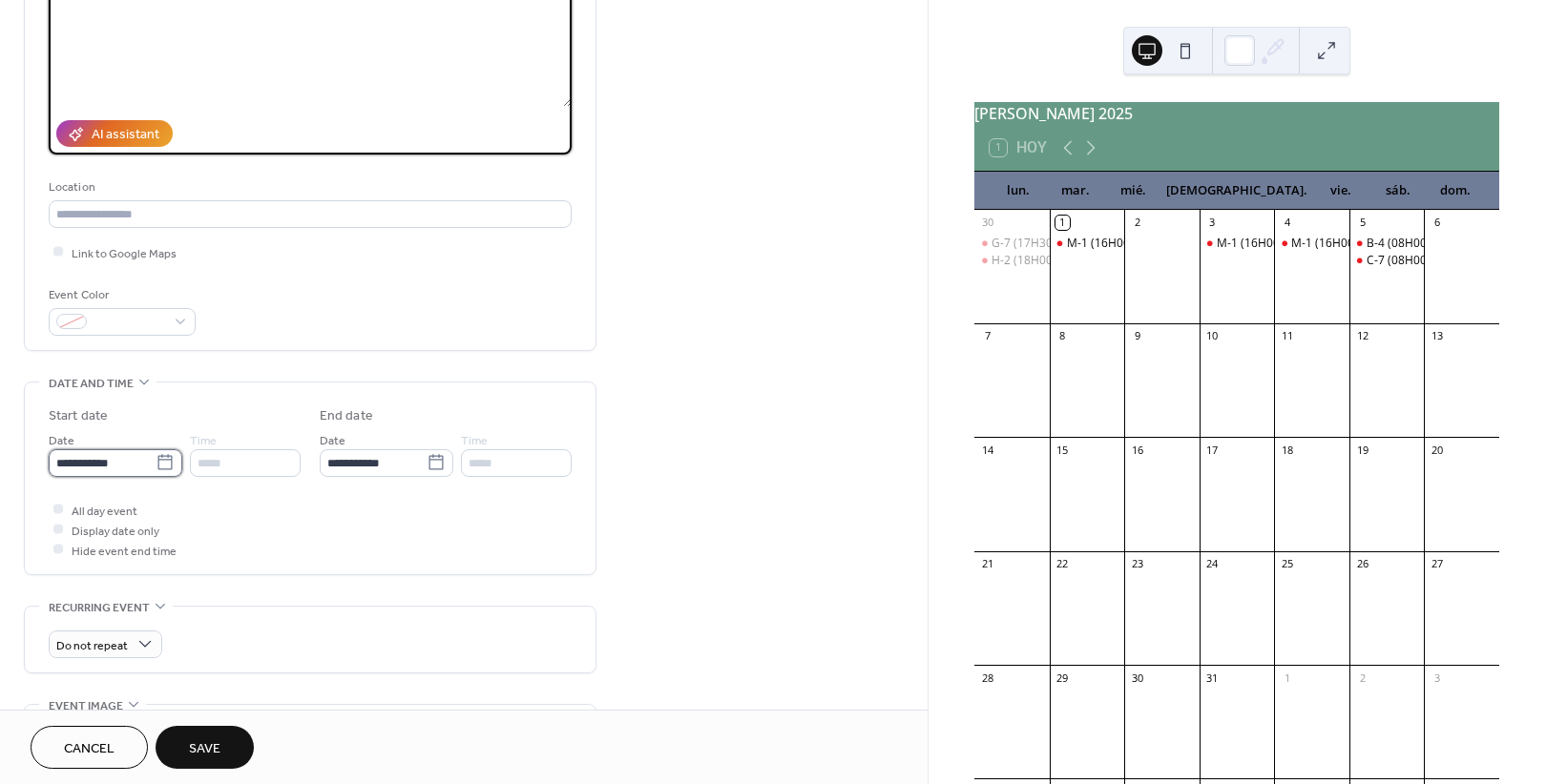 click on "**********" at bounding box center (102, 463) 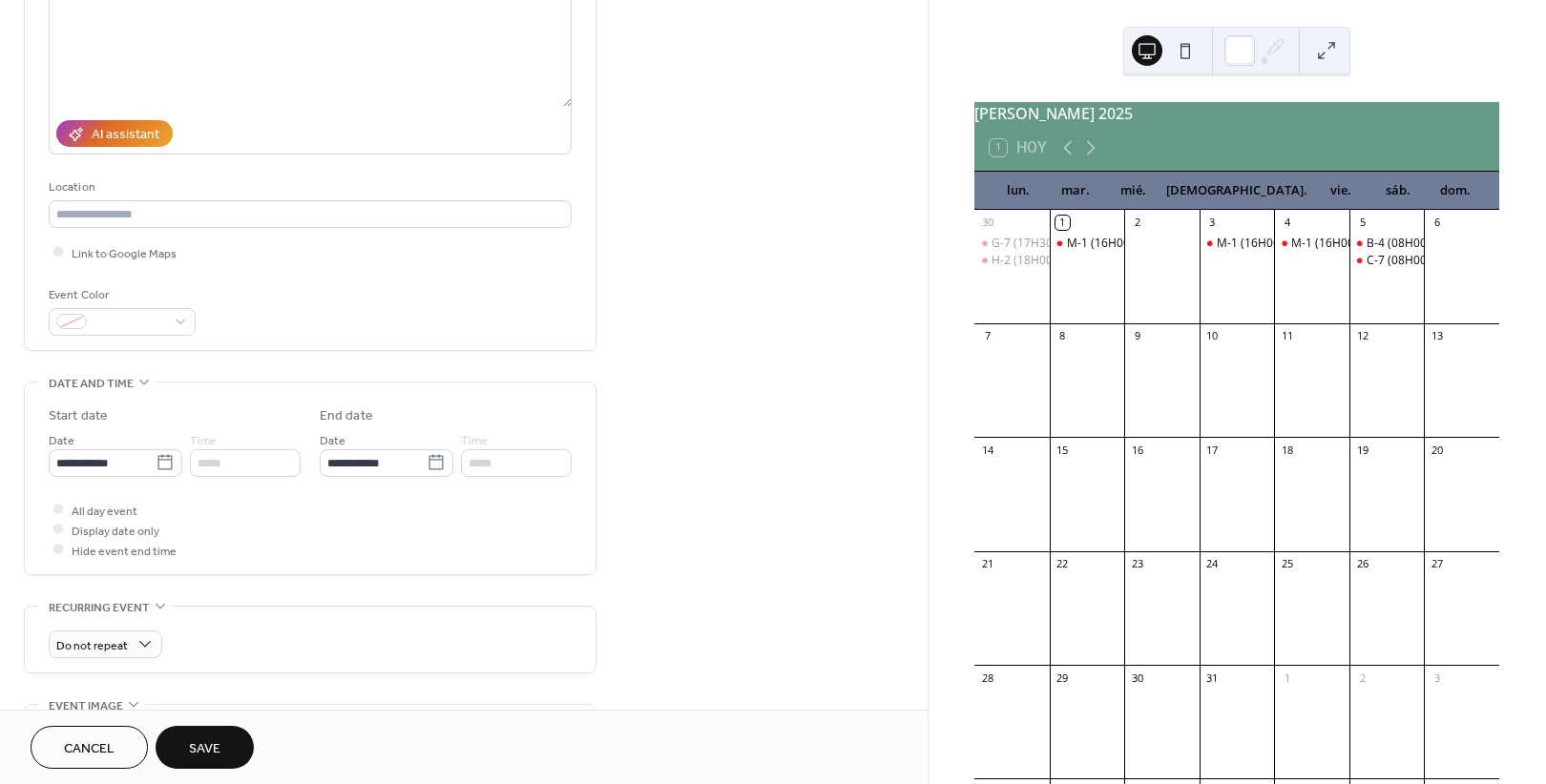 click on "**********" at bounding box center (464, 562) 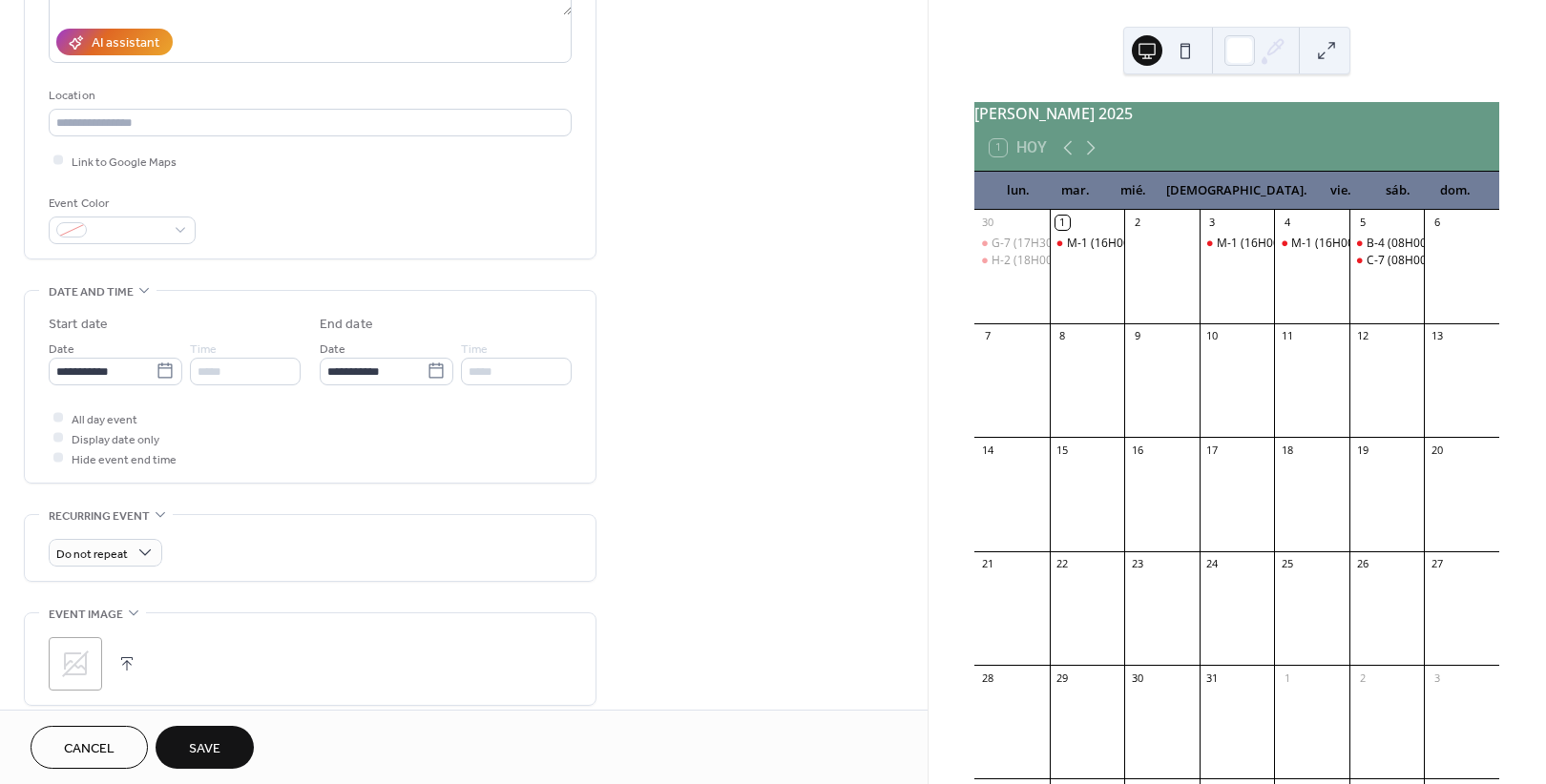 scroll, scrollTop: 358, scrollLeft: 0, axis: vertical 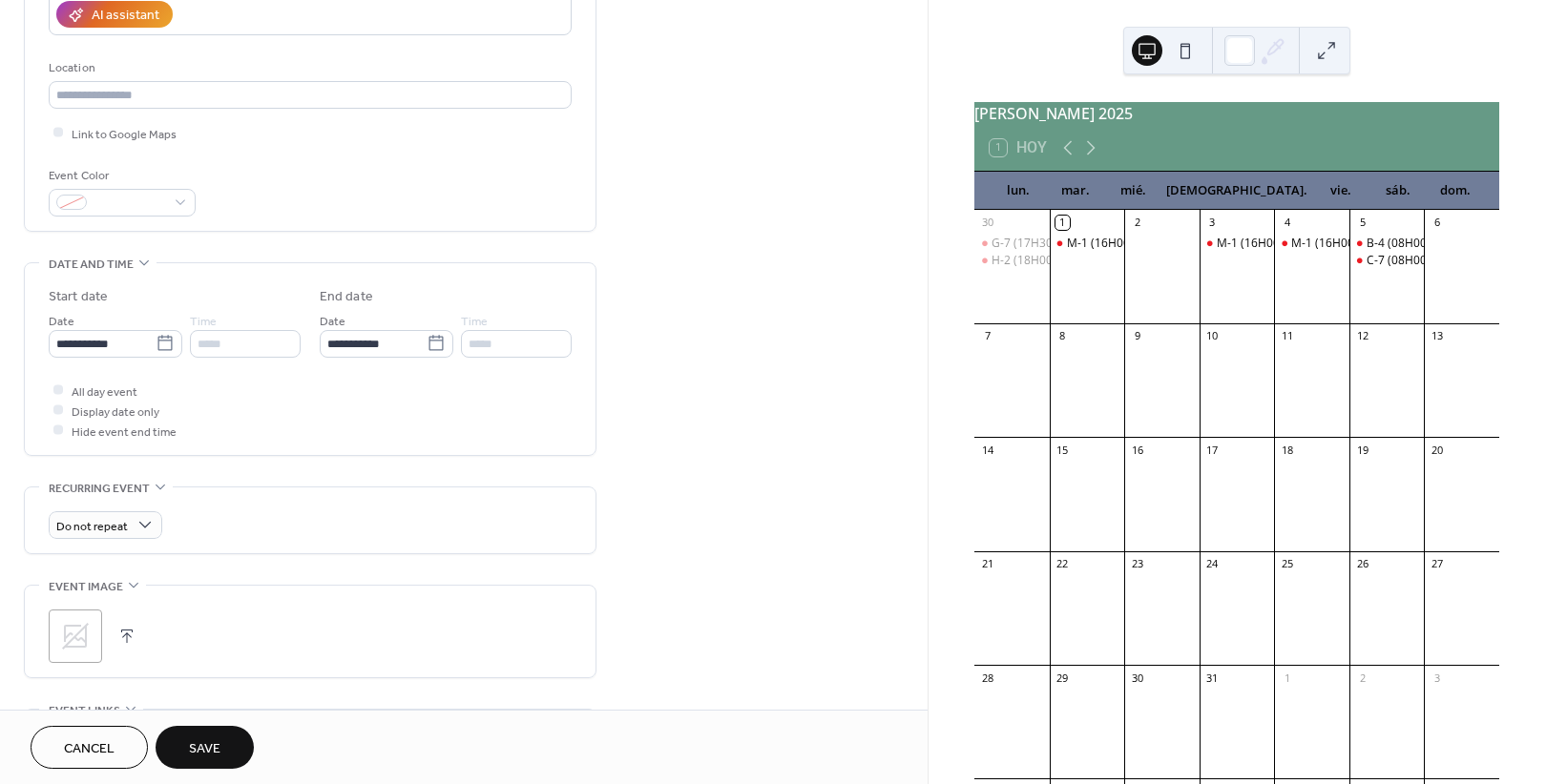 click on "Save" at bounding box center [204, 747] 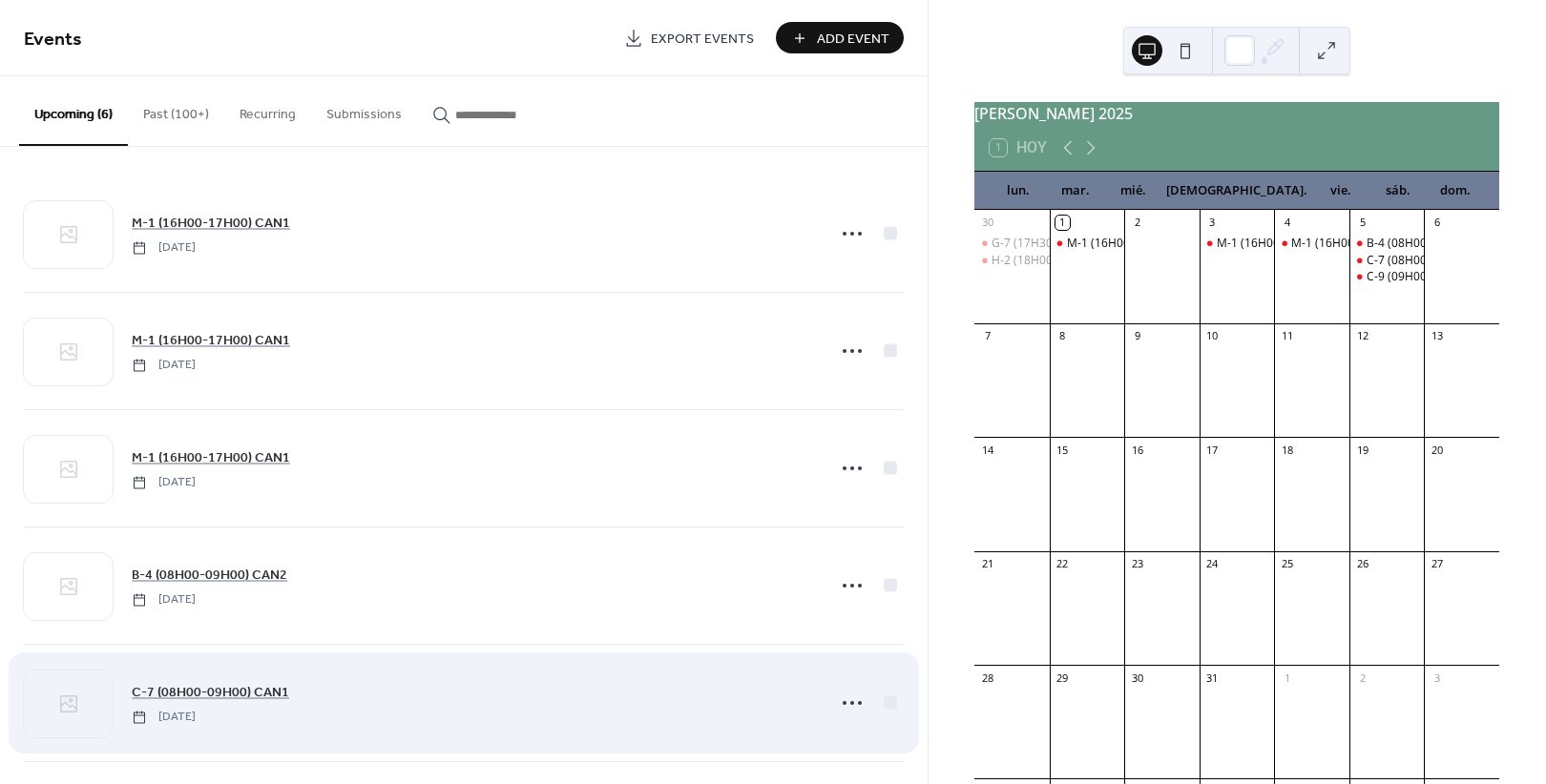 scroll, scrollTop: 122, scrollLeft: 0, axis: vertical 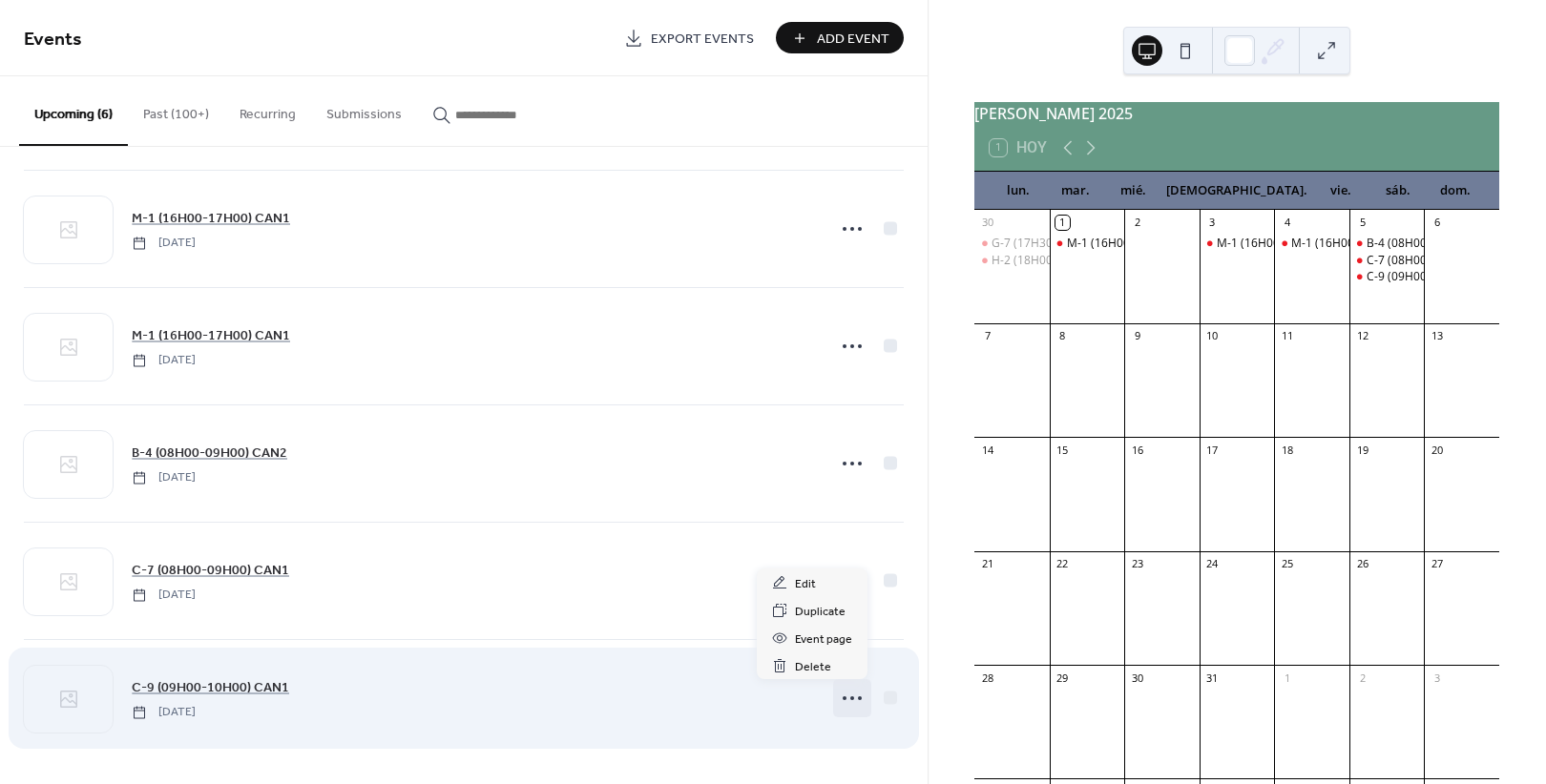click 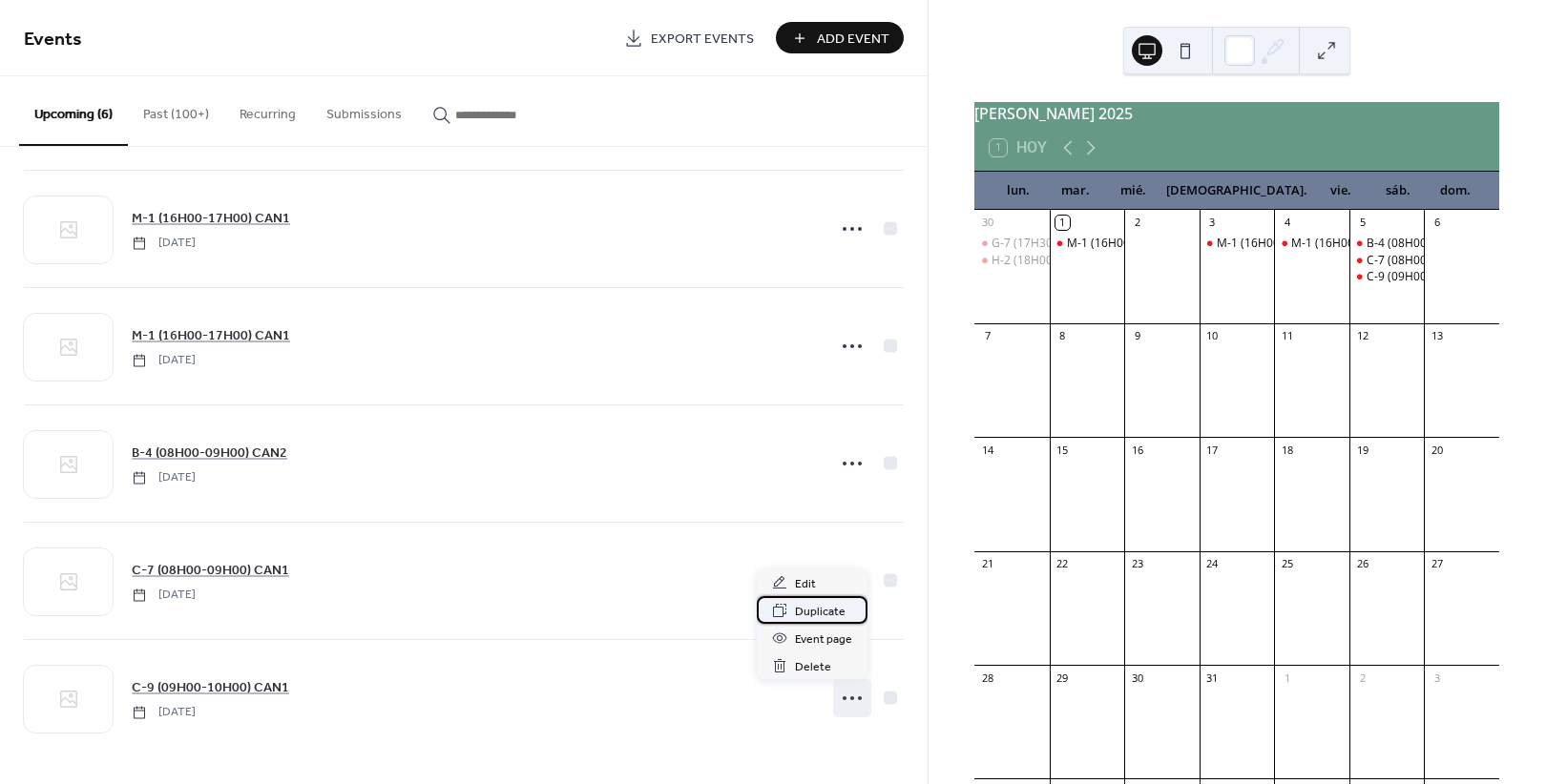 click on "Duplicate" at bounding box center (820, 611) 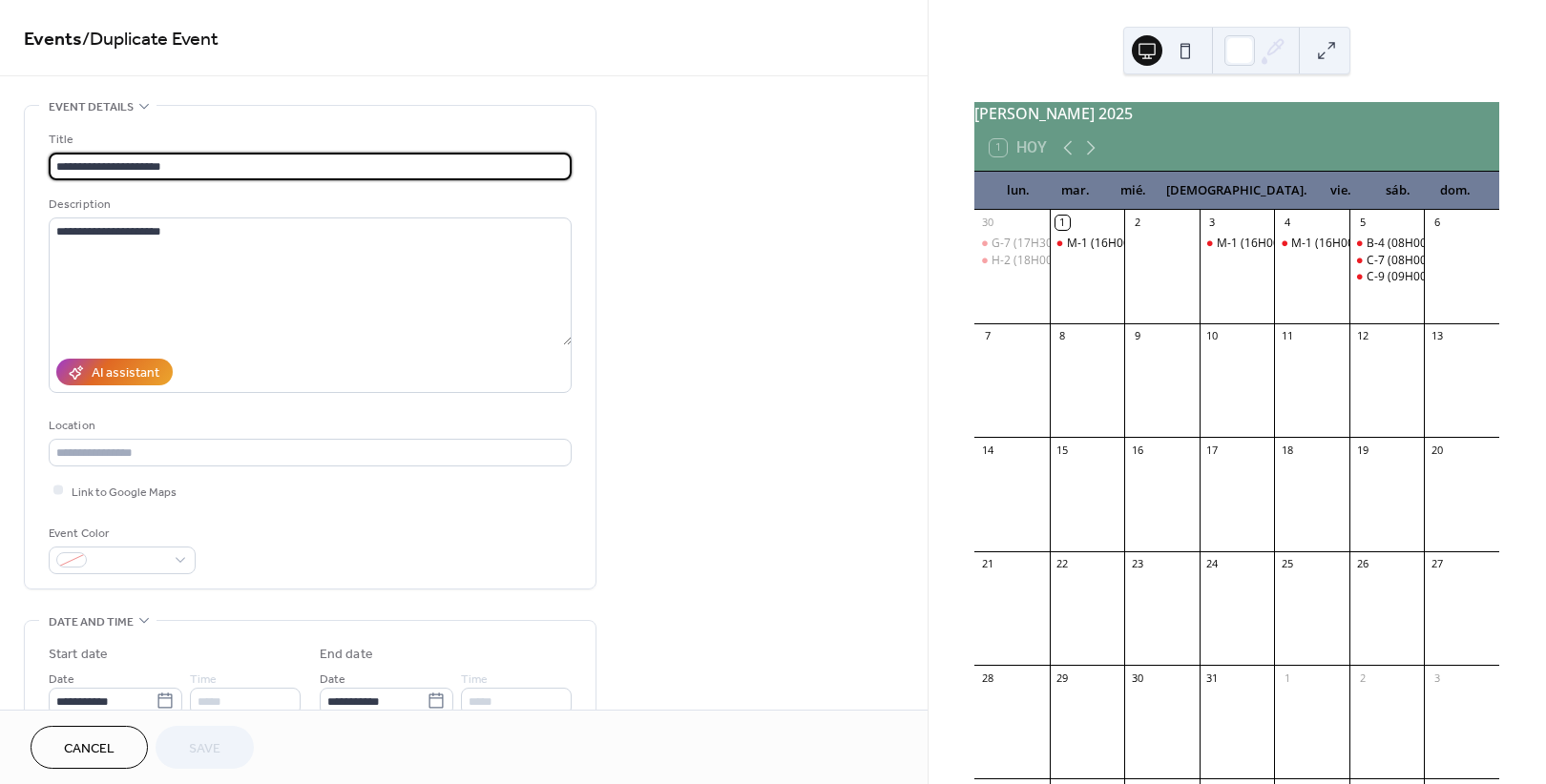 click on "**********" at bounding box center [310, 166] 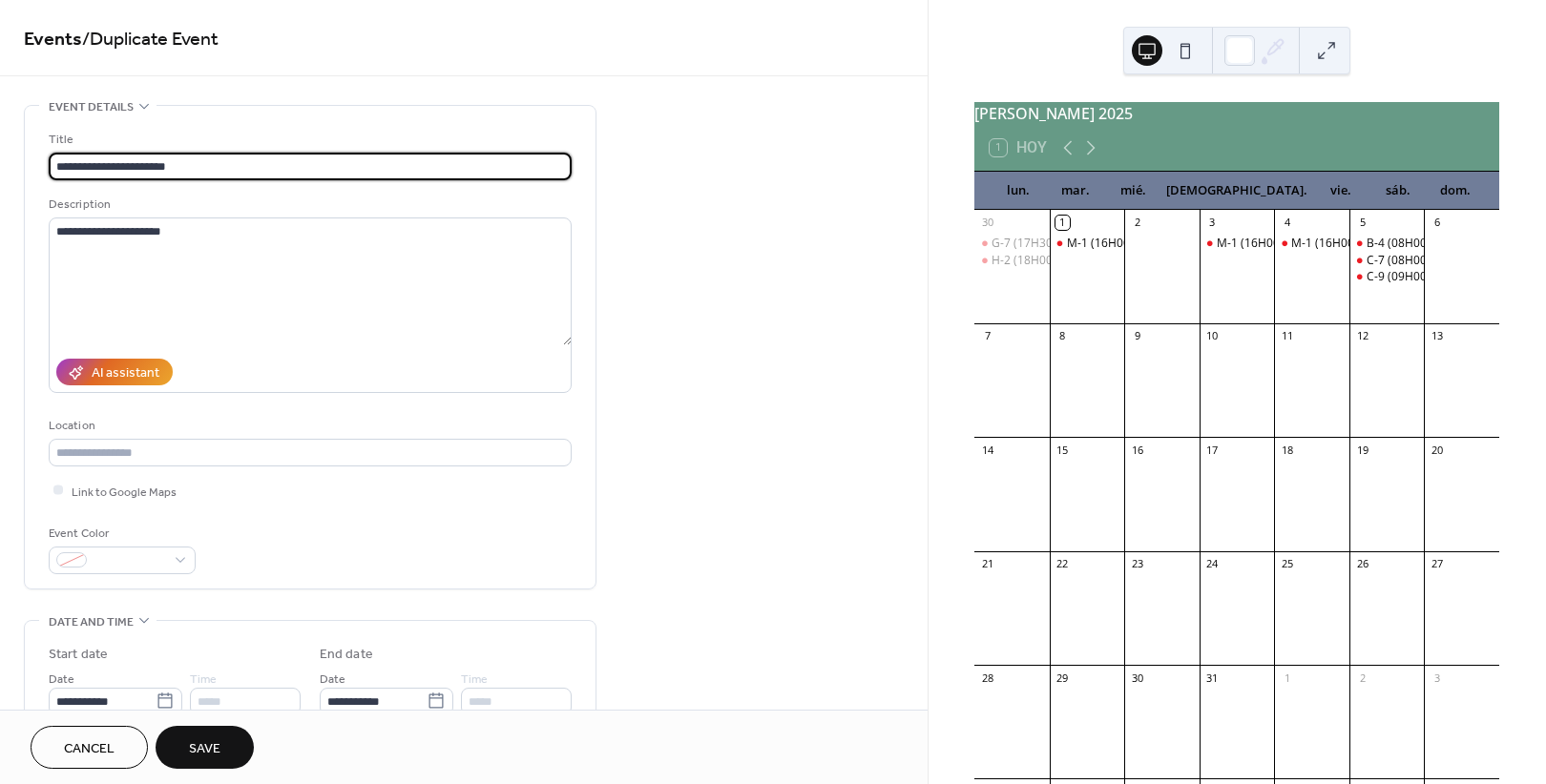 click on "**********" at bounding box center [310, 166] 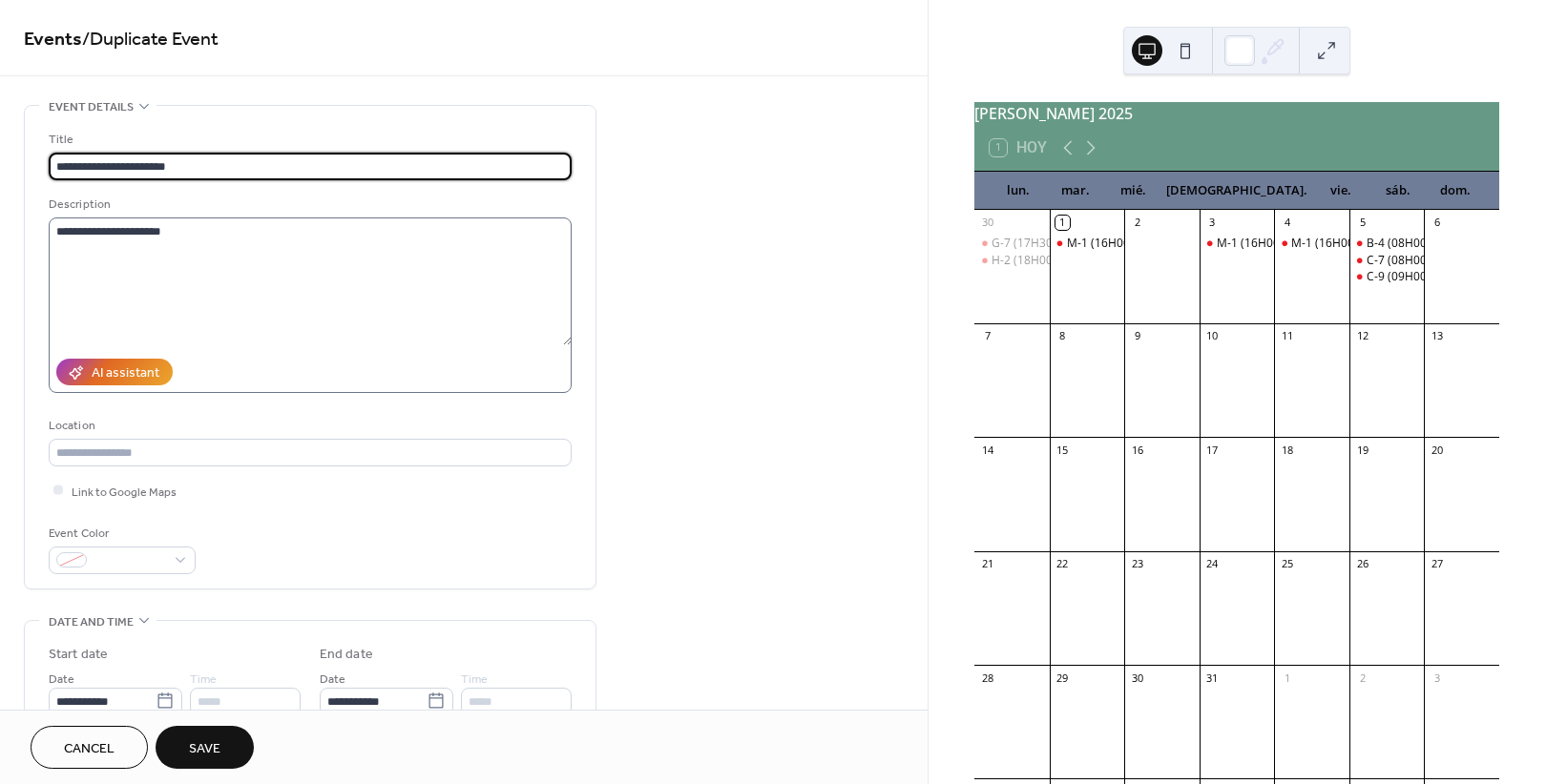 type on "**********" 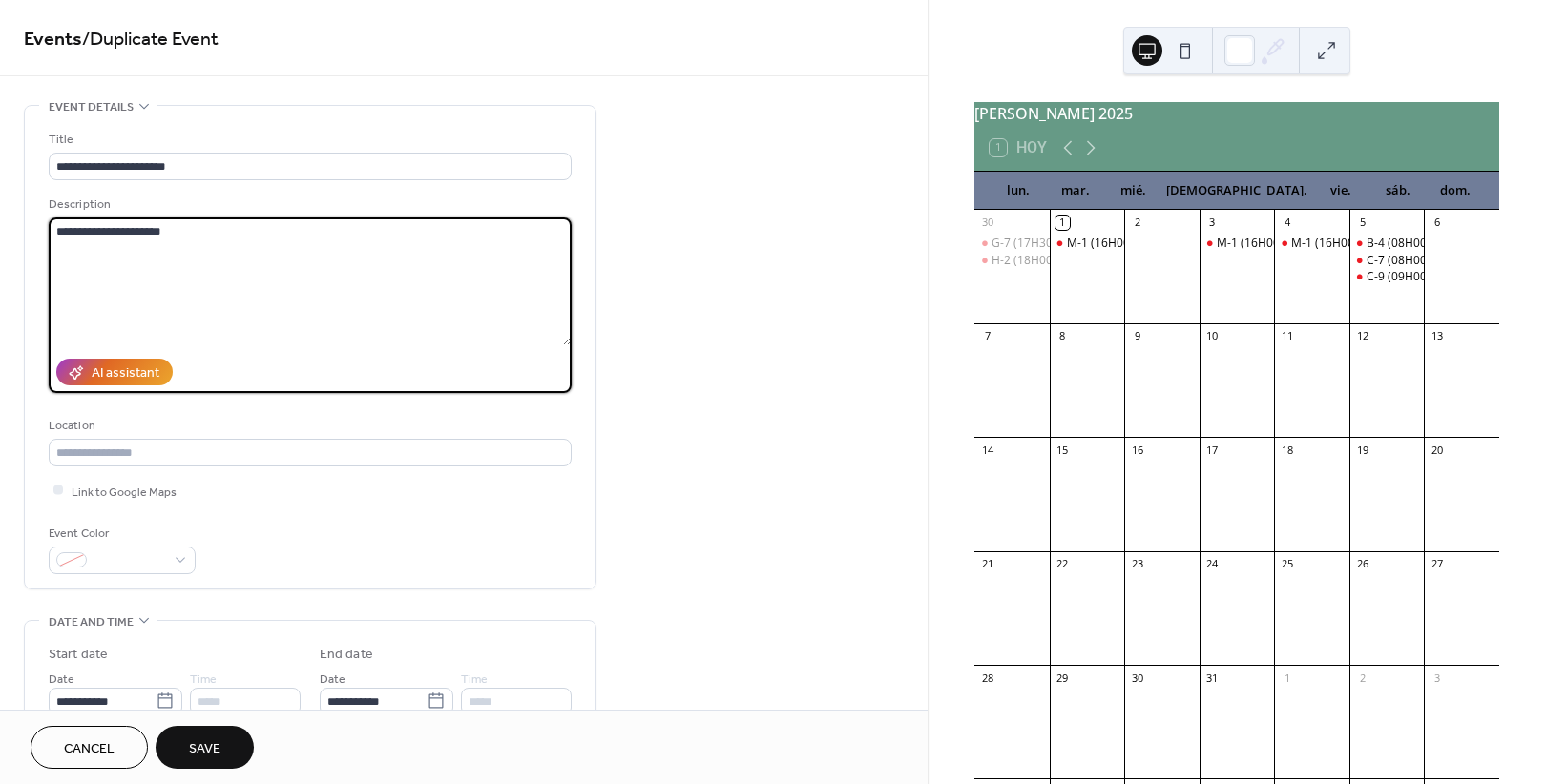 drag, startPoint x: 224, startPoint y: 221, endPoint x: -86, endPoint y: 219, distance: 310.00645 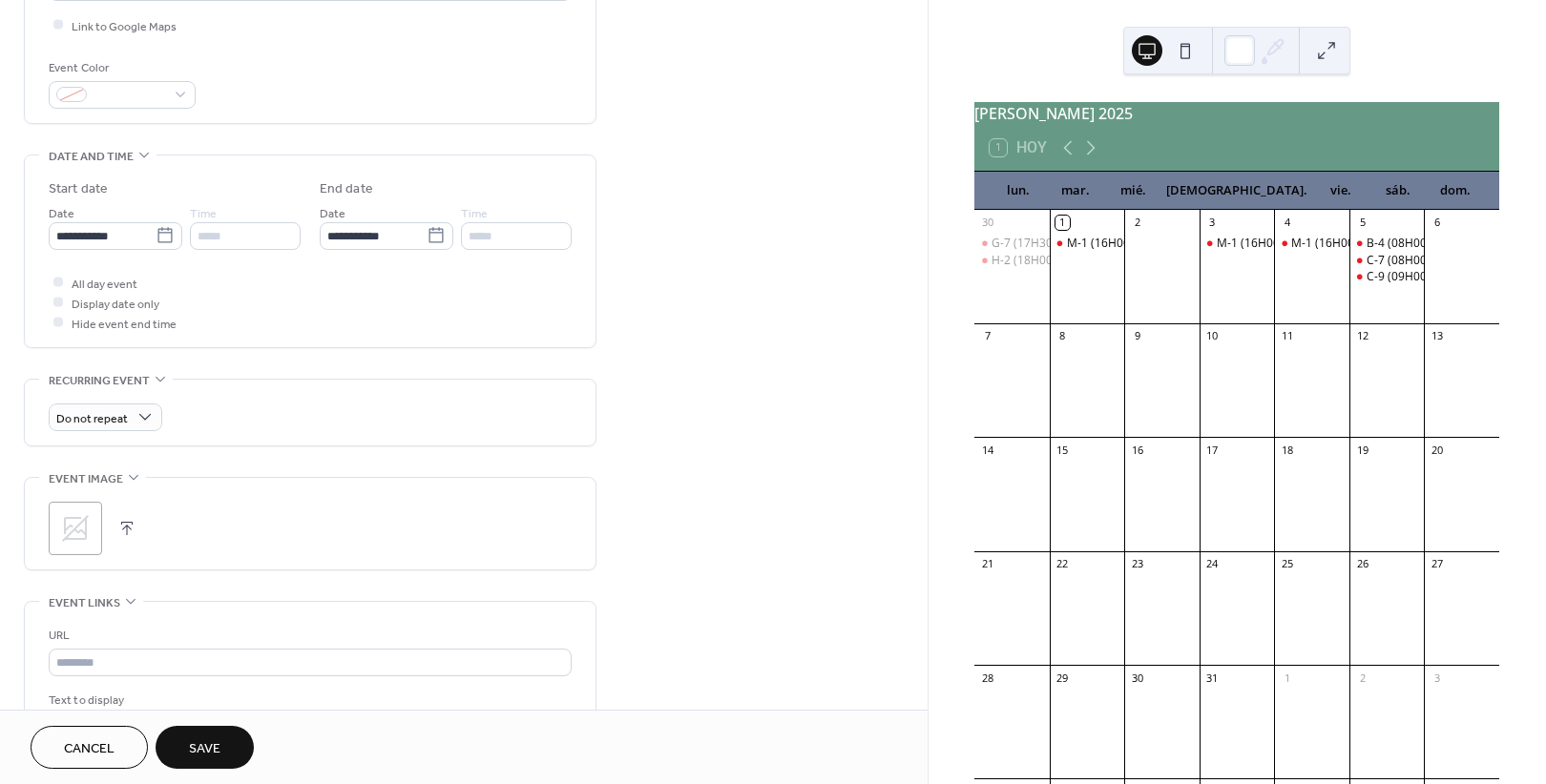 scroll, scrollTop: 477, scrollLeft: 0, axis: vertical 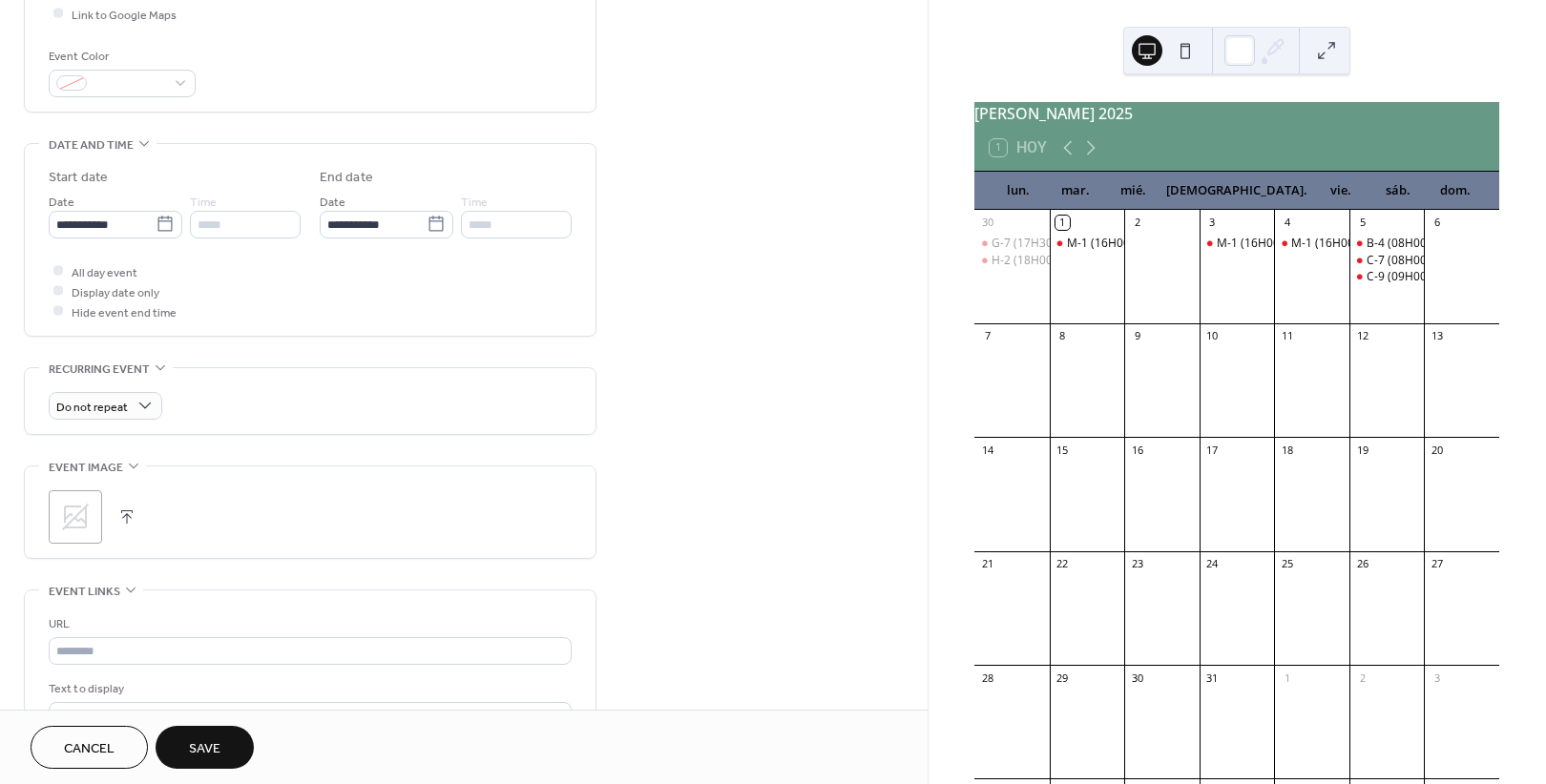 type on "**********" 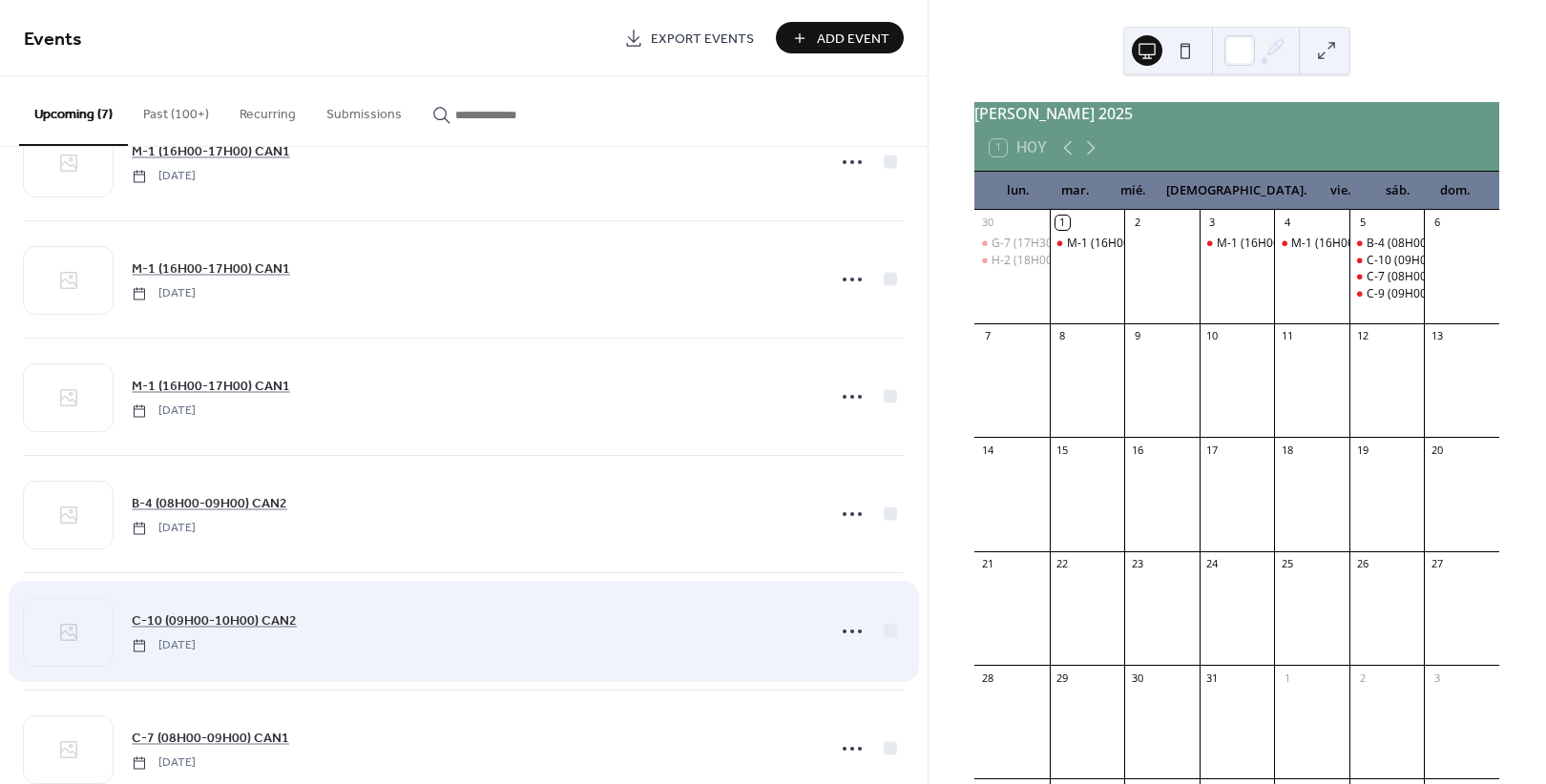 scroll, scrollTop: 240, scrollLeft: 0, axis: vertical 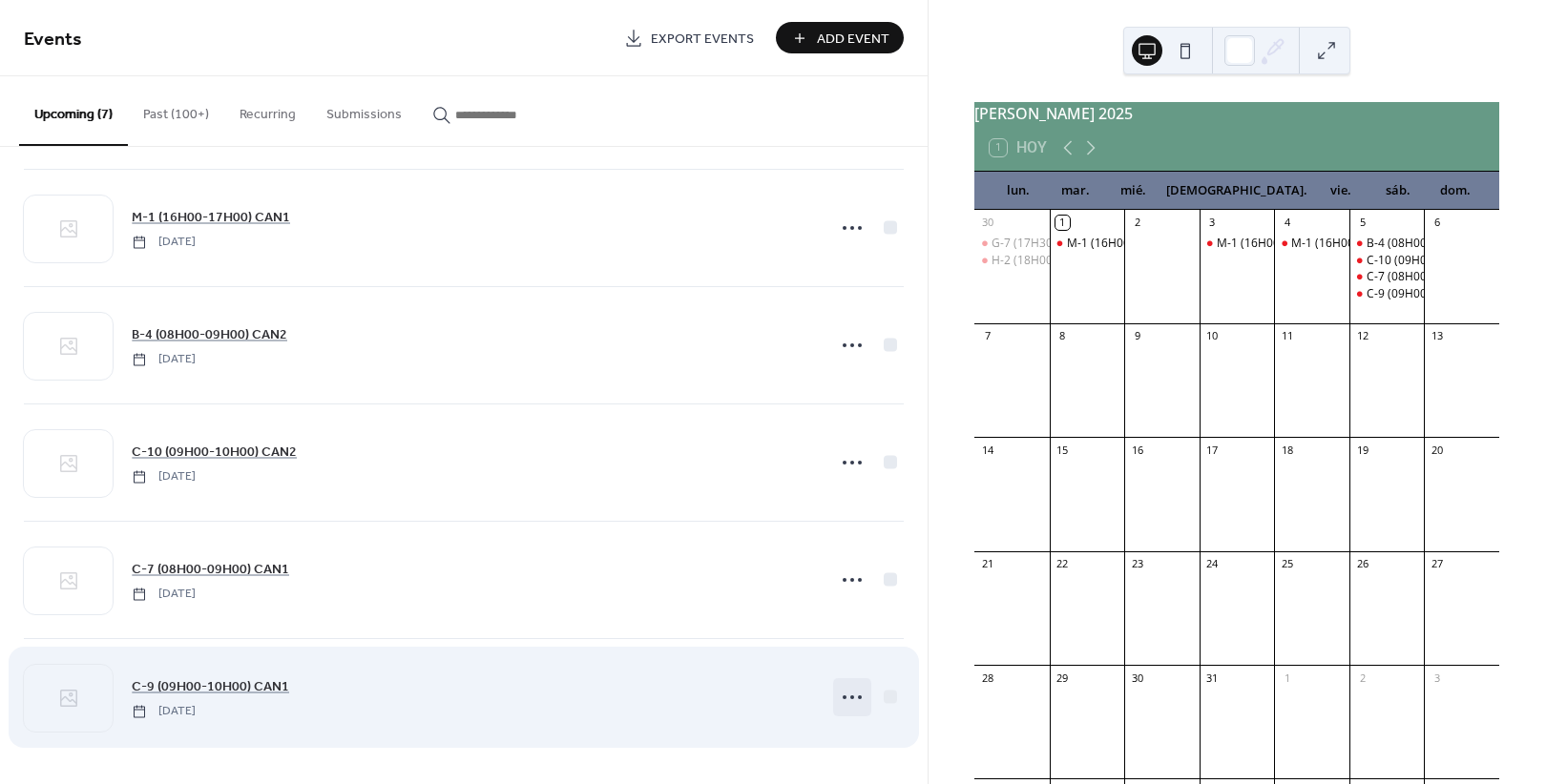 click 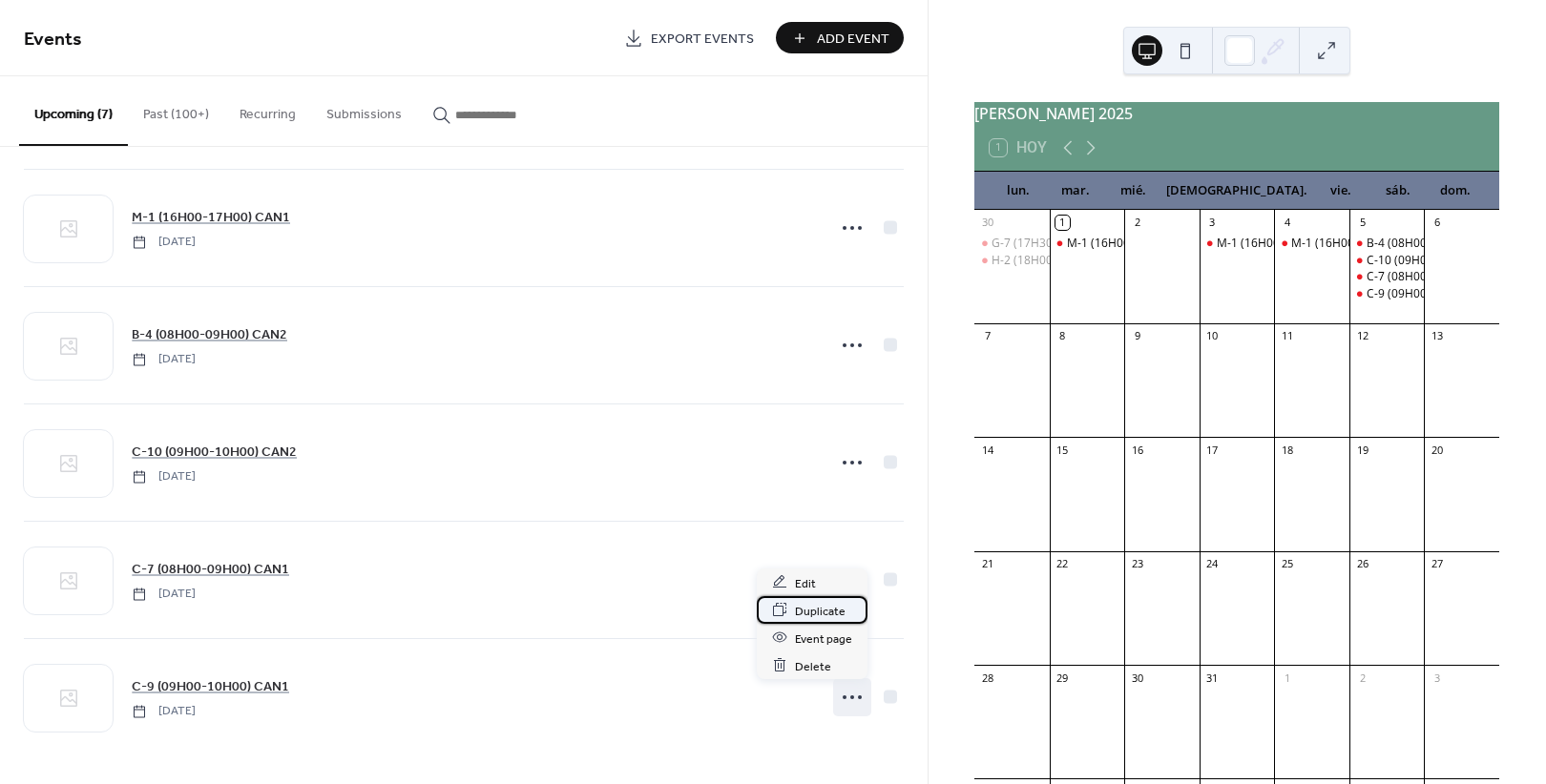 click on "Duplicate" at bounding box center (820, 610) 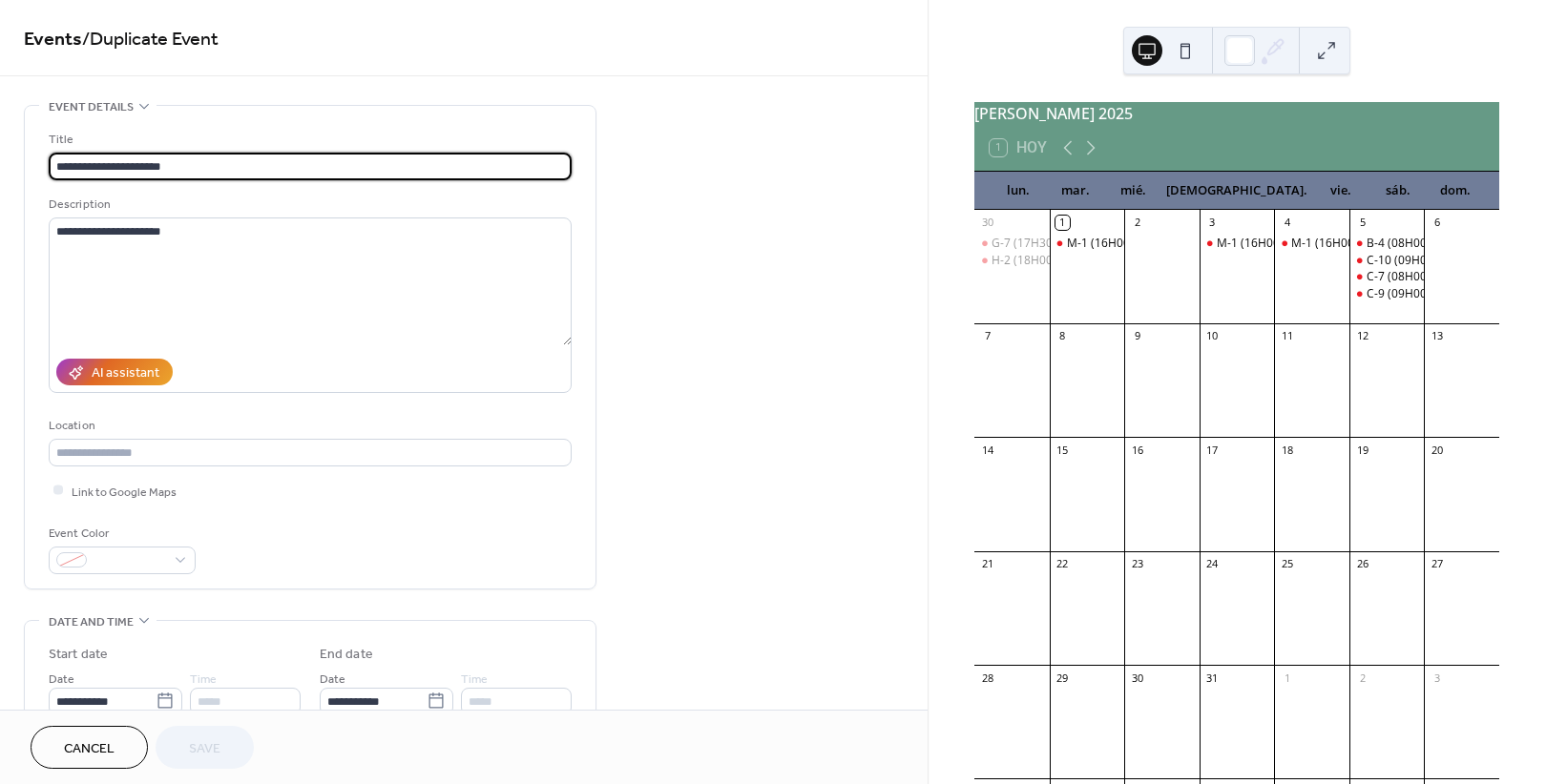 drag, startPoint x: 73, startPoint y: 162, endPoint x: -38, endPoint y: 162, distance: 111 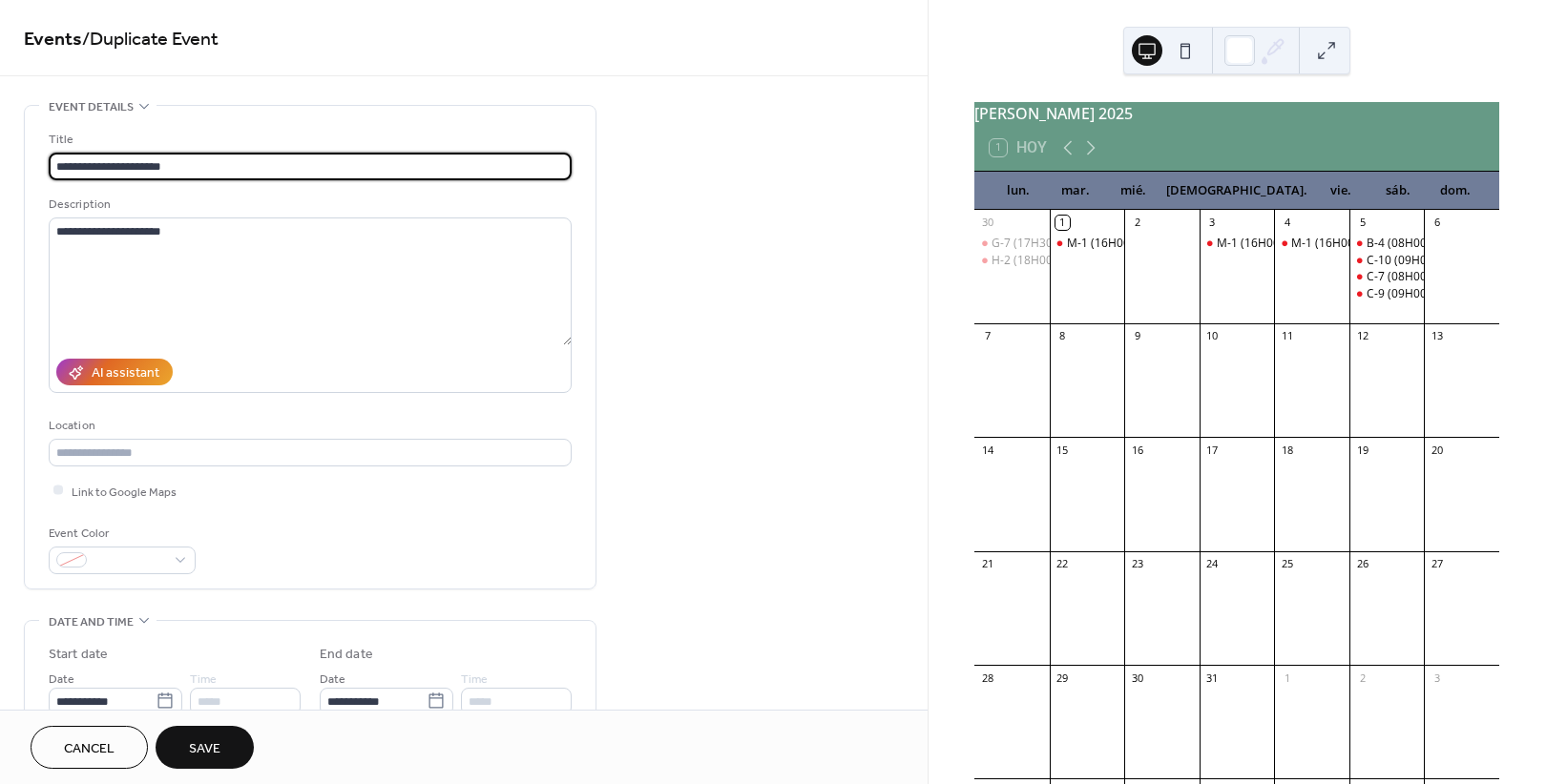 drag, startPoint x: 212, startPoint y: 167, endPoint x: -37, endPoint y: 154, distance: 249.3391 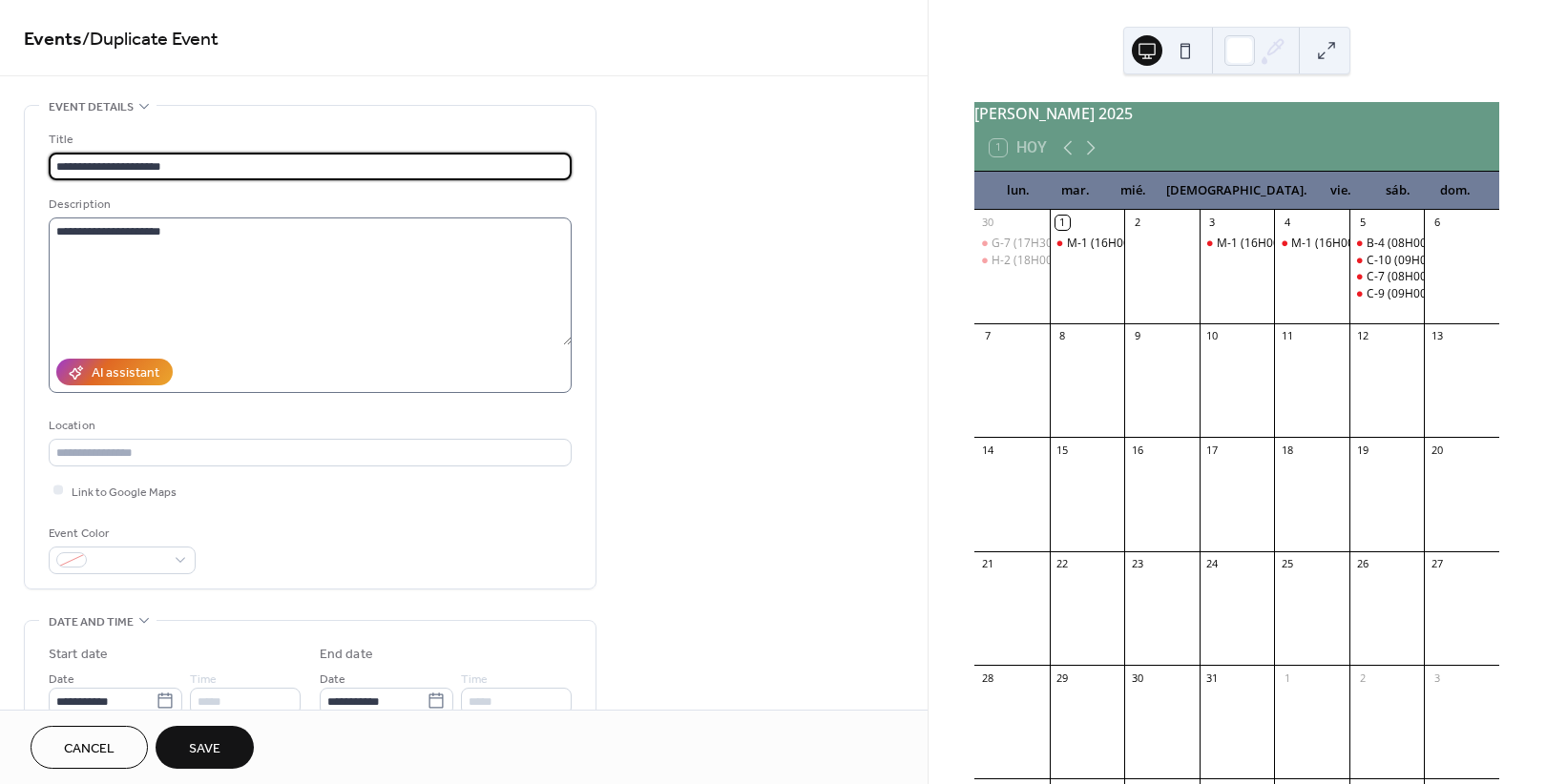 type on "**********" 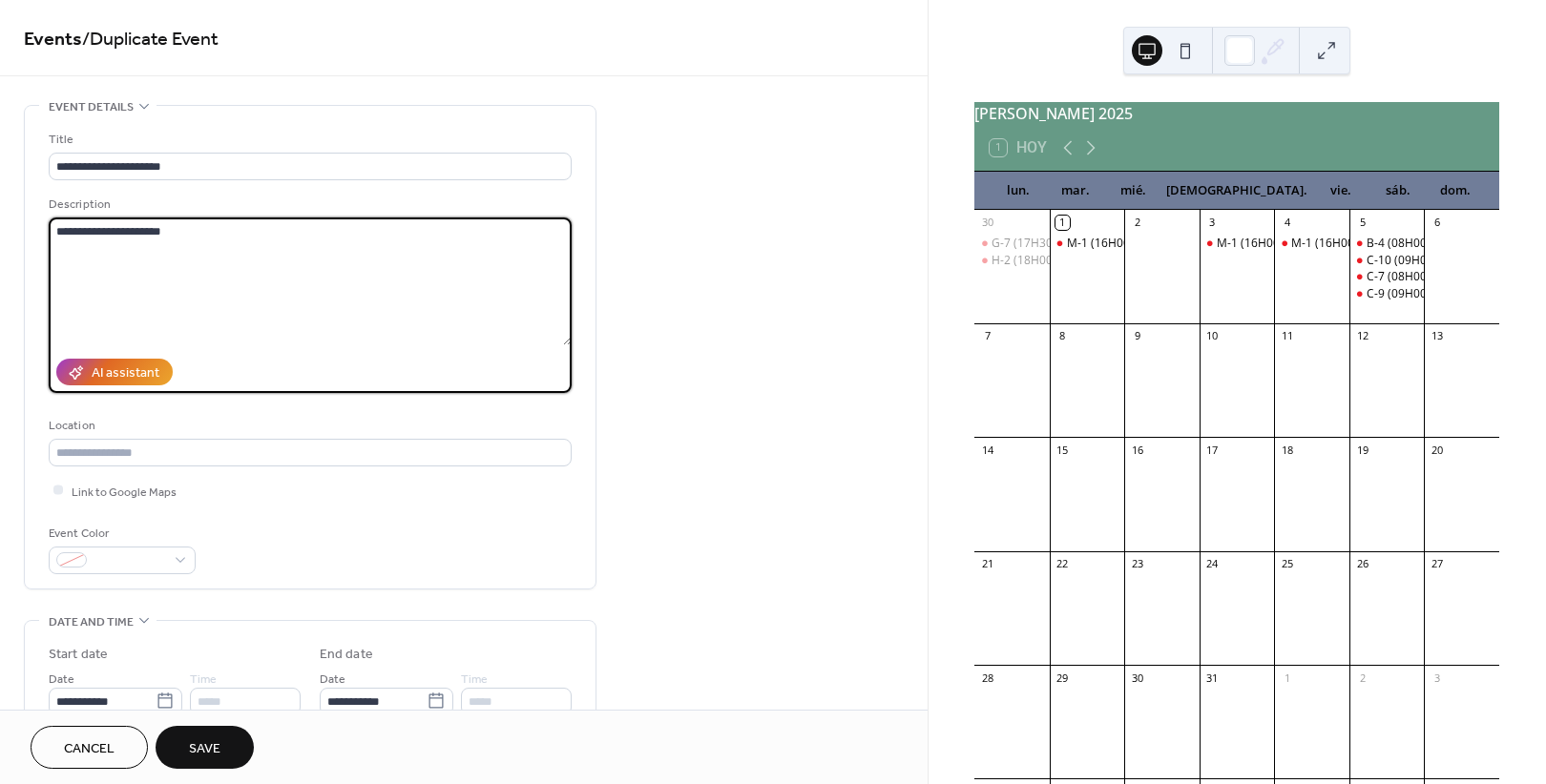 drag, startPoint x: 217, startPoint y: 230, endPoint x: -29, endPoint y: 246, distance: 246.51978 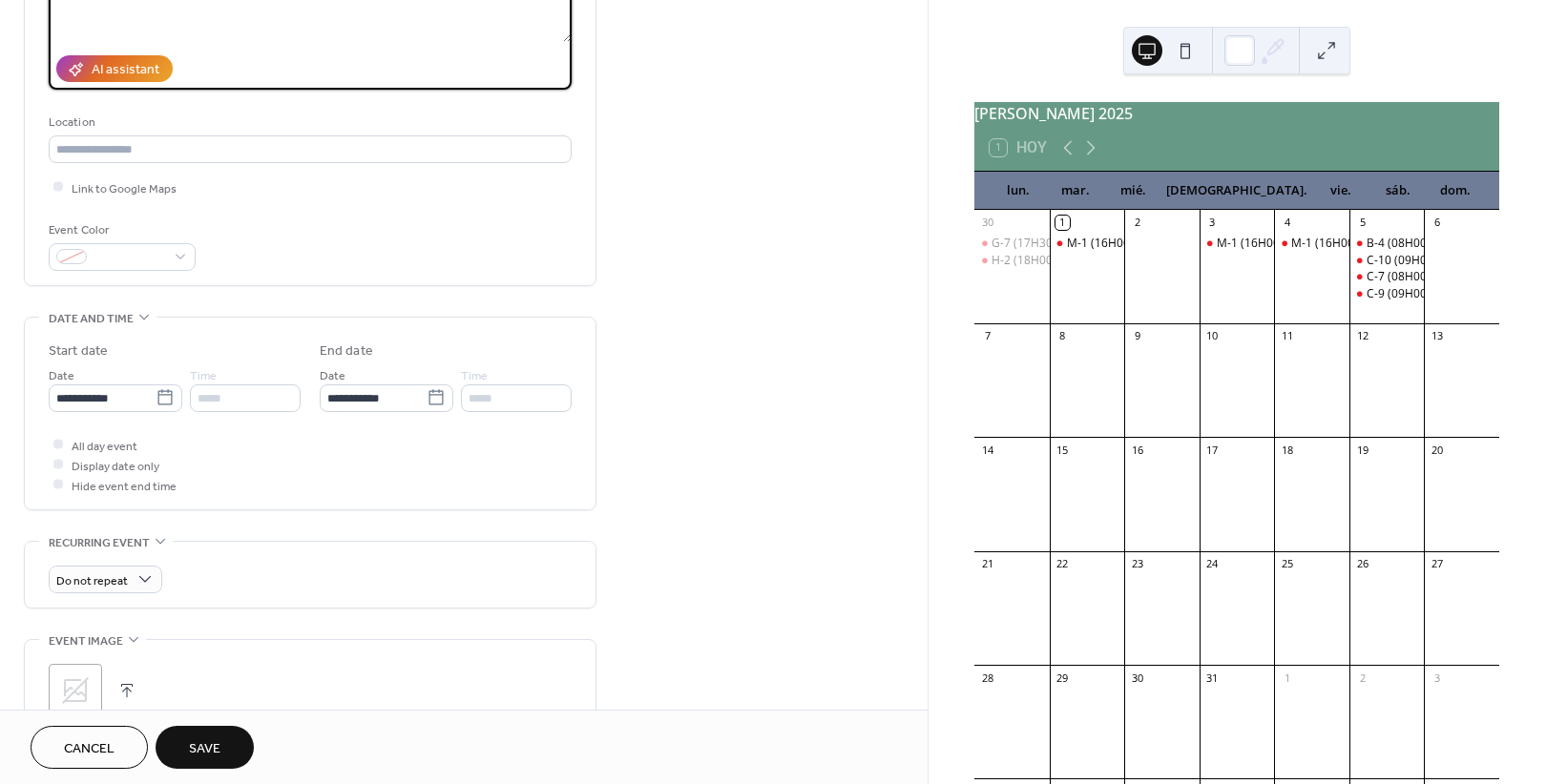 scroll, scrollTop: 358, scrollLeft: 0, axis: vertical 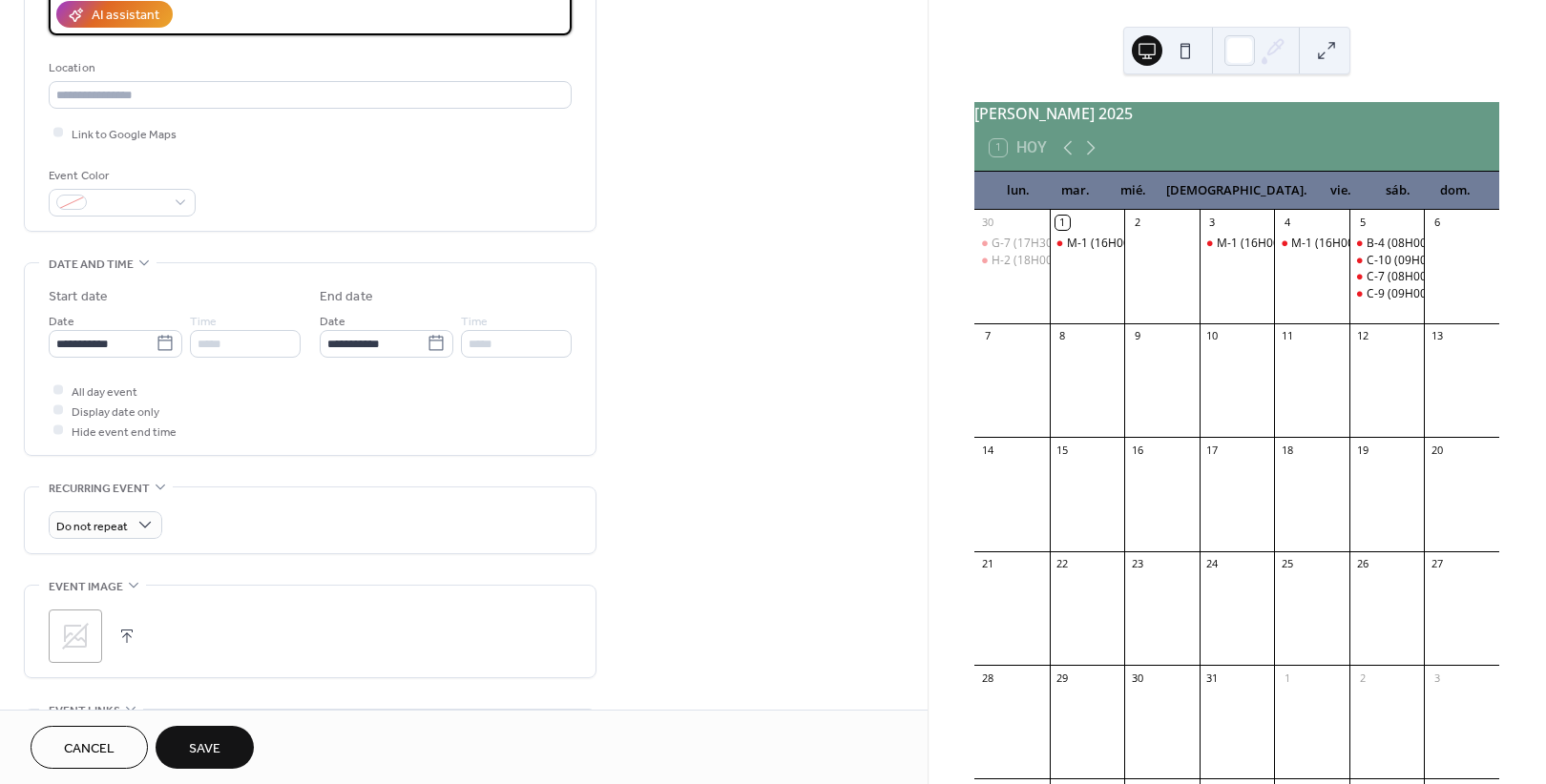 type on "**********" 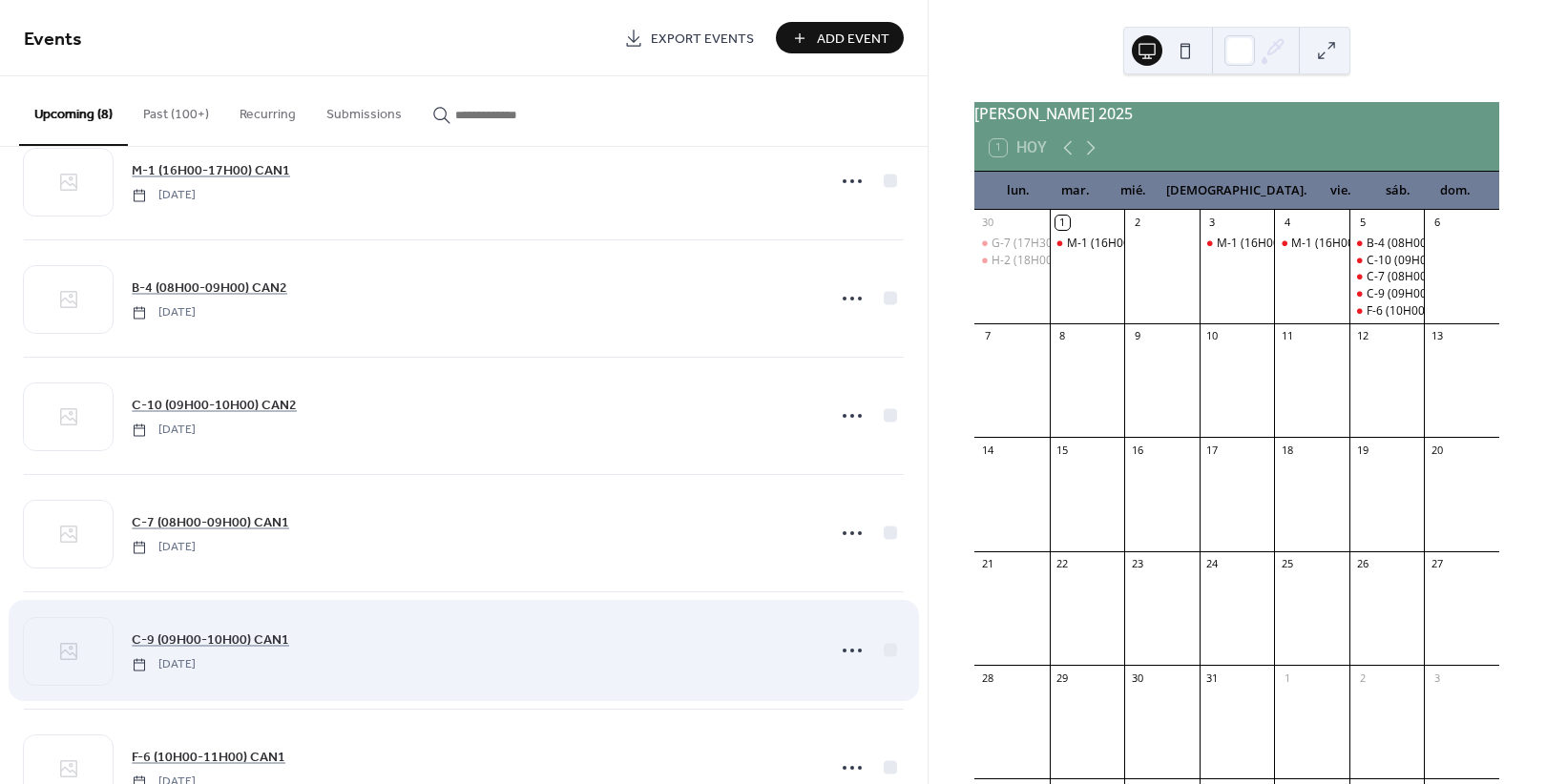 scroll, scrollTop: 359, scrollLeft: 0, axis: vertical 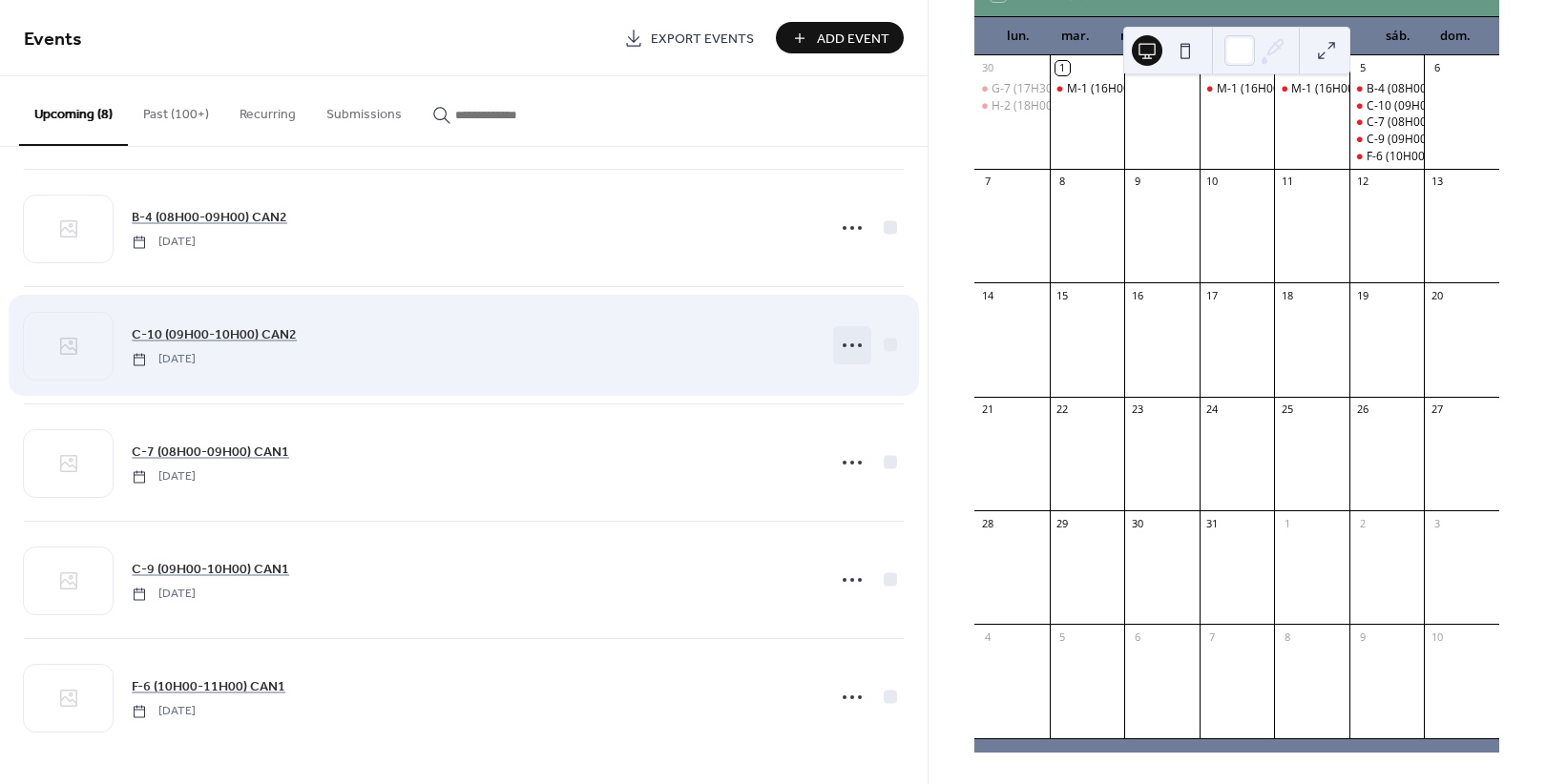 click 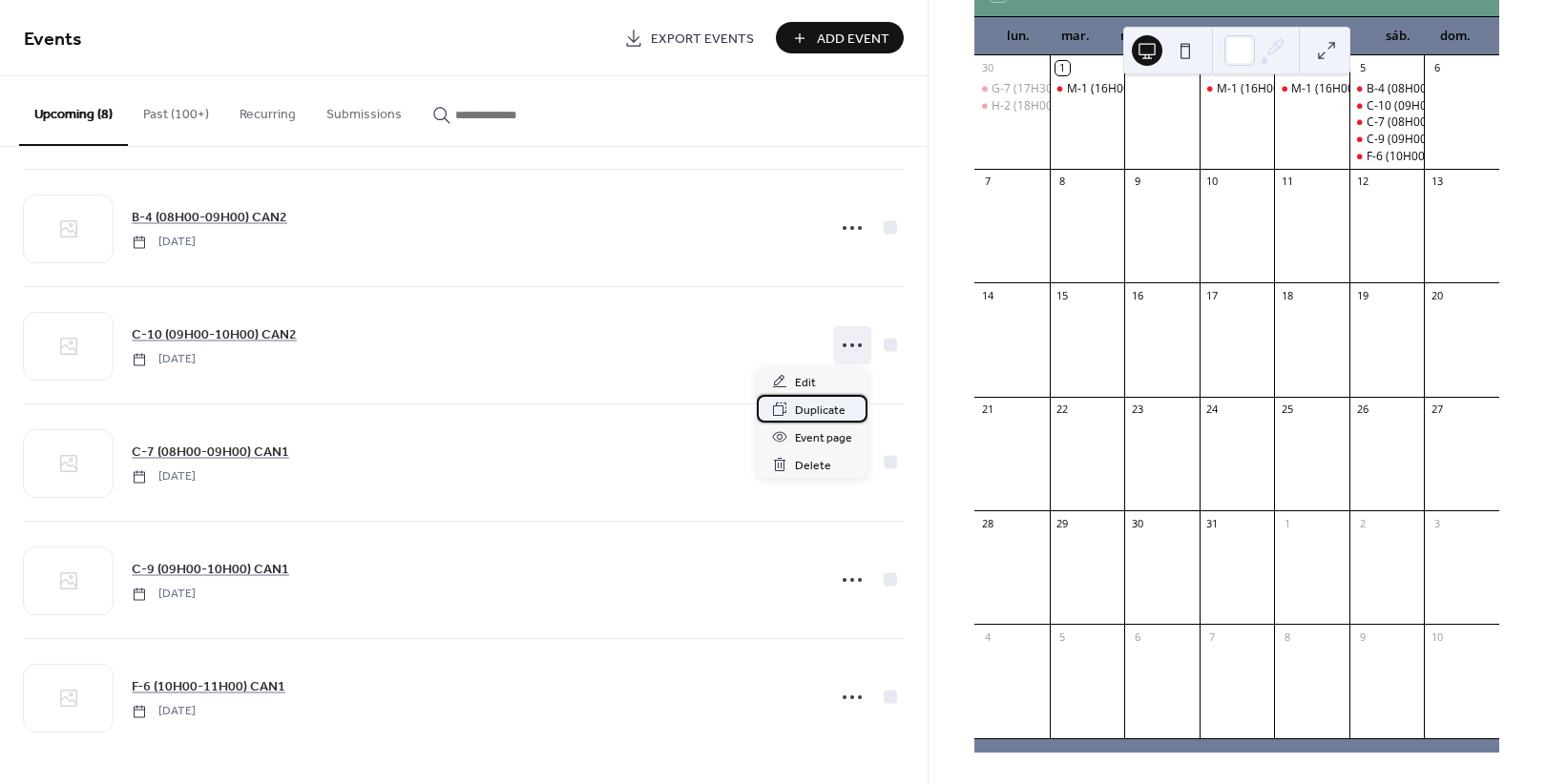 click on "Duplicate" at bounding box center (820, 410) 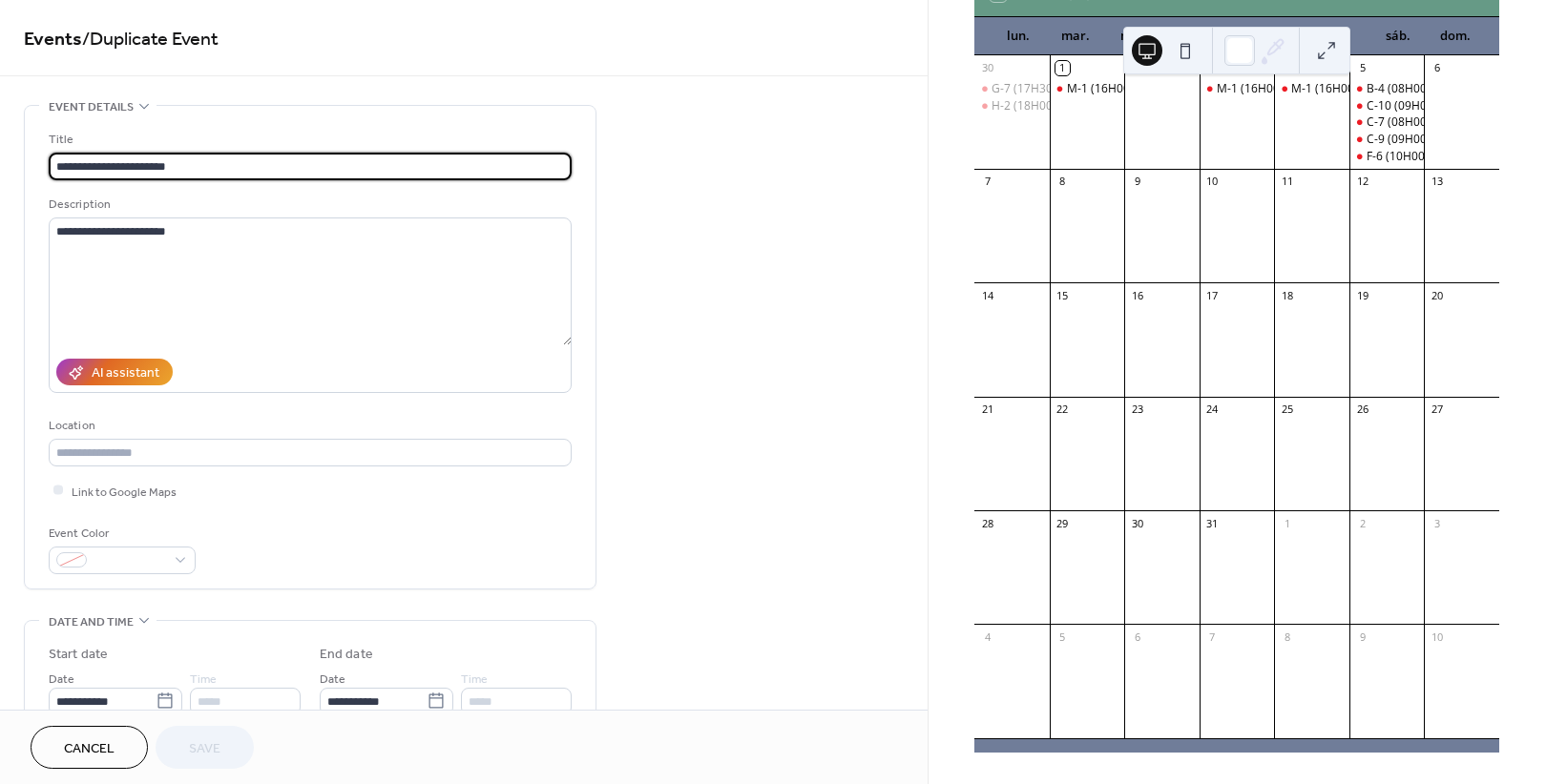 drag, startPoint x: 79, startPoint y: 158, endPoint x: -12, endPoint y: 162, distance: 91.0879 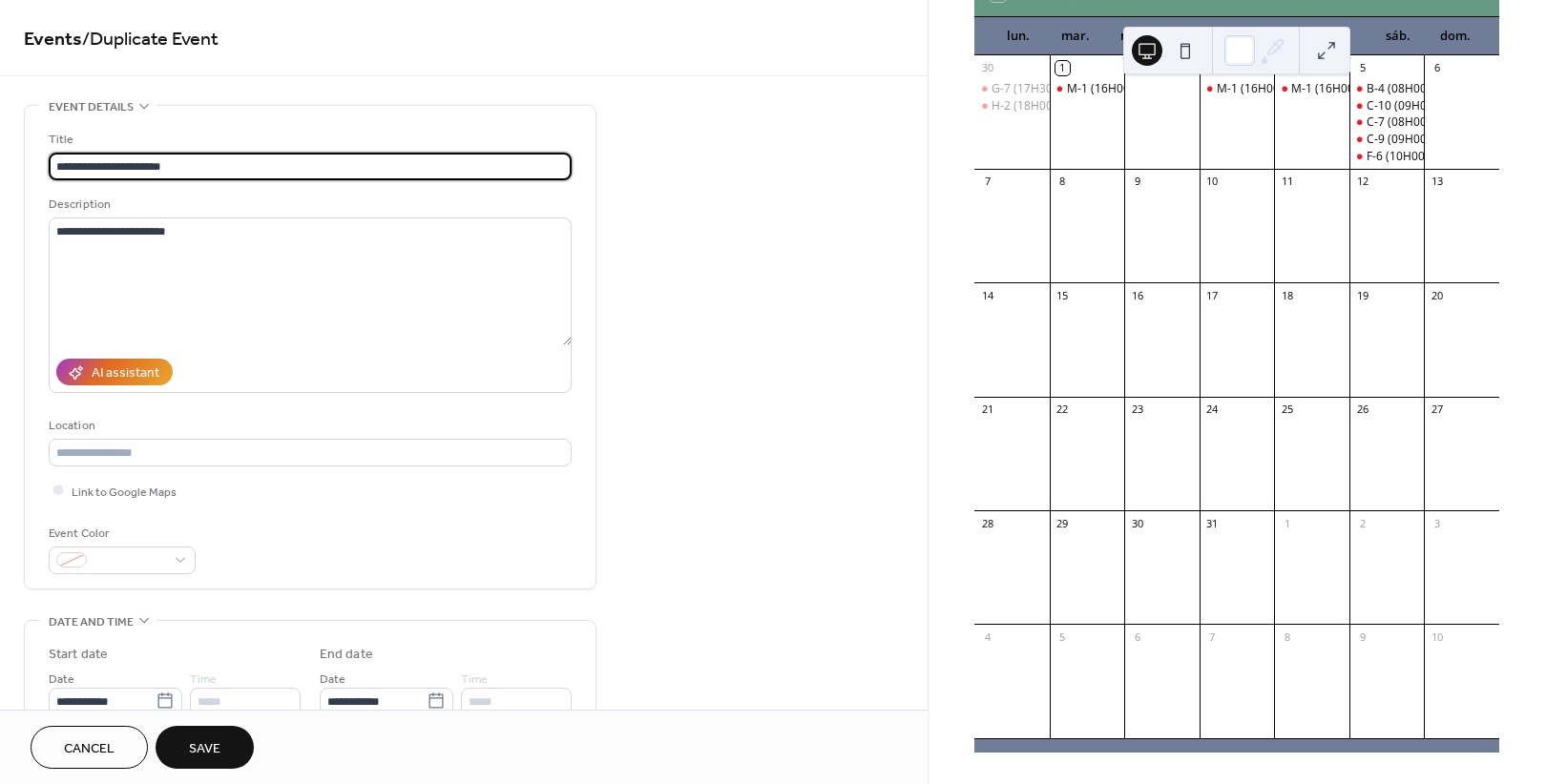 click on "**********" at bounding box center [310, 166] 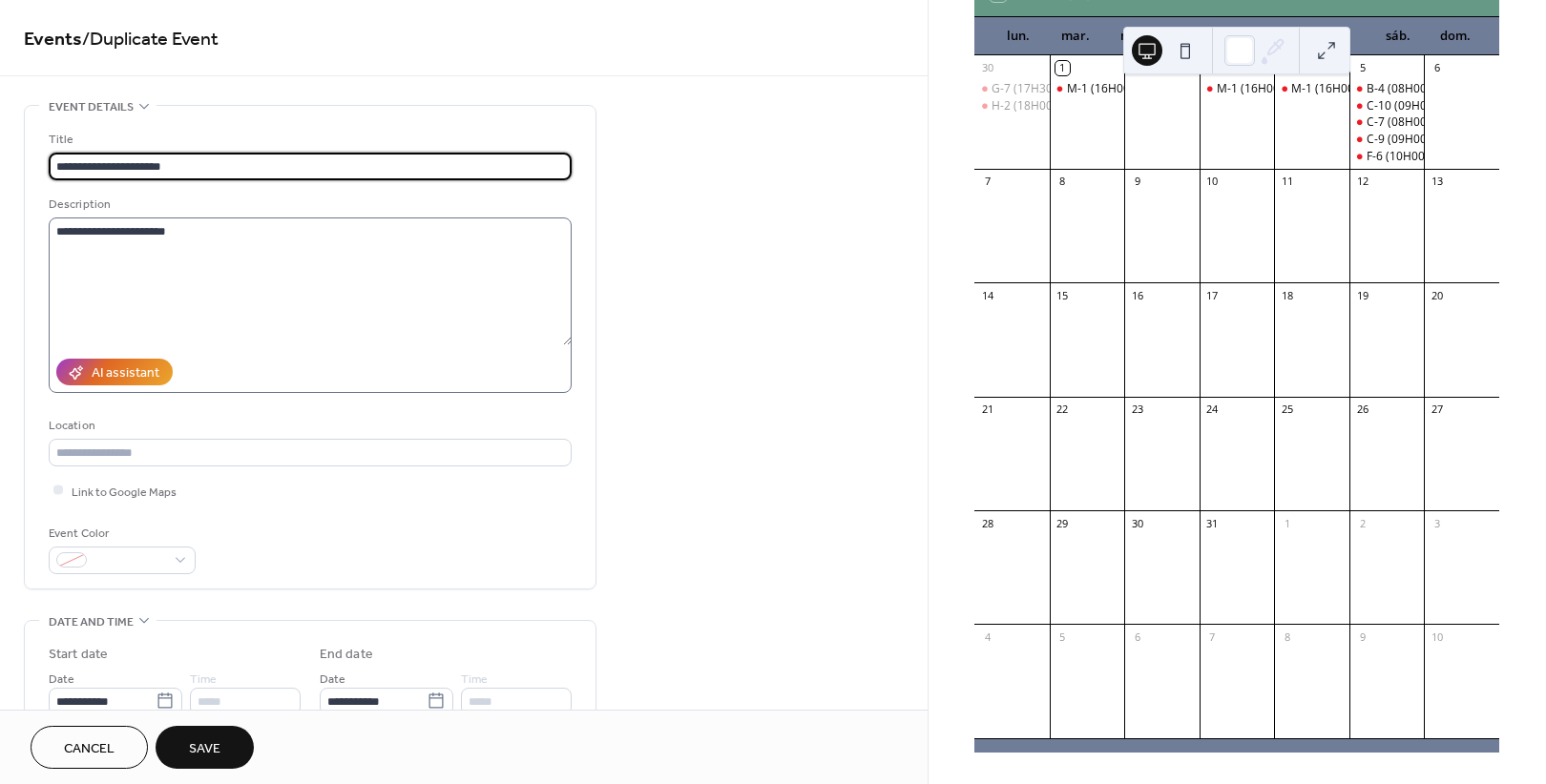 type on "**********" 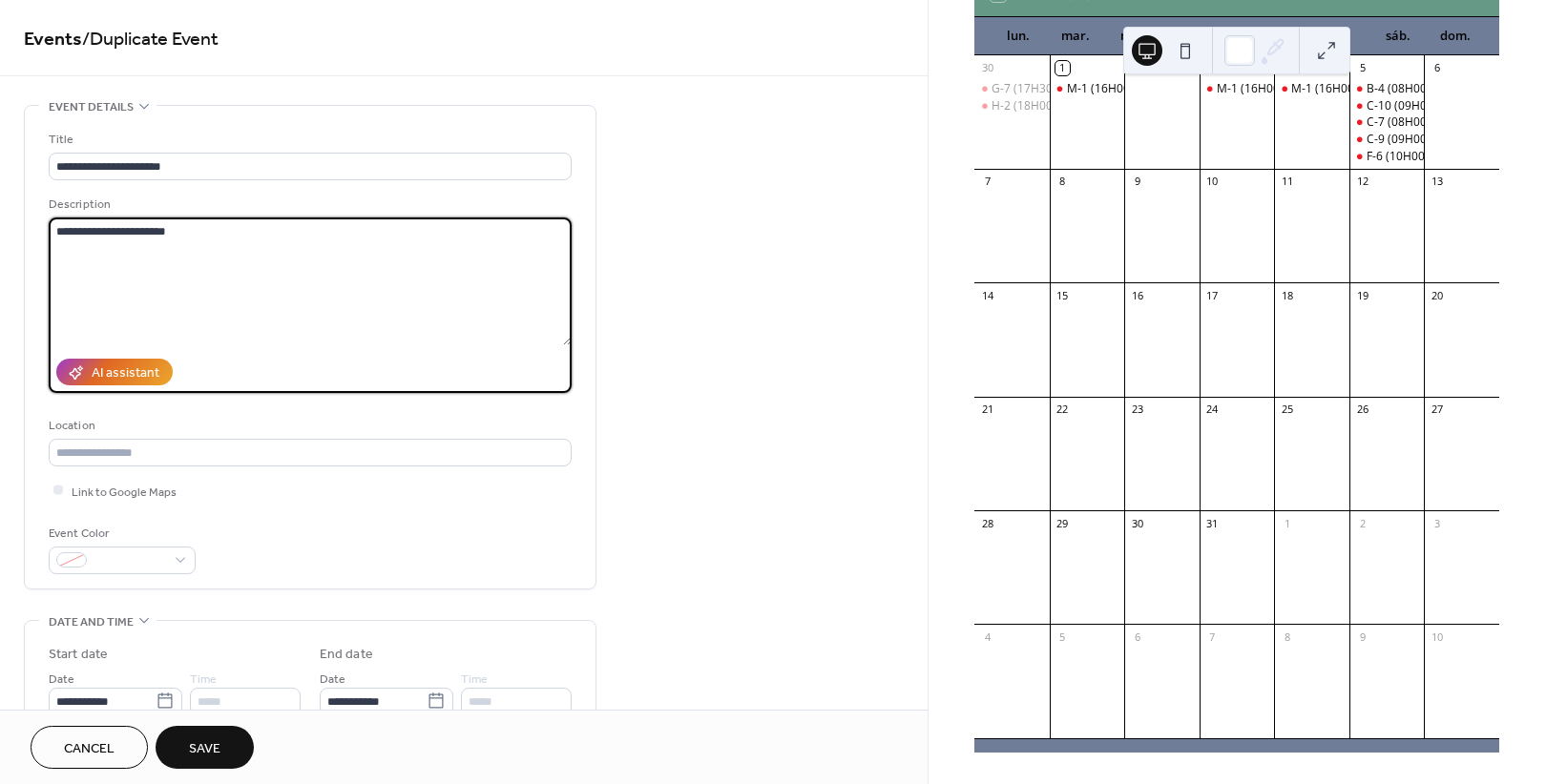 drag, startPoint x: 167, startPoint y: 230, endPoint x: 2, endPoint y: 229, distance: 165.00303 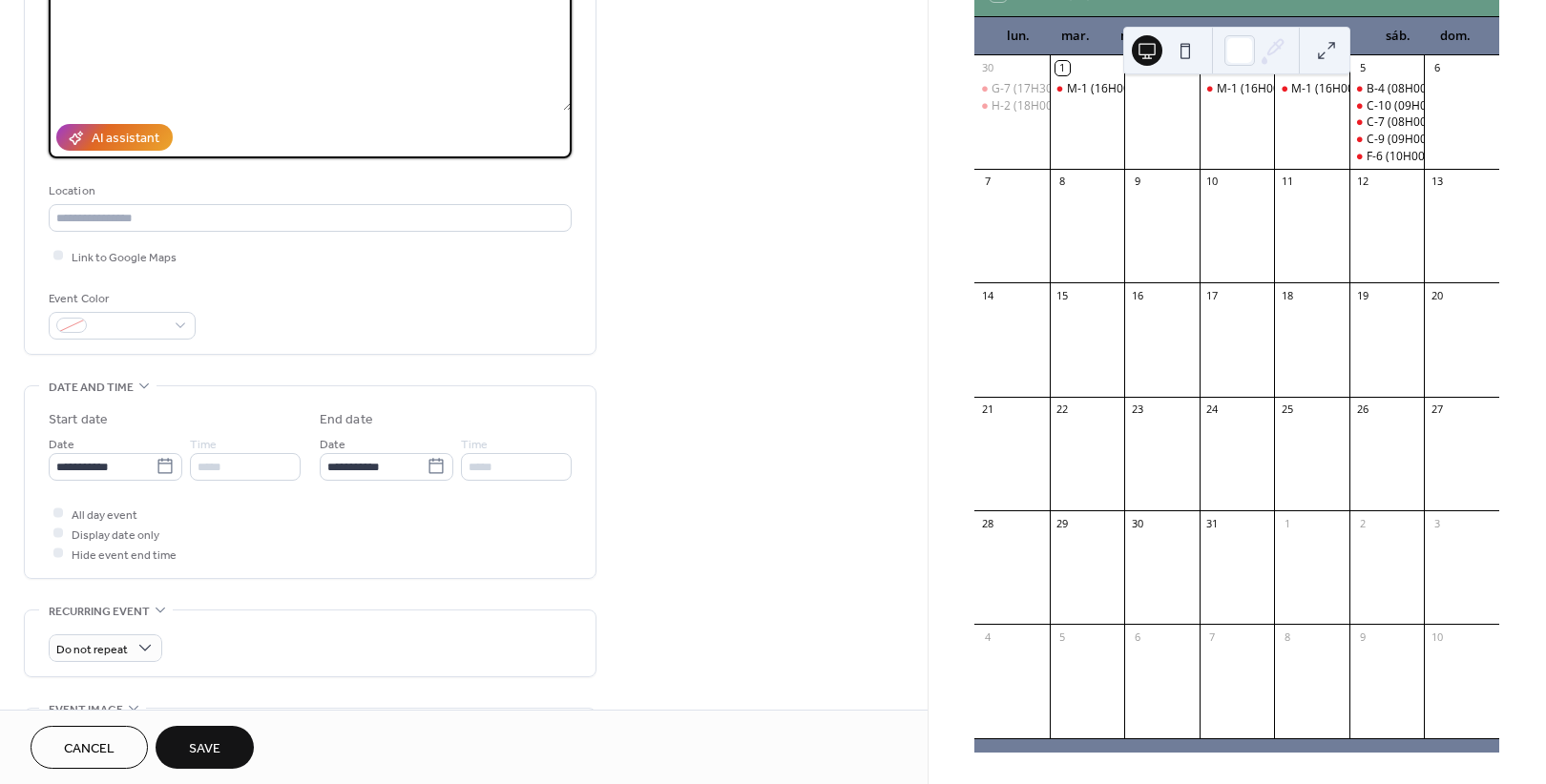 scroll, scrollTop: 238, scrollLeft: 0, axis: vertical 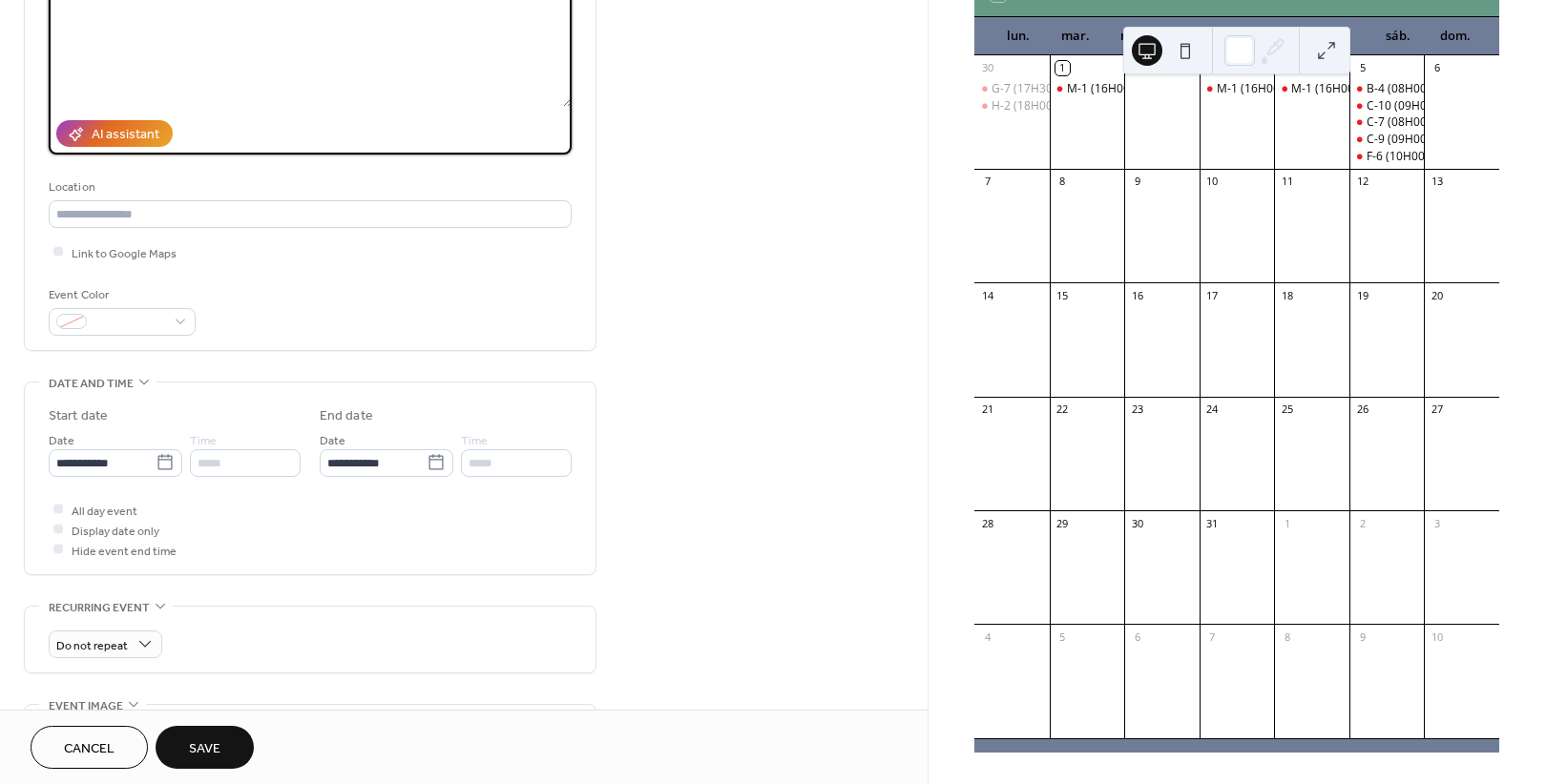 type on "**********" 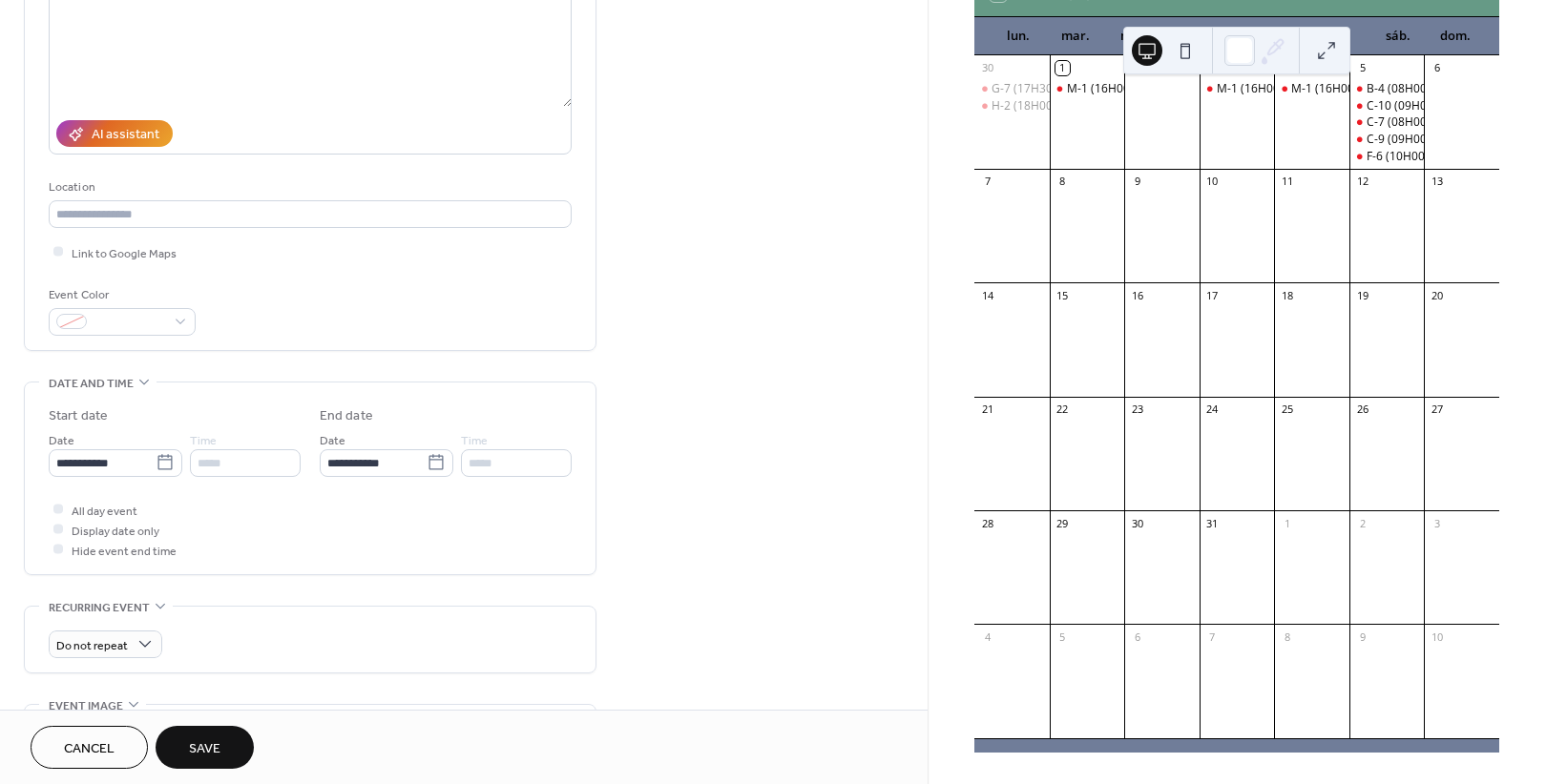 click on "Save" at bounding box center (204, 749) 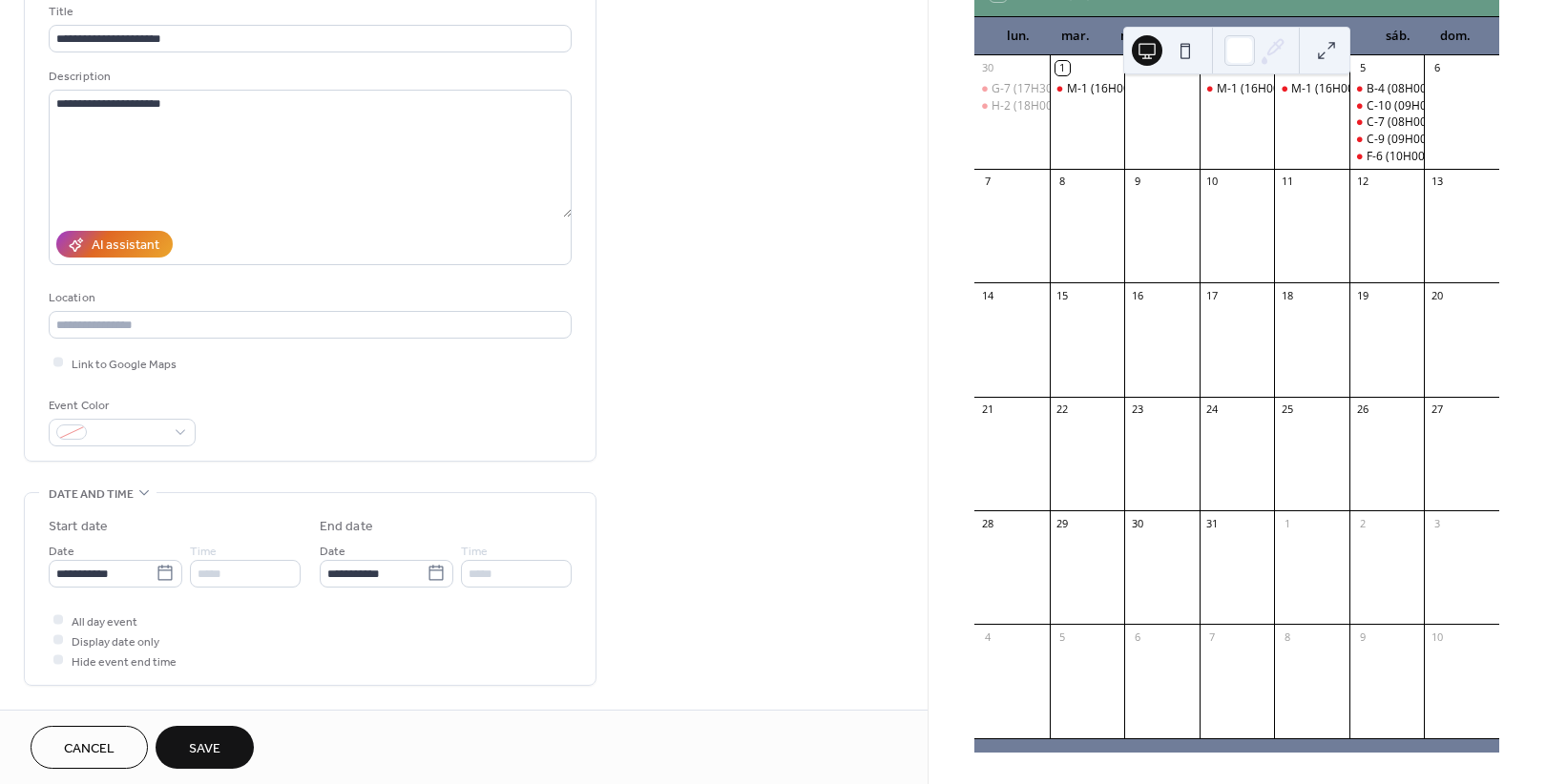 scroll, scrollTop: 0, scrollLeft: 0, axis: both 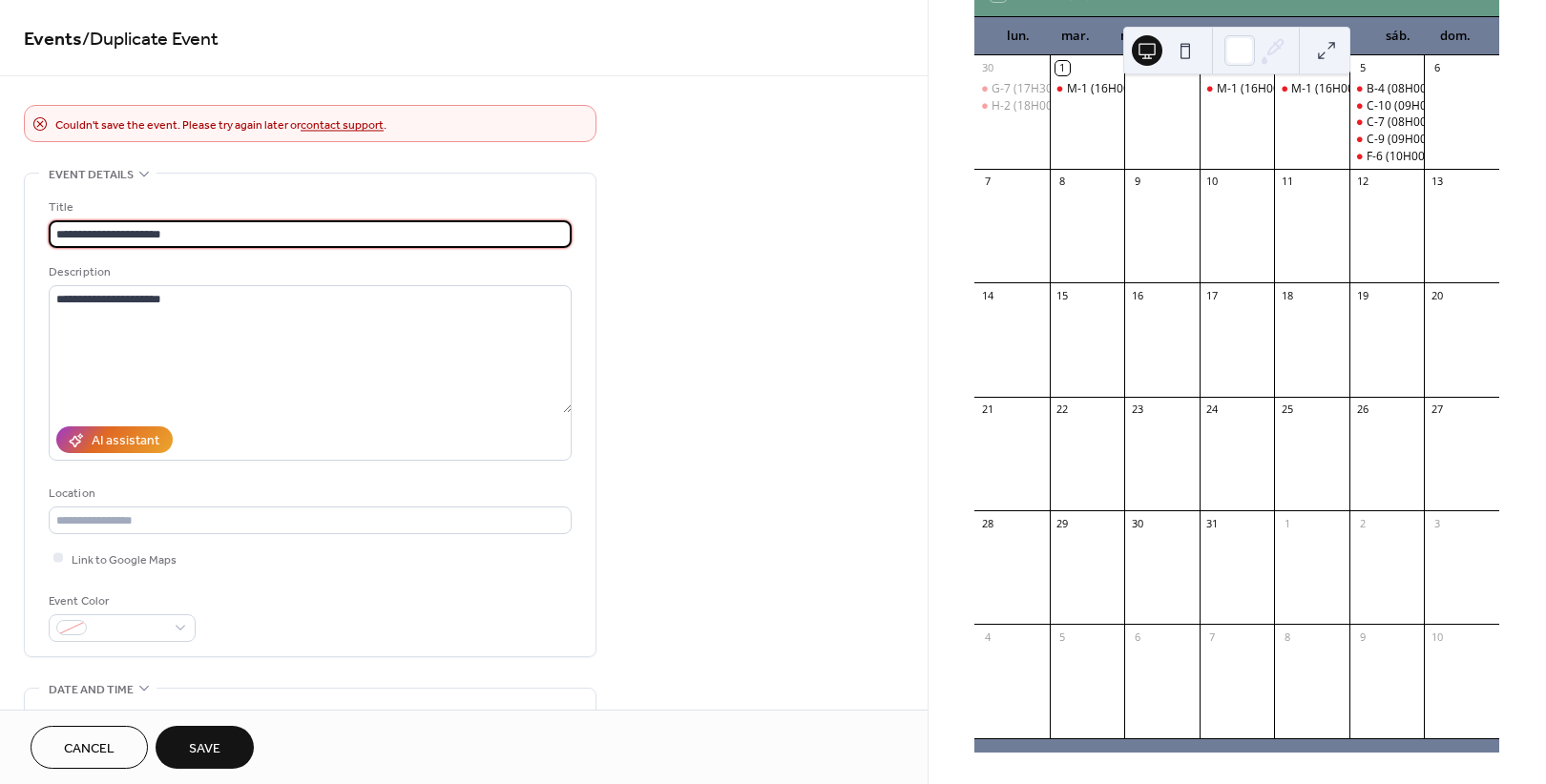 drag, startPoint x: 212, startPoint y: 228, endPoint x: -86, endPoint y: 273, distance: 301.3785 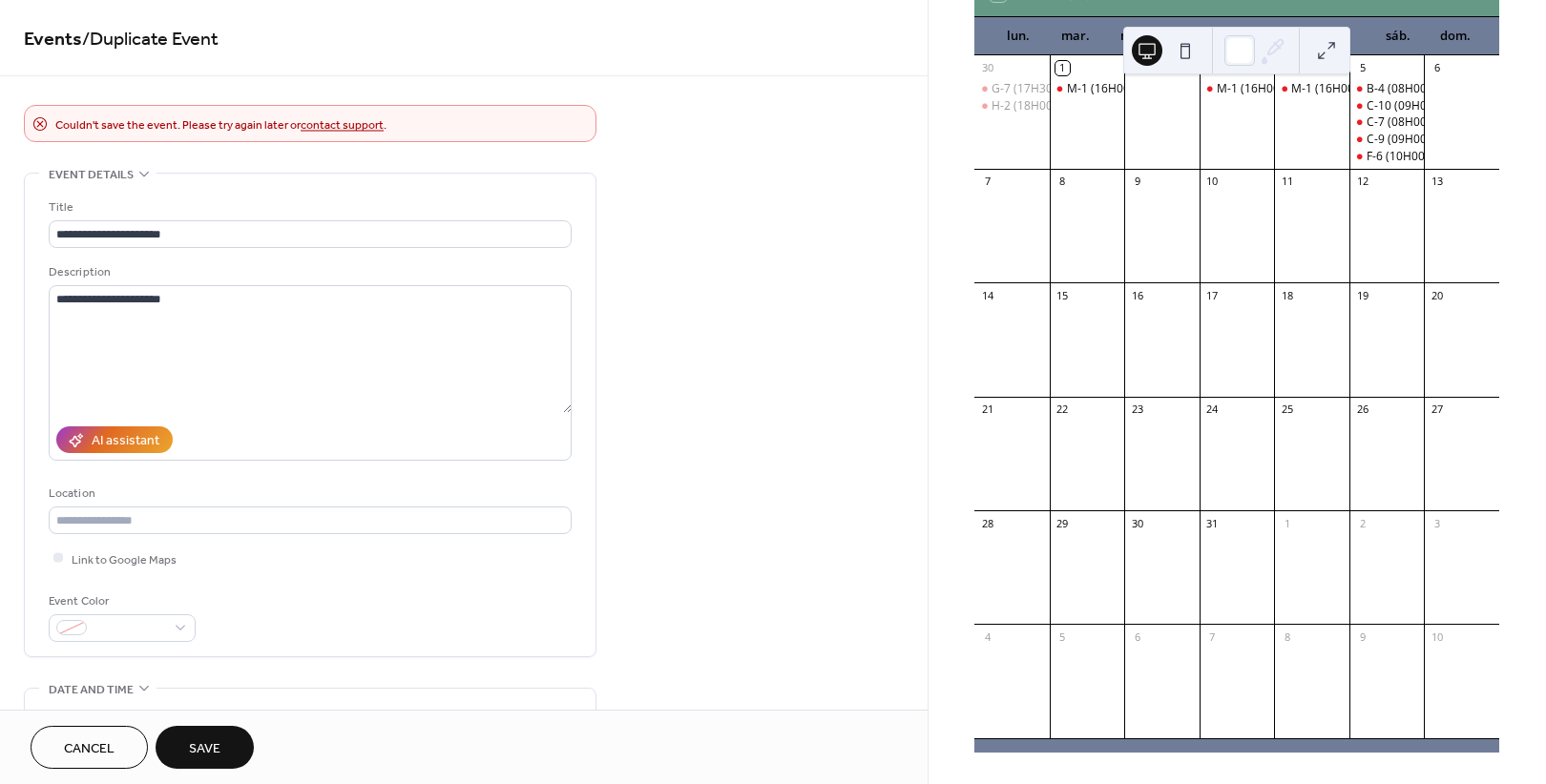 click on "contact support" at bounding box center [342, 125] 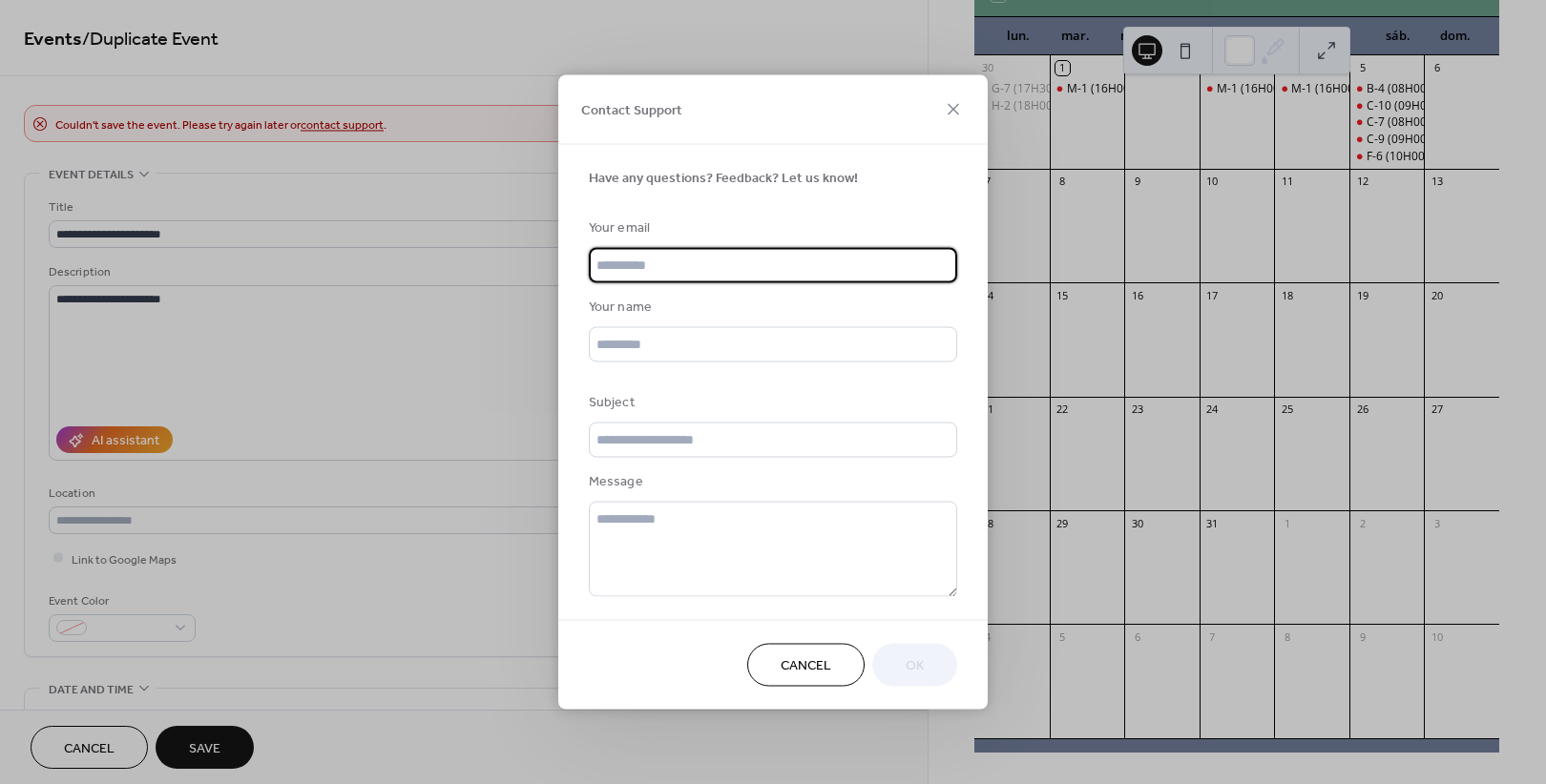 click on "Cancel" at bounding box center (805, 666) 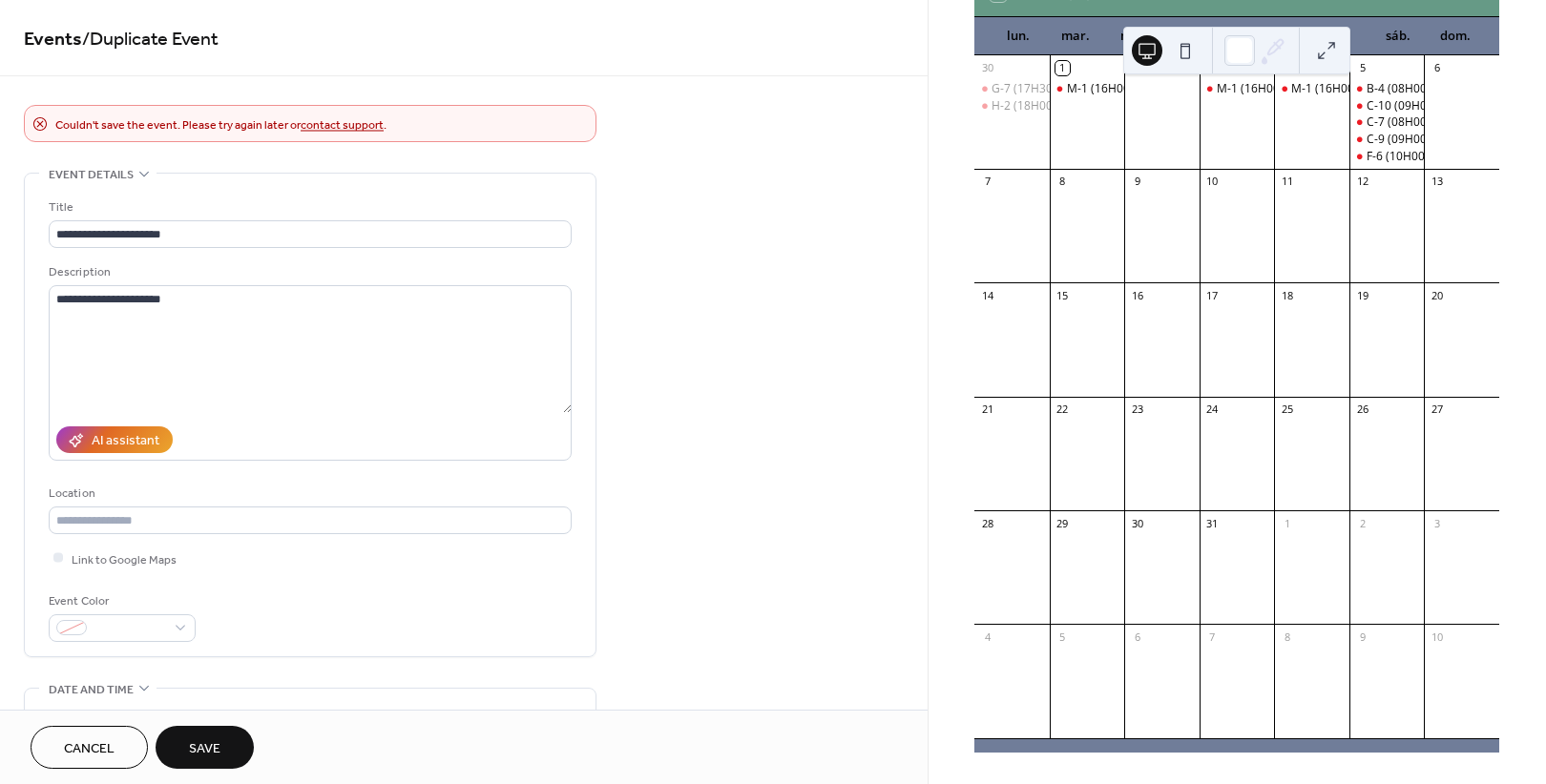 click on "Cancel" at bounding box center (89, 749) 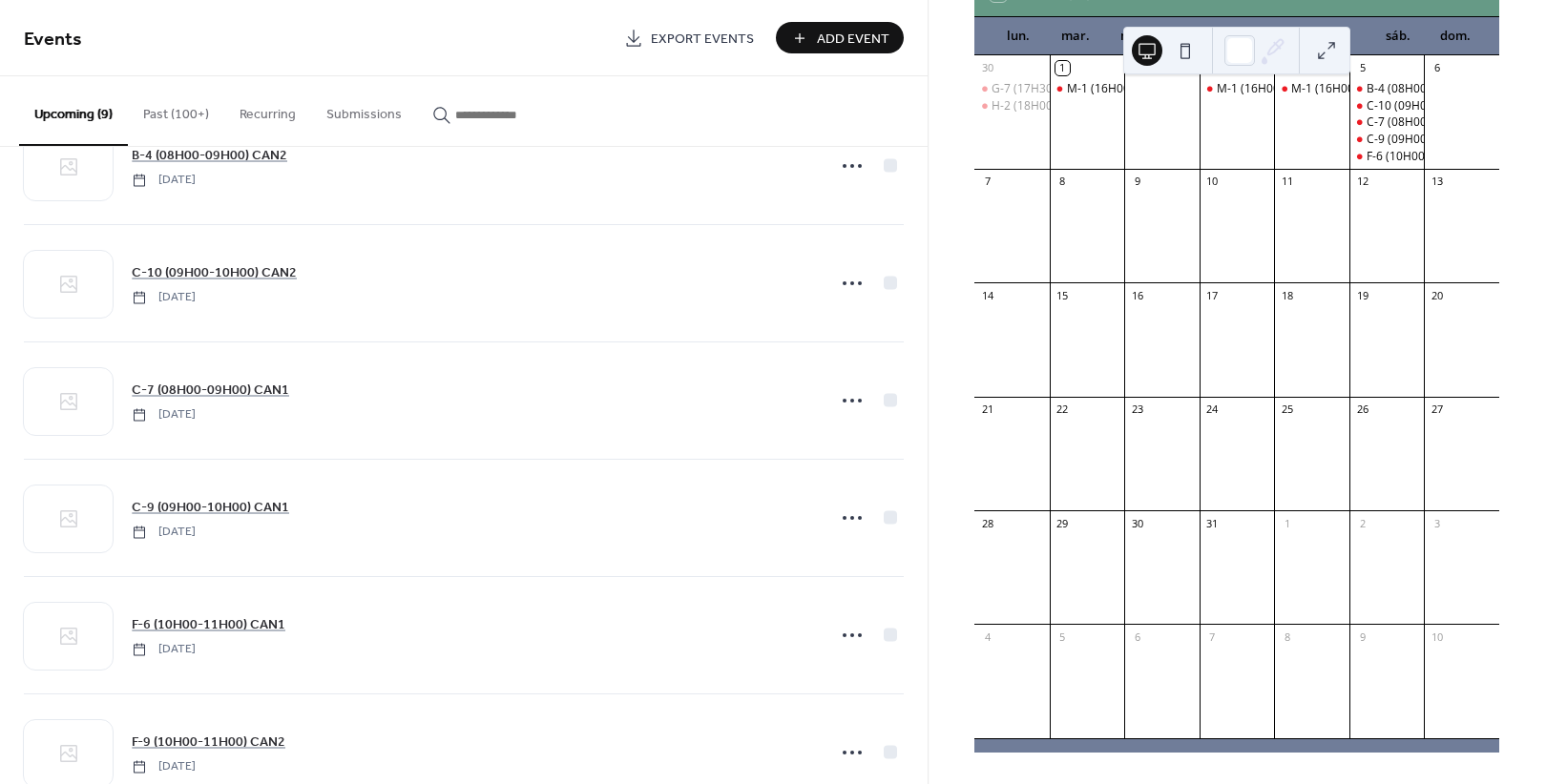 scroll, scrollTop: 475, scrollLeft: 0, axis: vertical 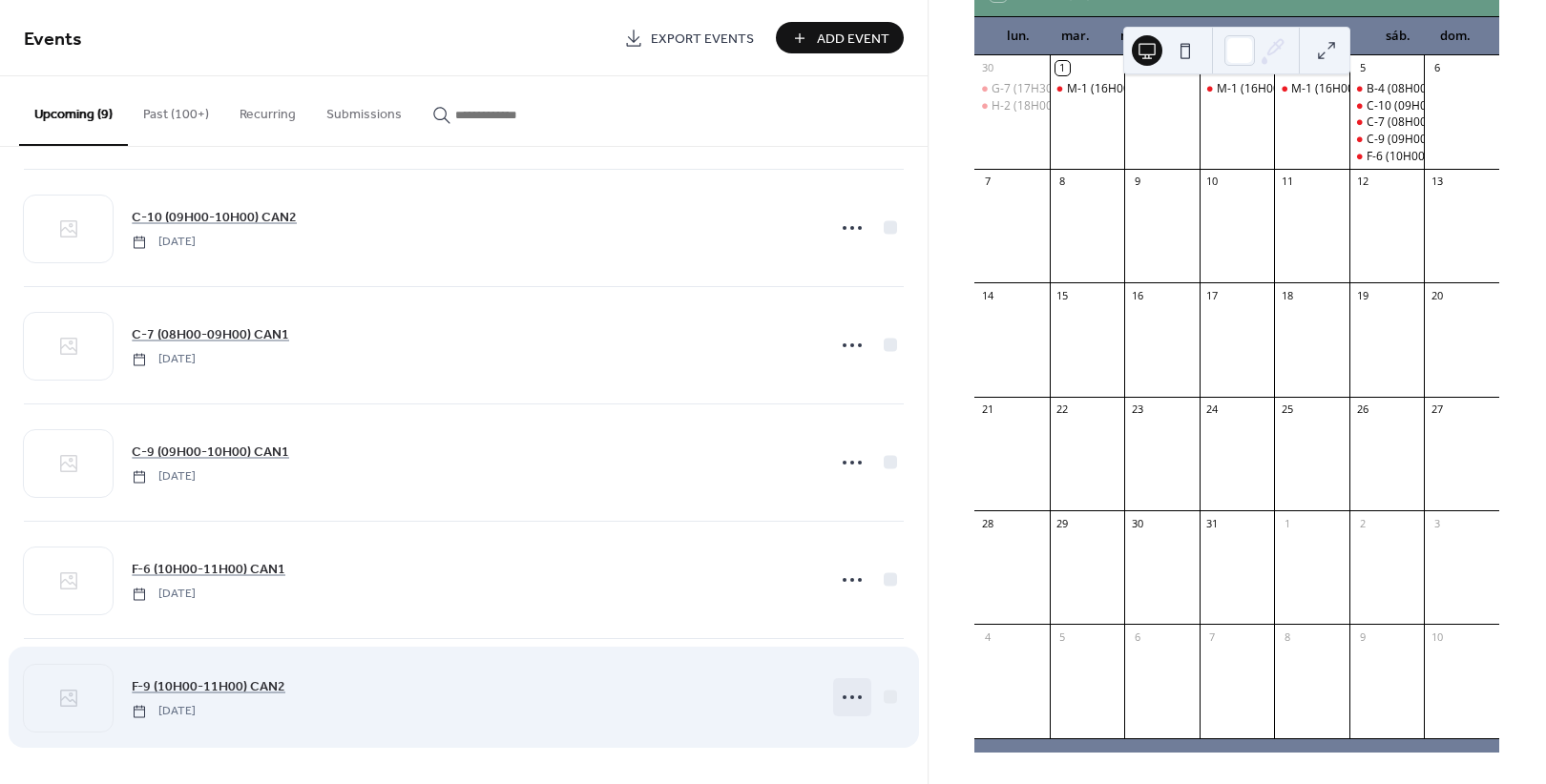 click 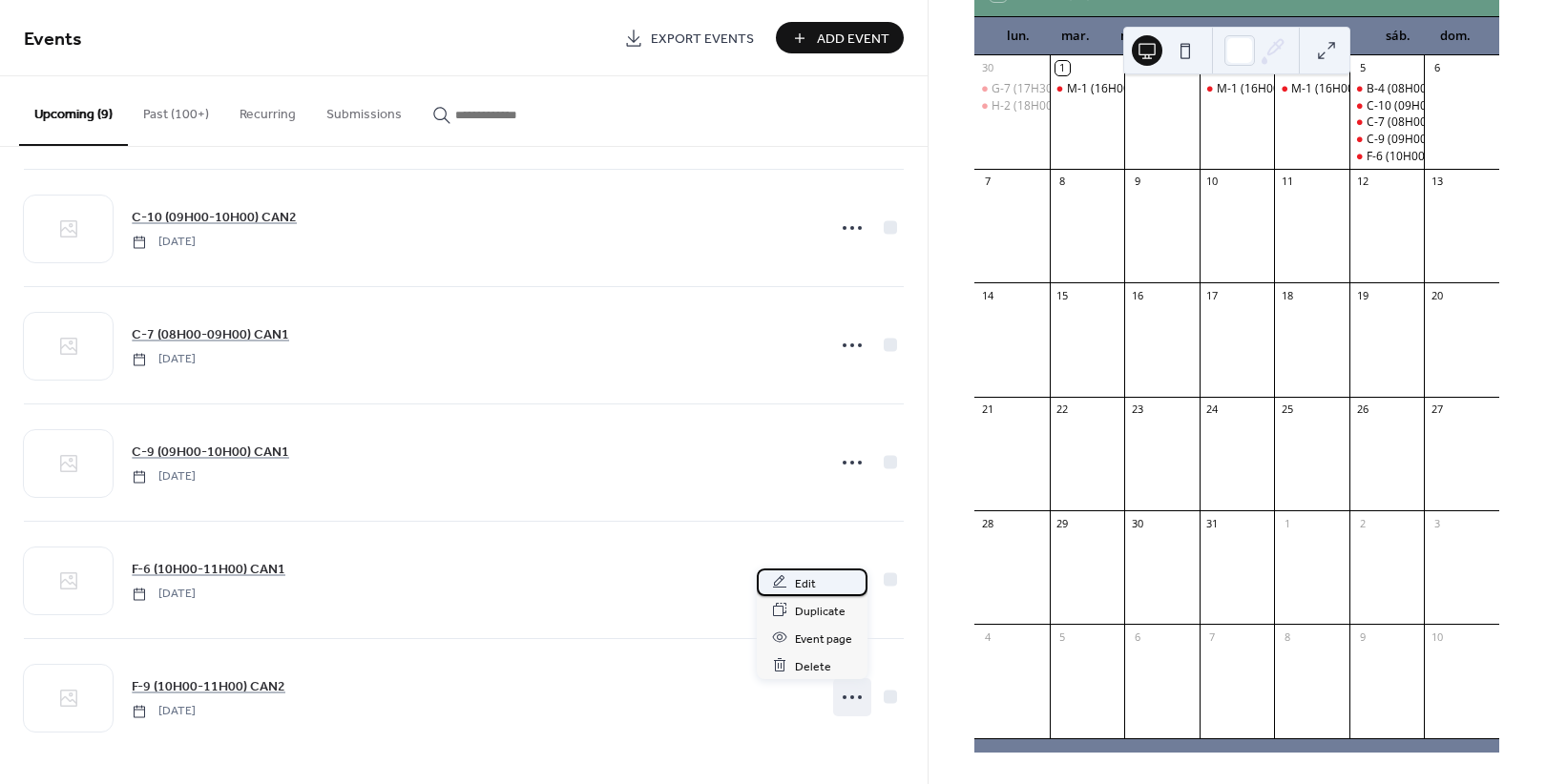 click on "Edit" at bounding box center (812, 582) 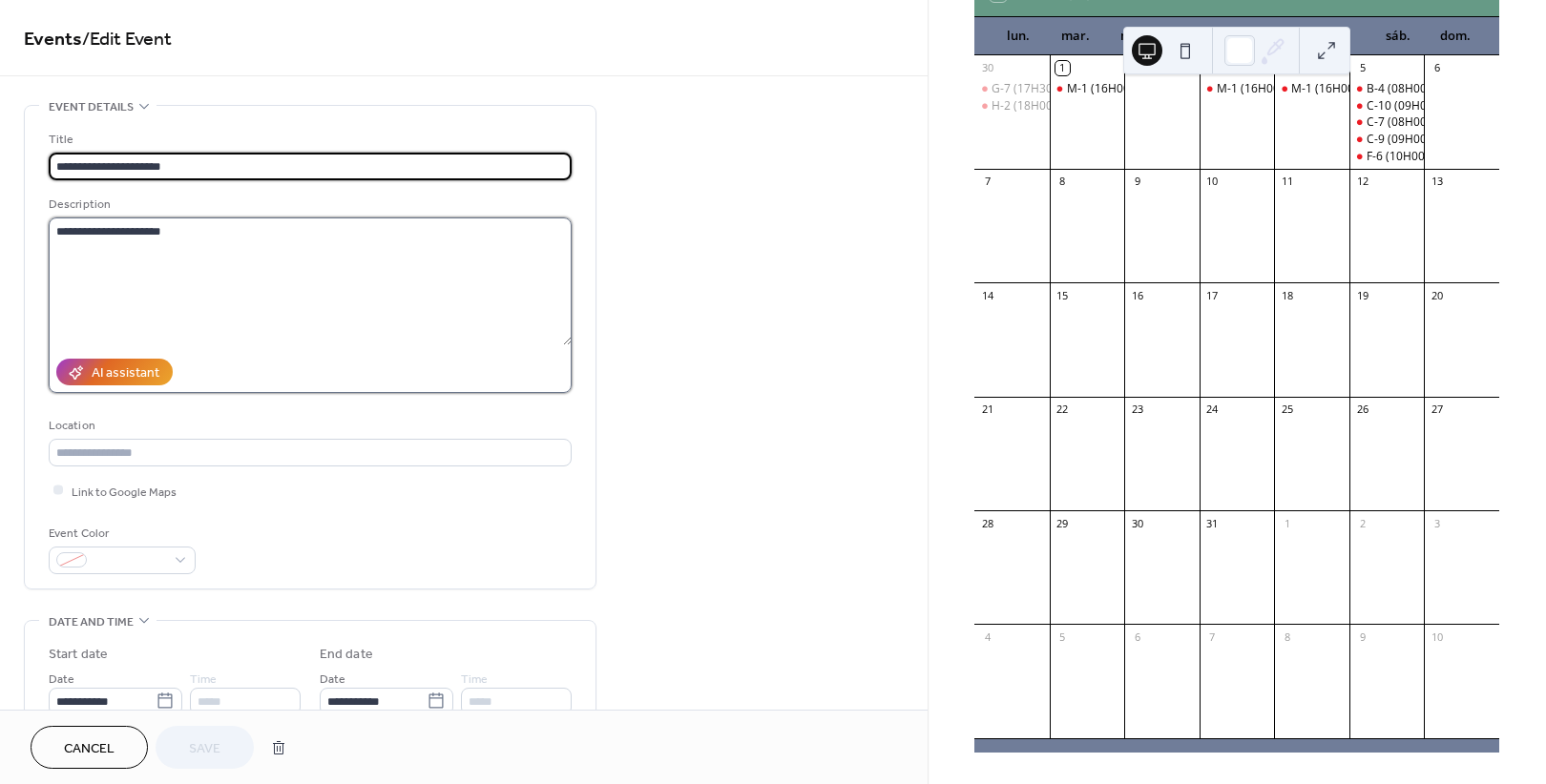 click on "**********" at bounding box center (310, 281) 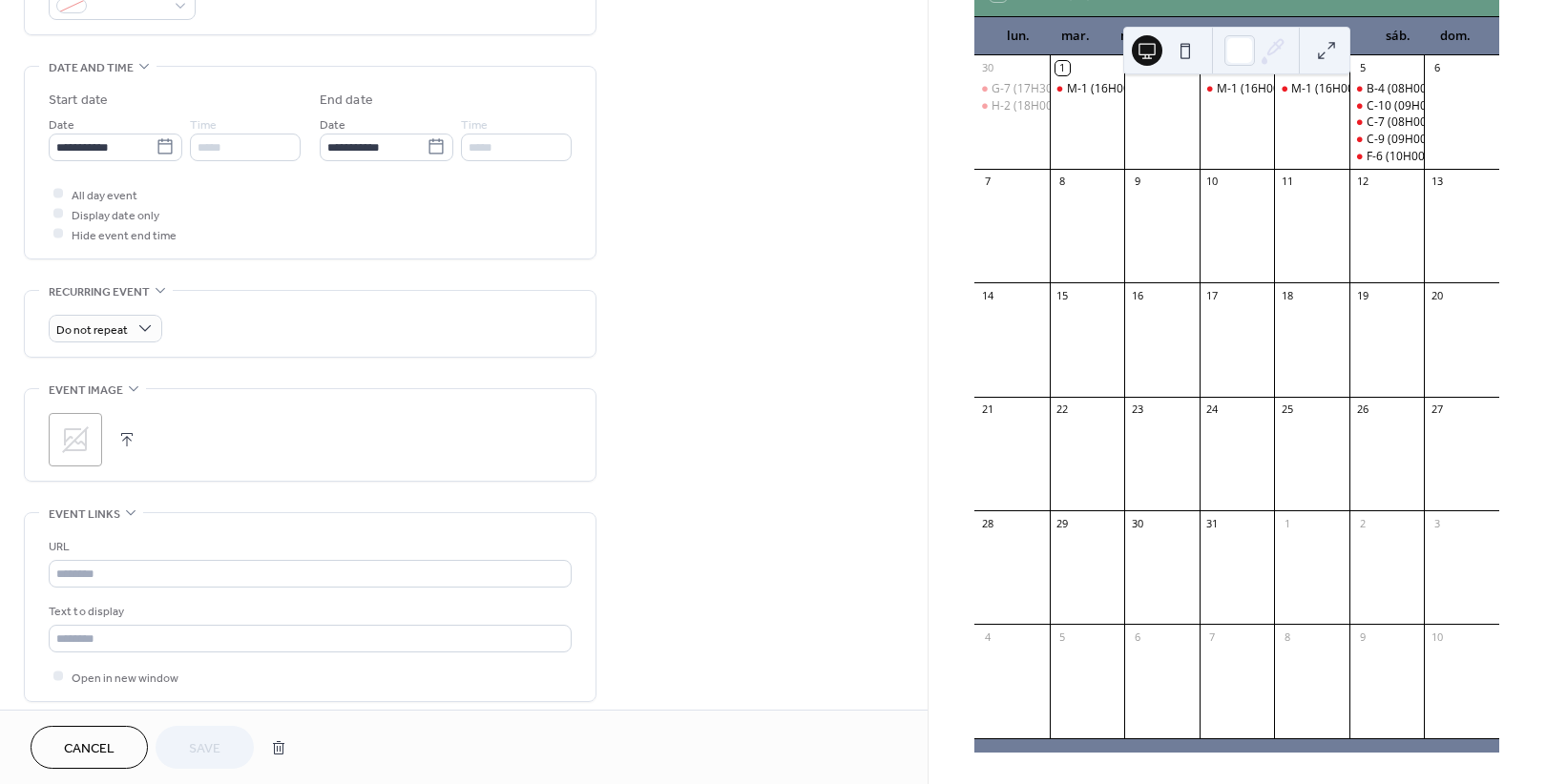 scroll, scrollTop: 196, scrollLeft: 0, axis: vertical 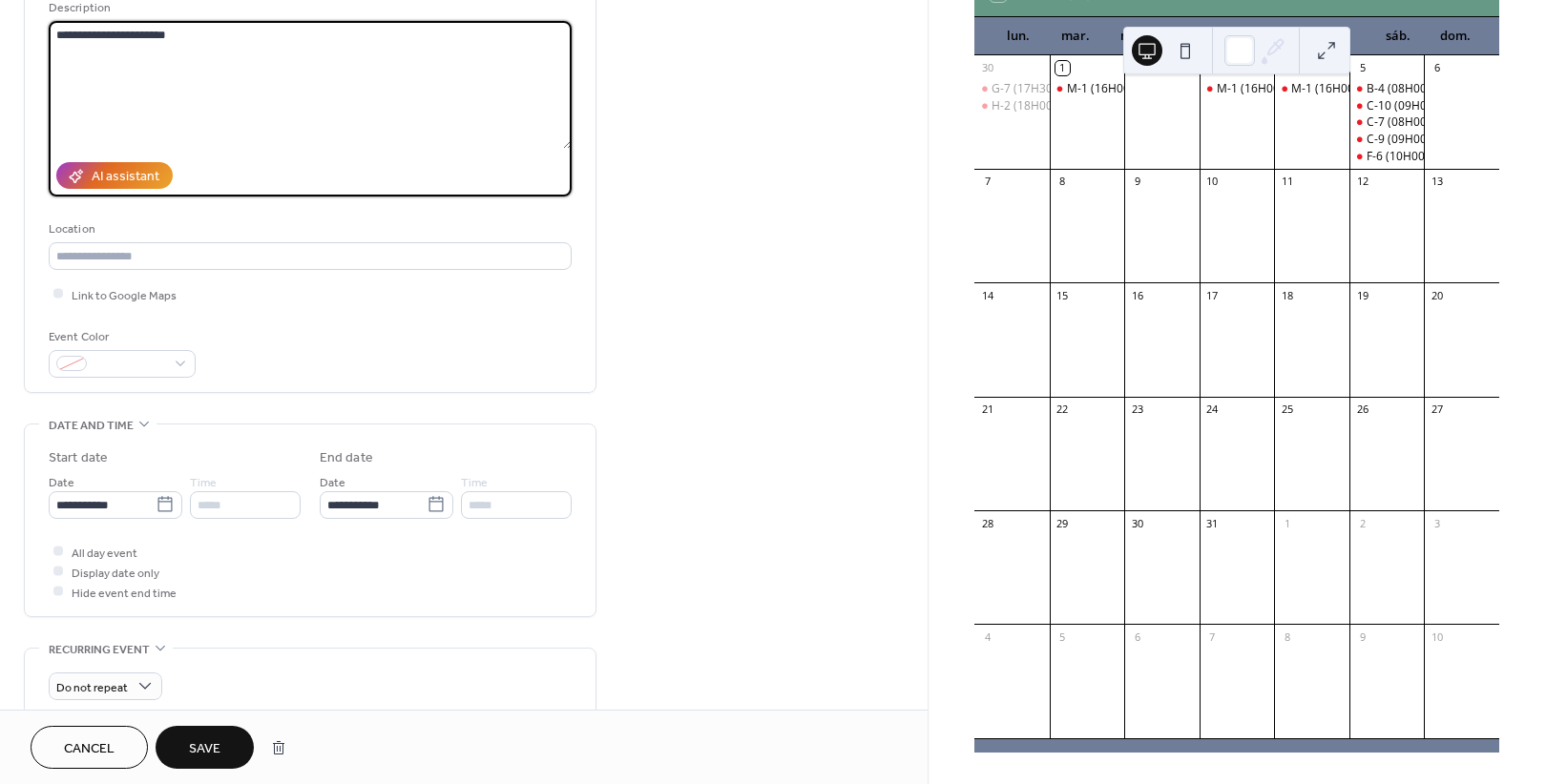 type on "**********" 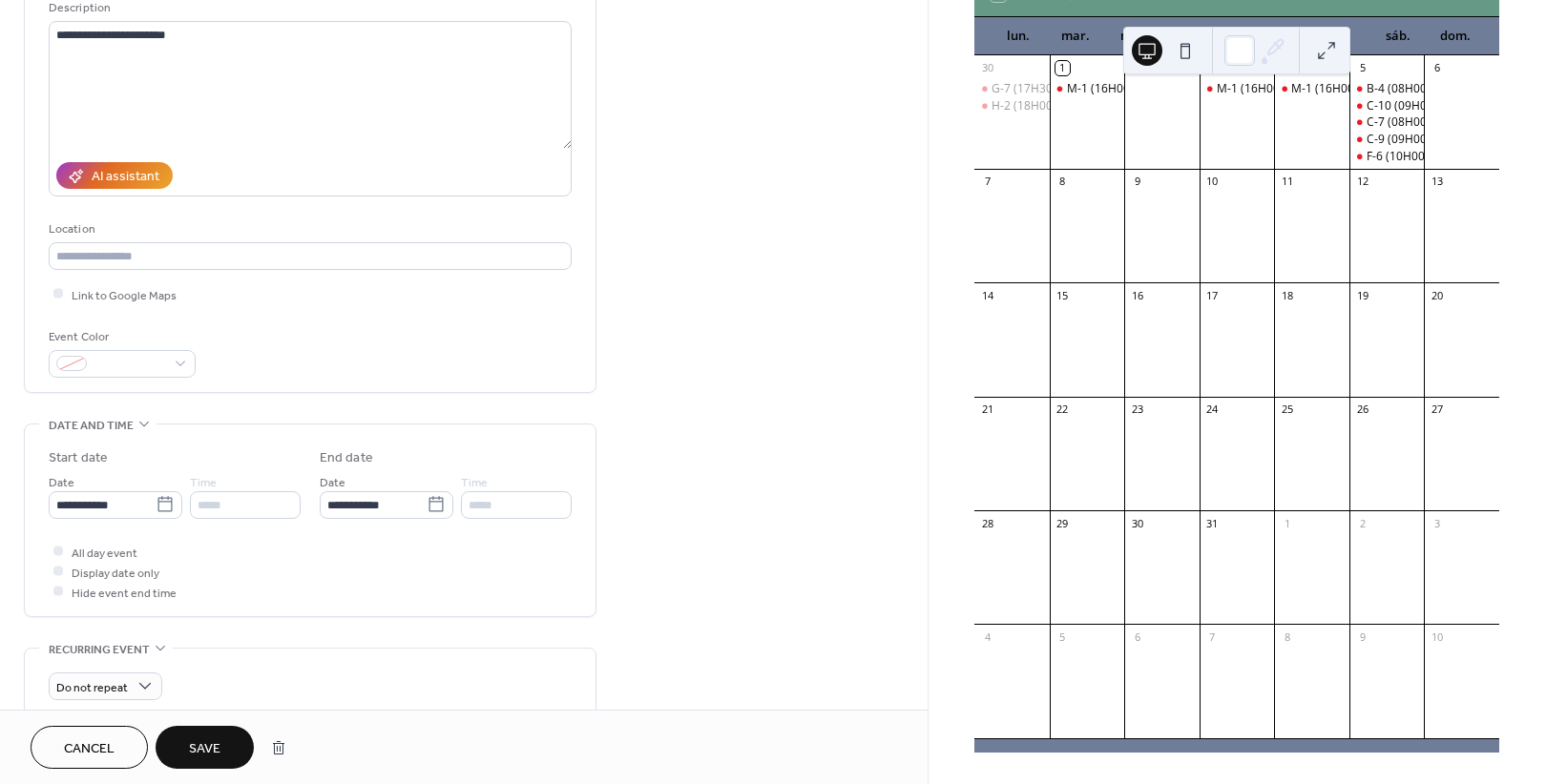 click on "Save" at bounding box center [204, 749] 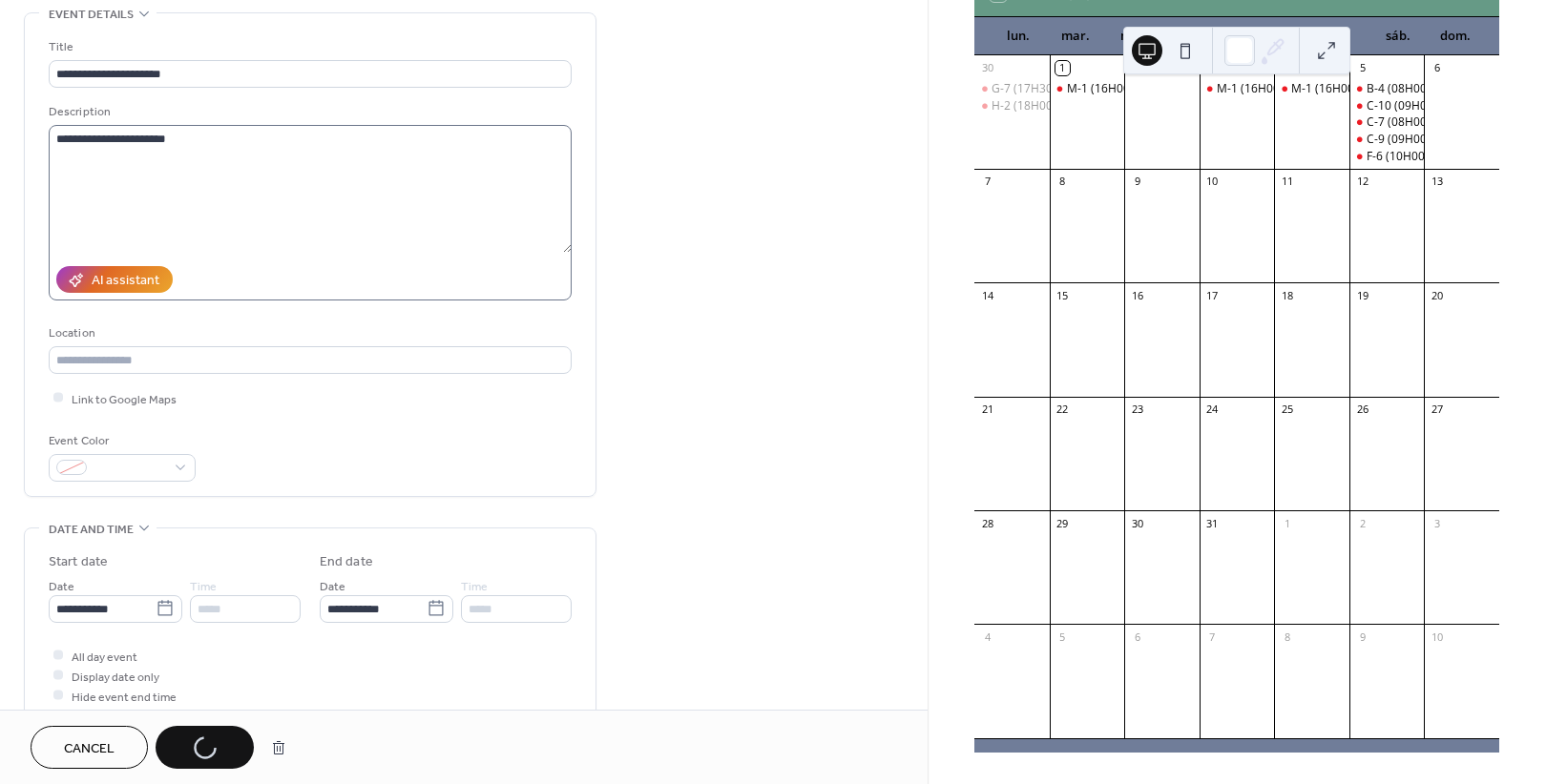 scroll, scrollTop: 0, scrollLeft: 0, axis: both 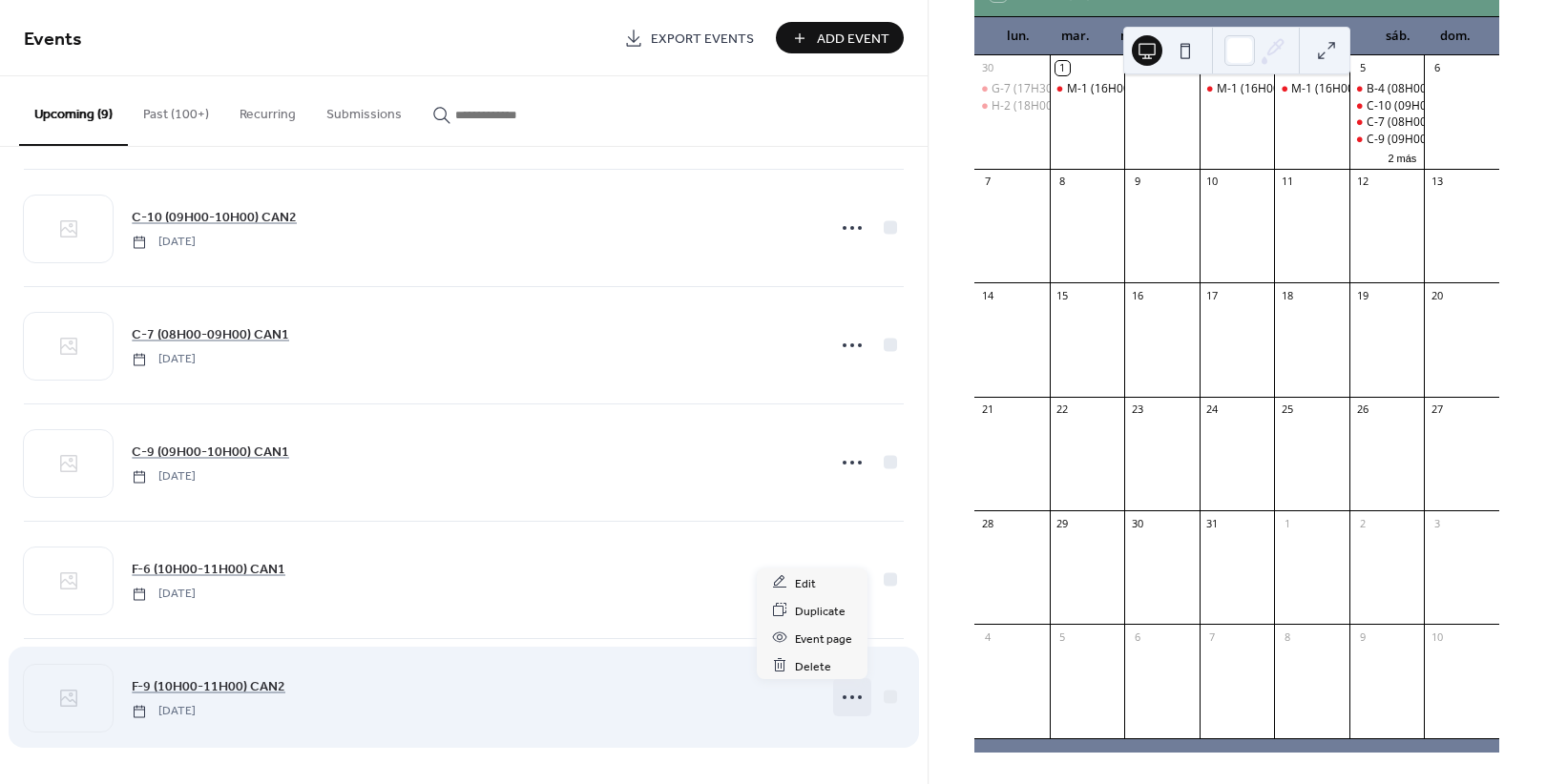 click 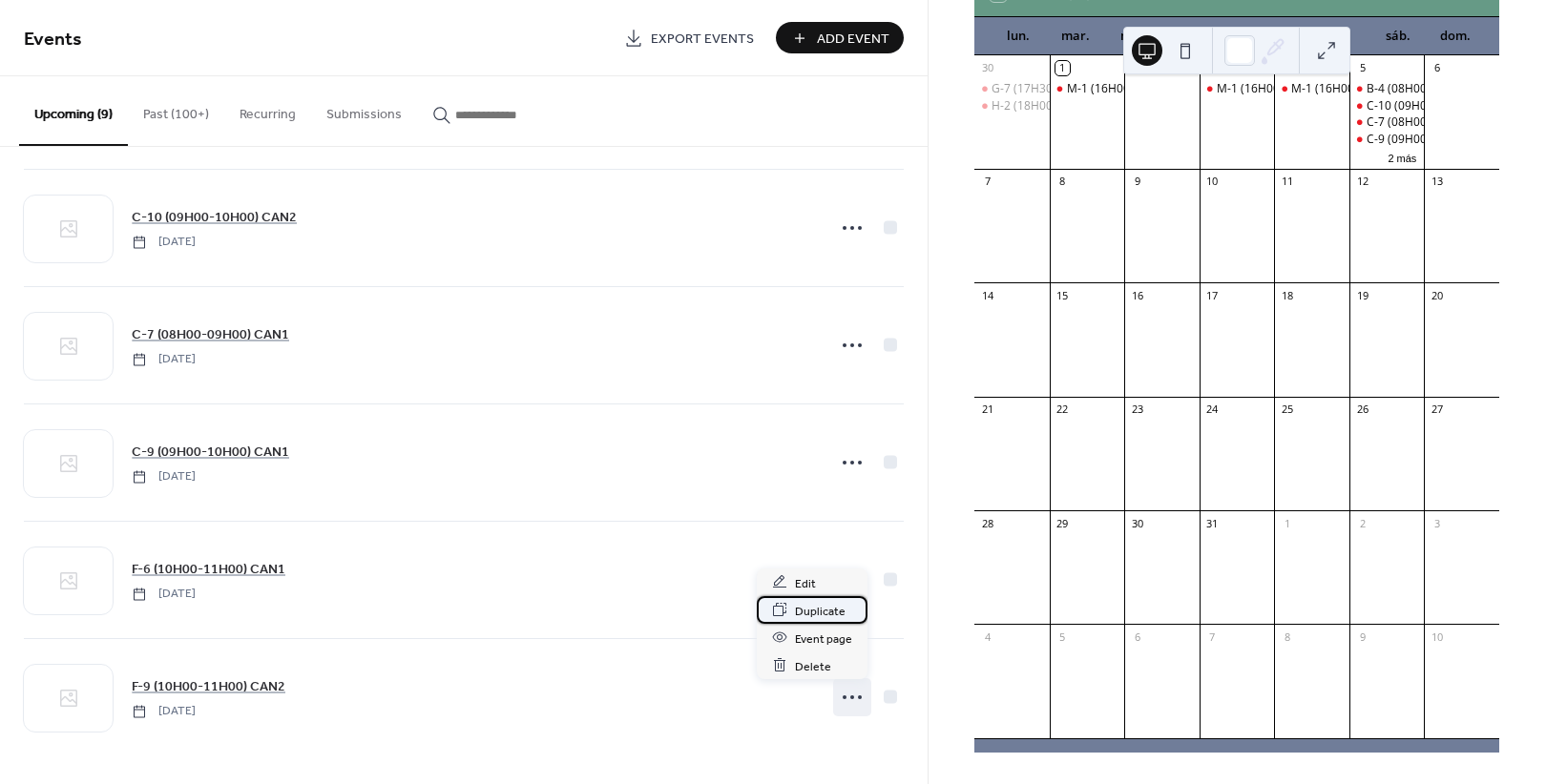click on "Duplicate" at bounding box center [820, 610] 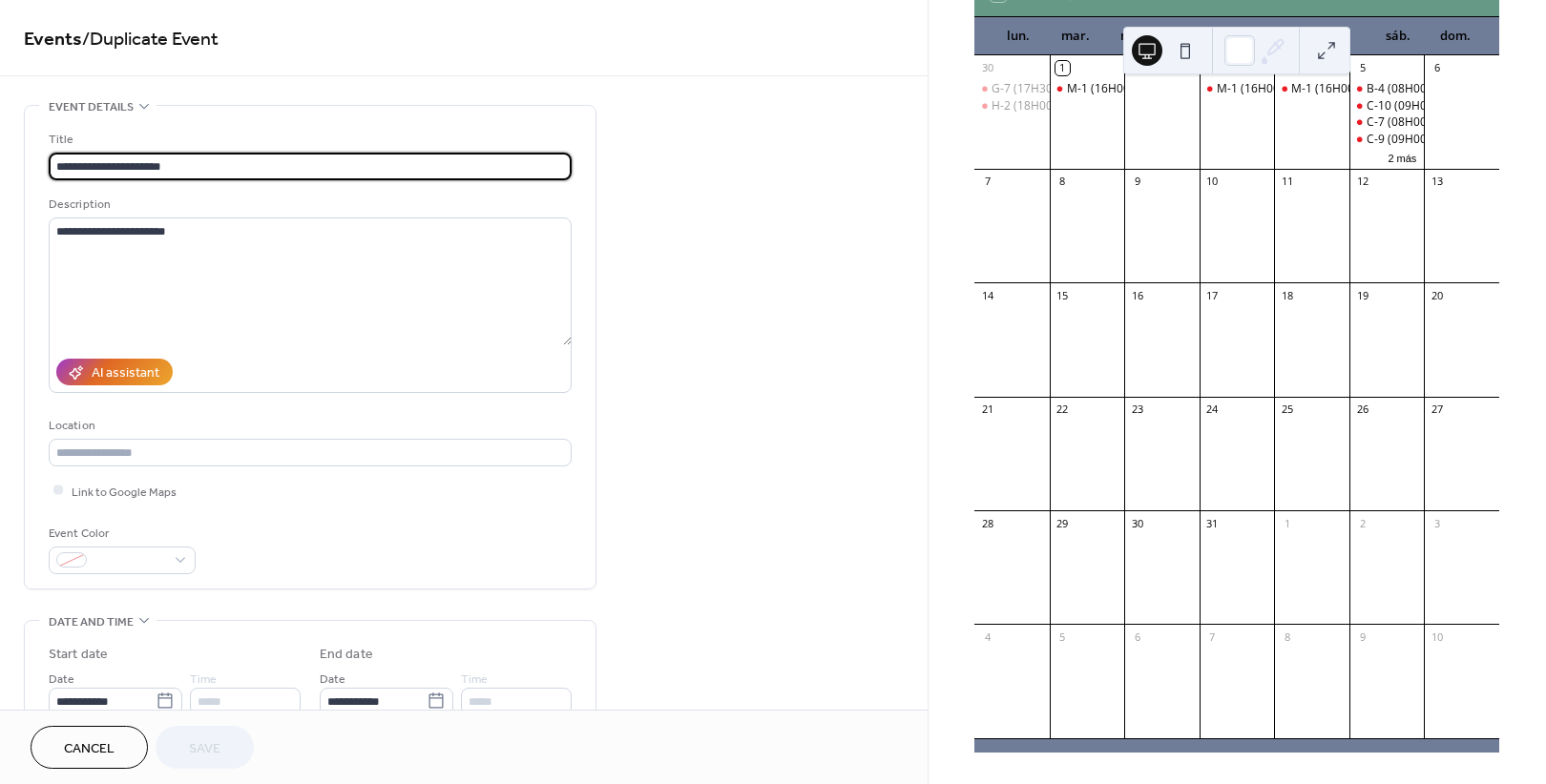 drag, startPoint x: 73, startPoint y: 162, endPoint x: -29, endPoint y: 157, distance: 102.12248 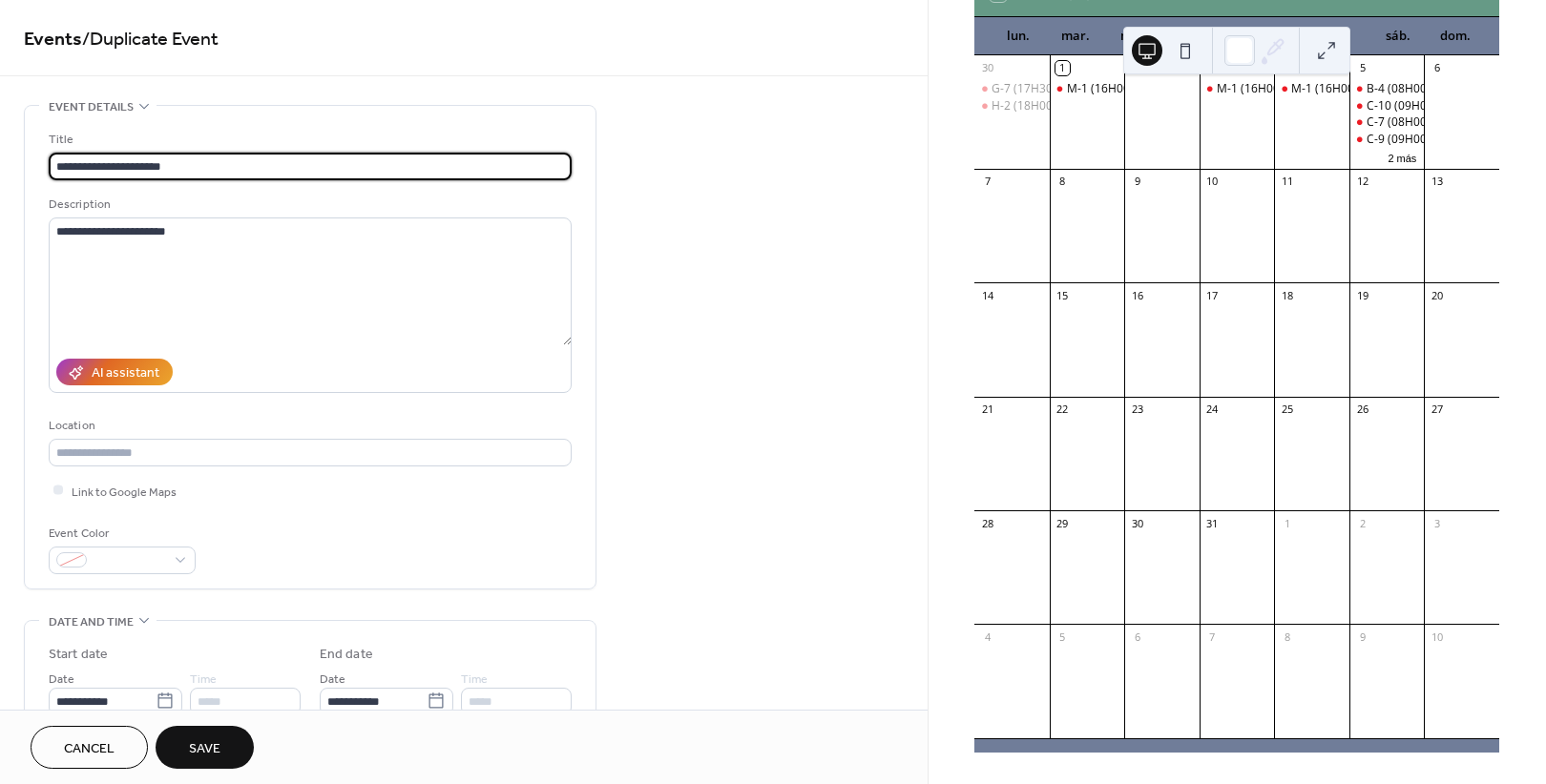 drag, startPoint x: 203, startPoint y: 163, endPoint x: -72, endPoint y: 136, distance: 276.3223 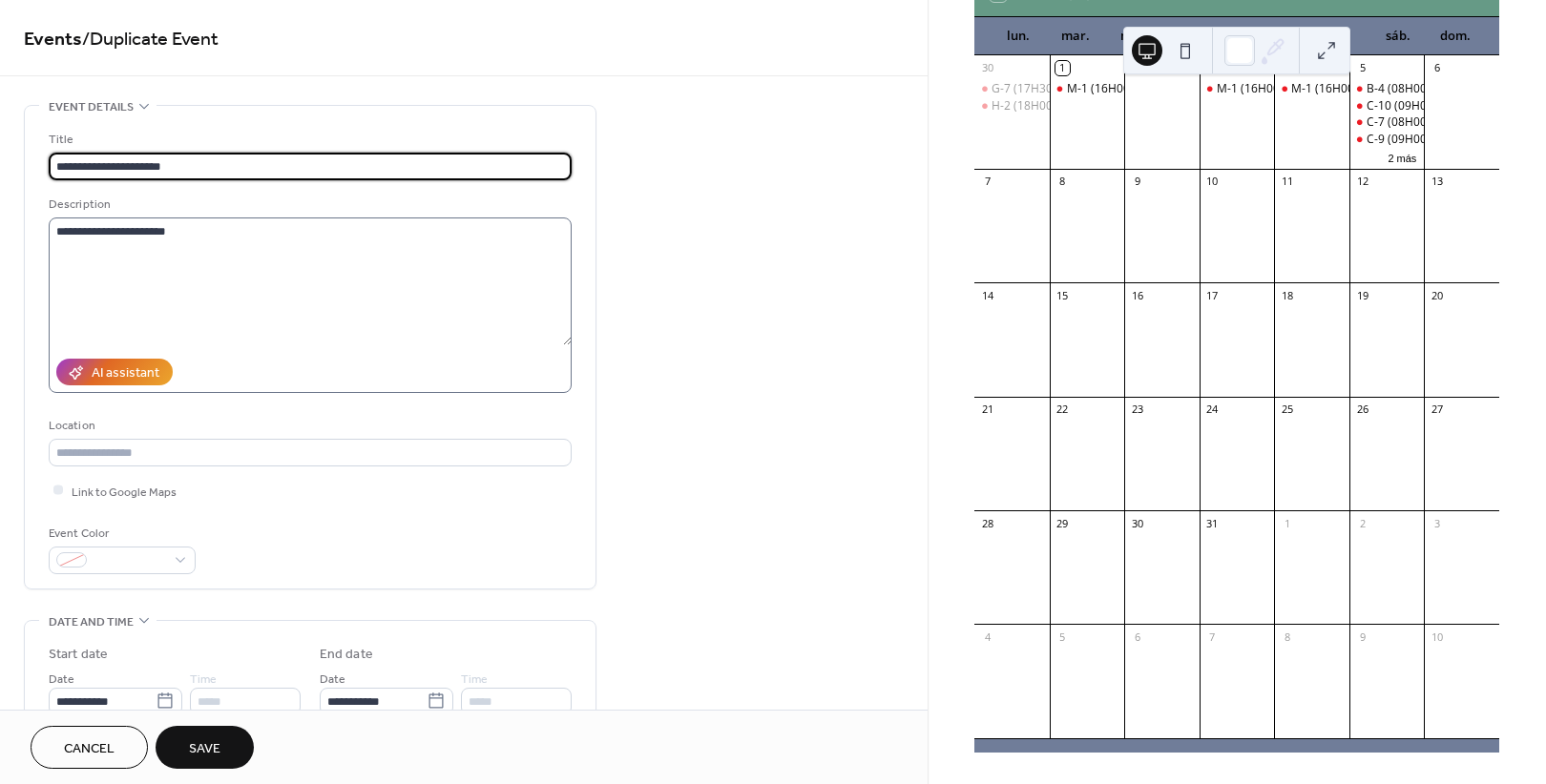 type on "**********" 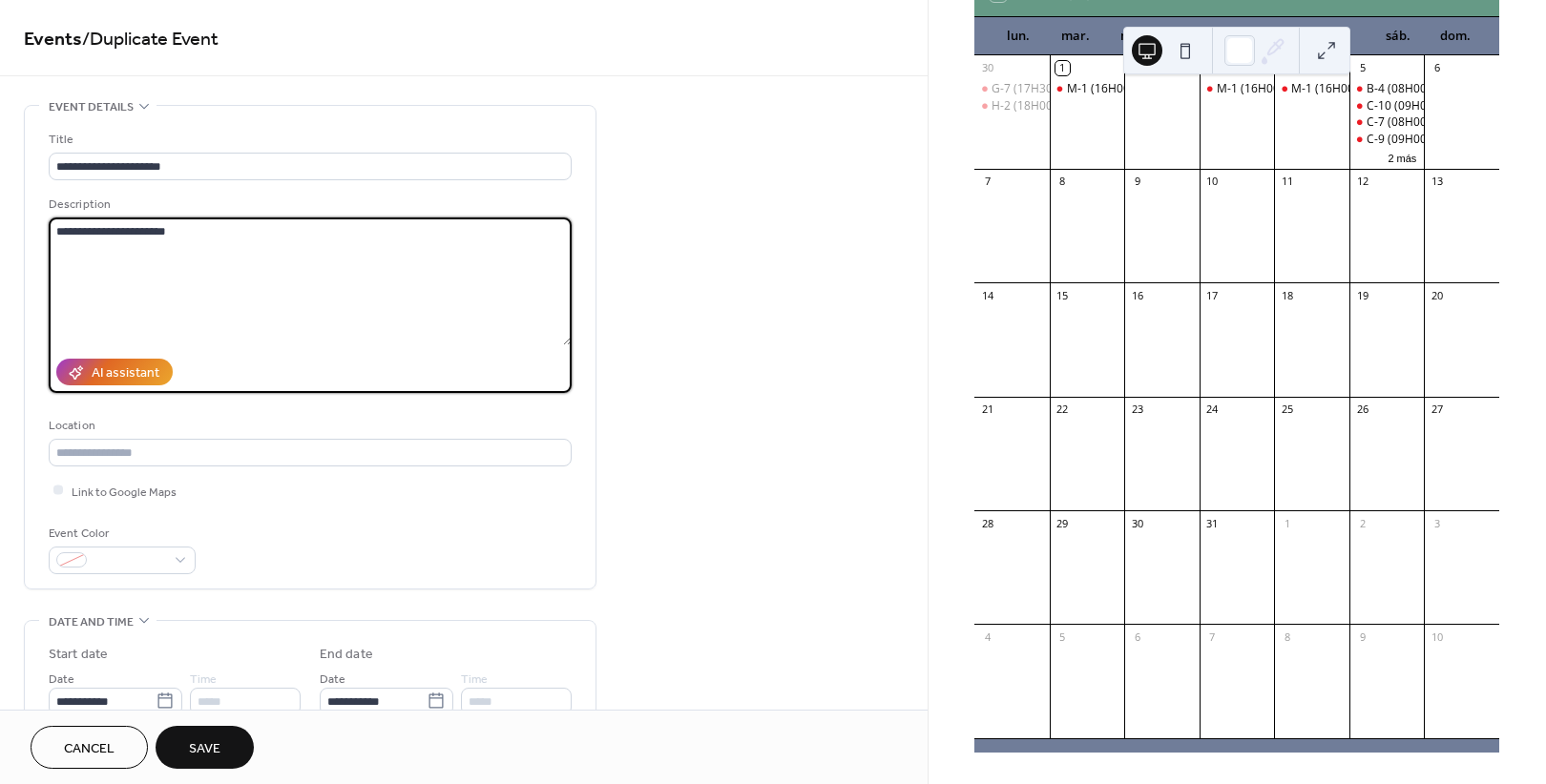 drag, startPoint x: 212, startPoint y: 230, endPoint x: 10, endPoint y: 217, distance: 202.41788 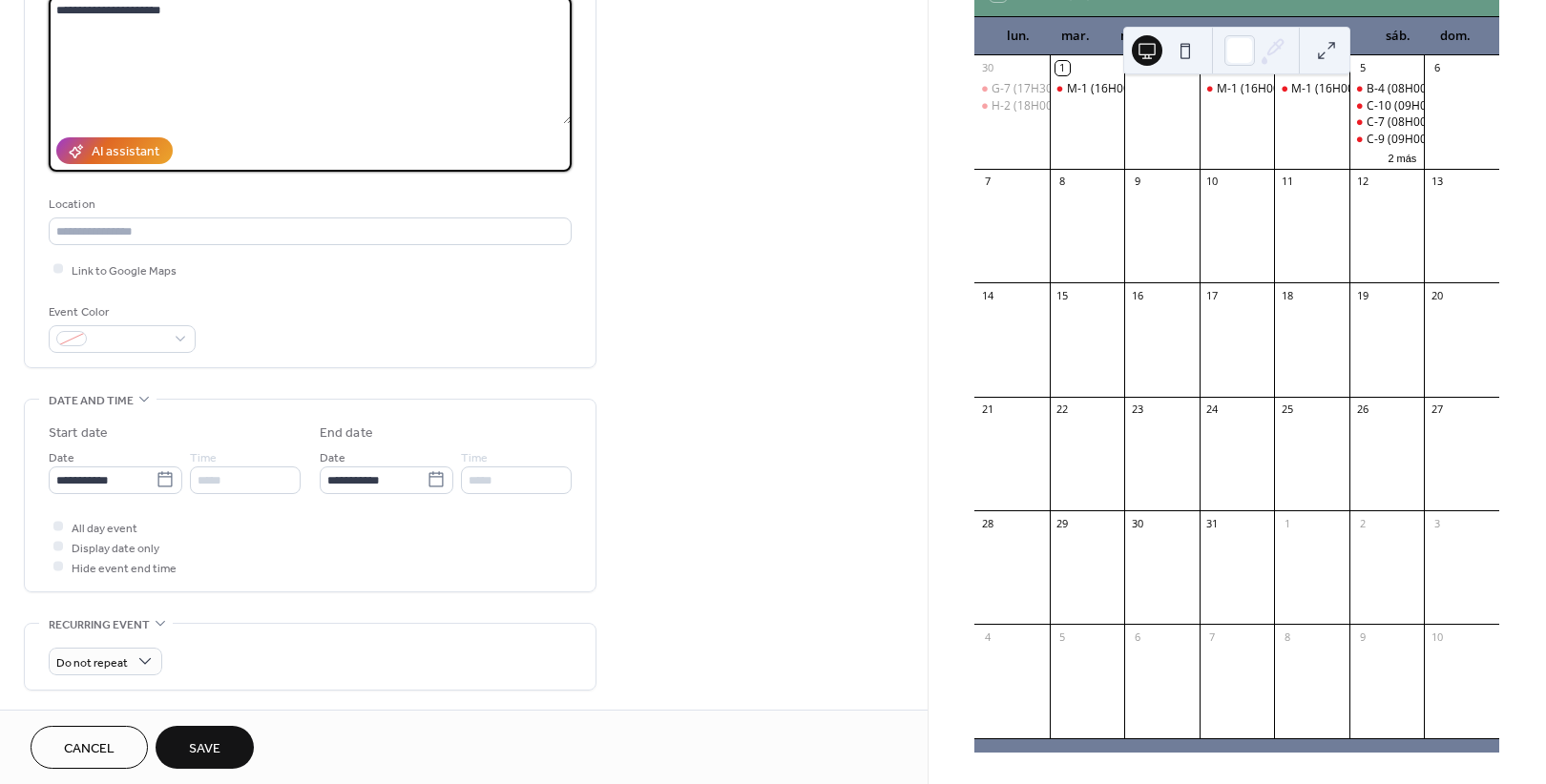 scroll, scrollTop: 238, scrollLeft: 0, axis: vertical 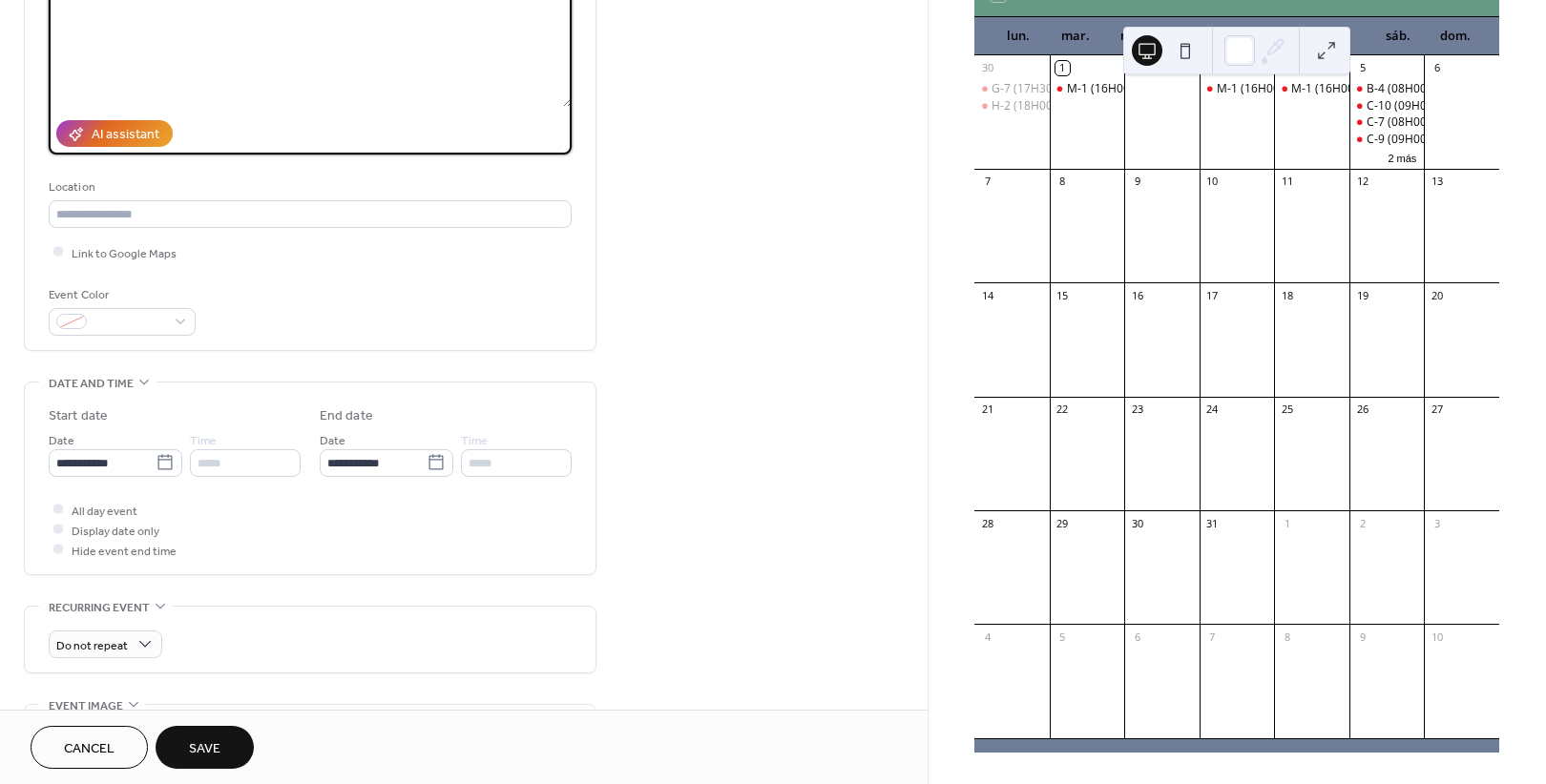 type on "**********" 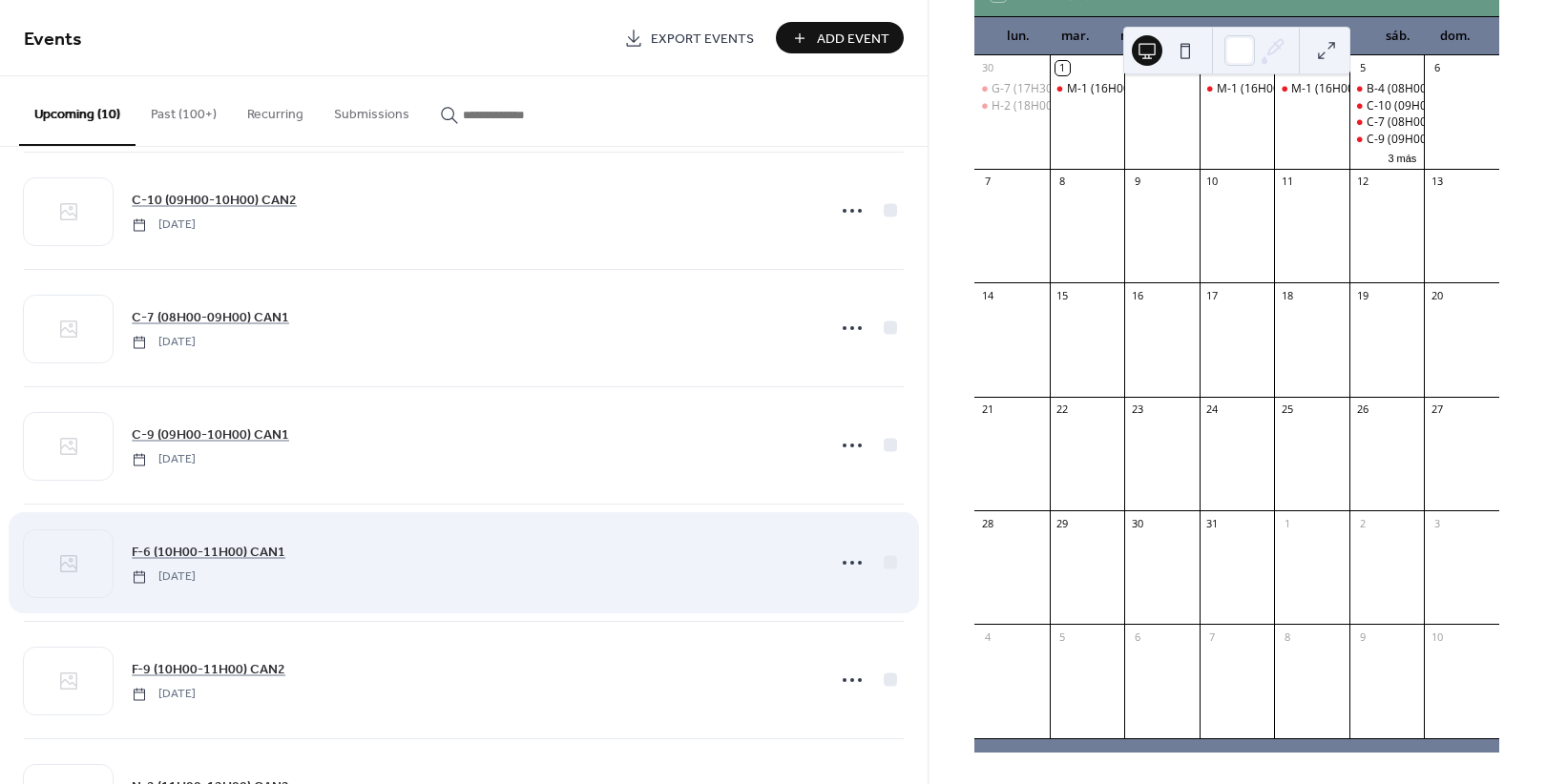 scroll, scrollTop: 593, scrollLeft: 0, axis: vertical 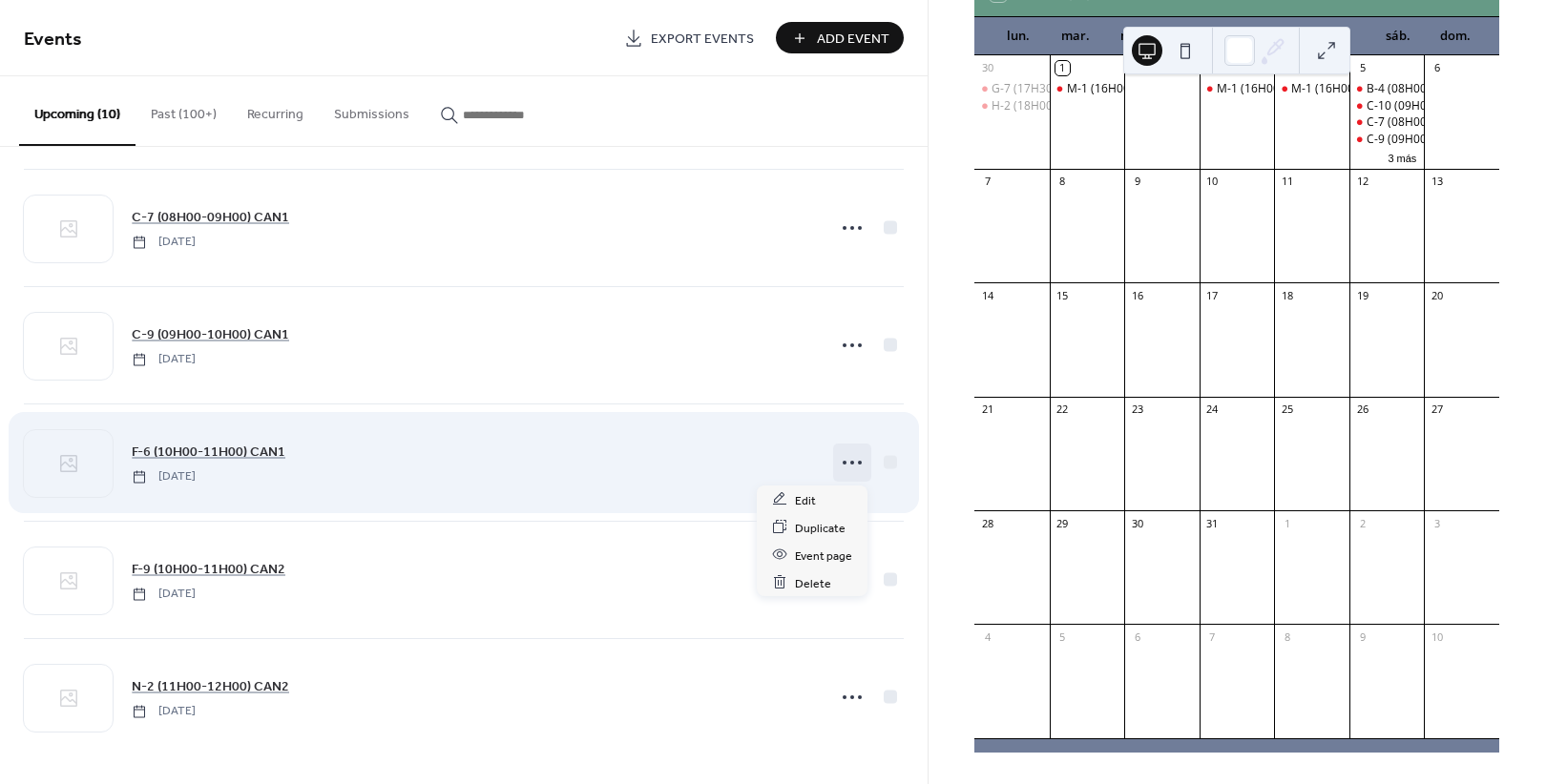 click 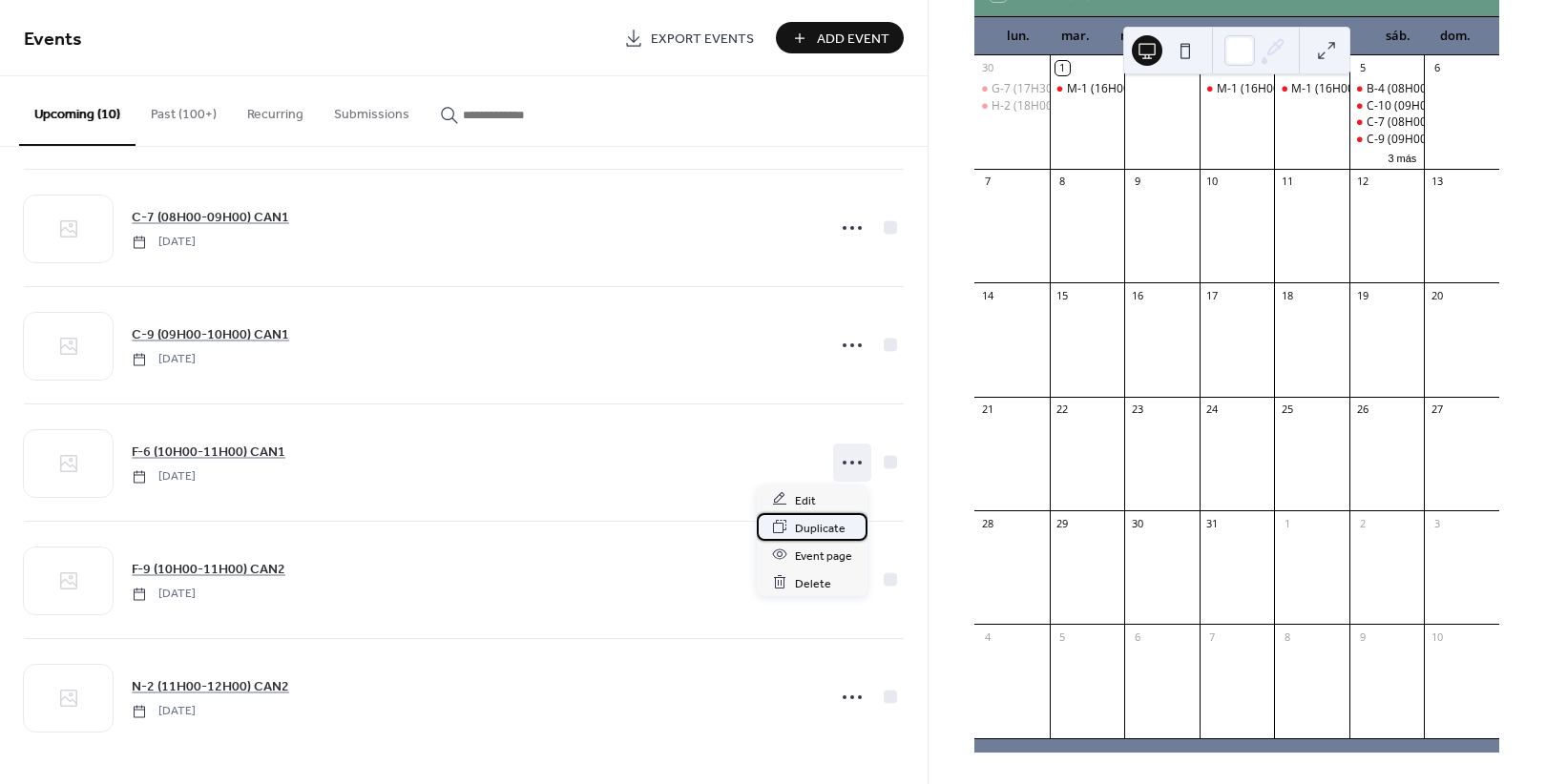 click on "Duplicate" at bounding box center (820, 527) 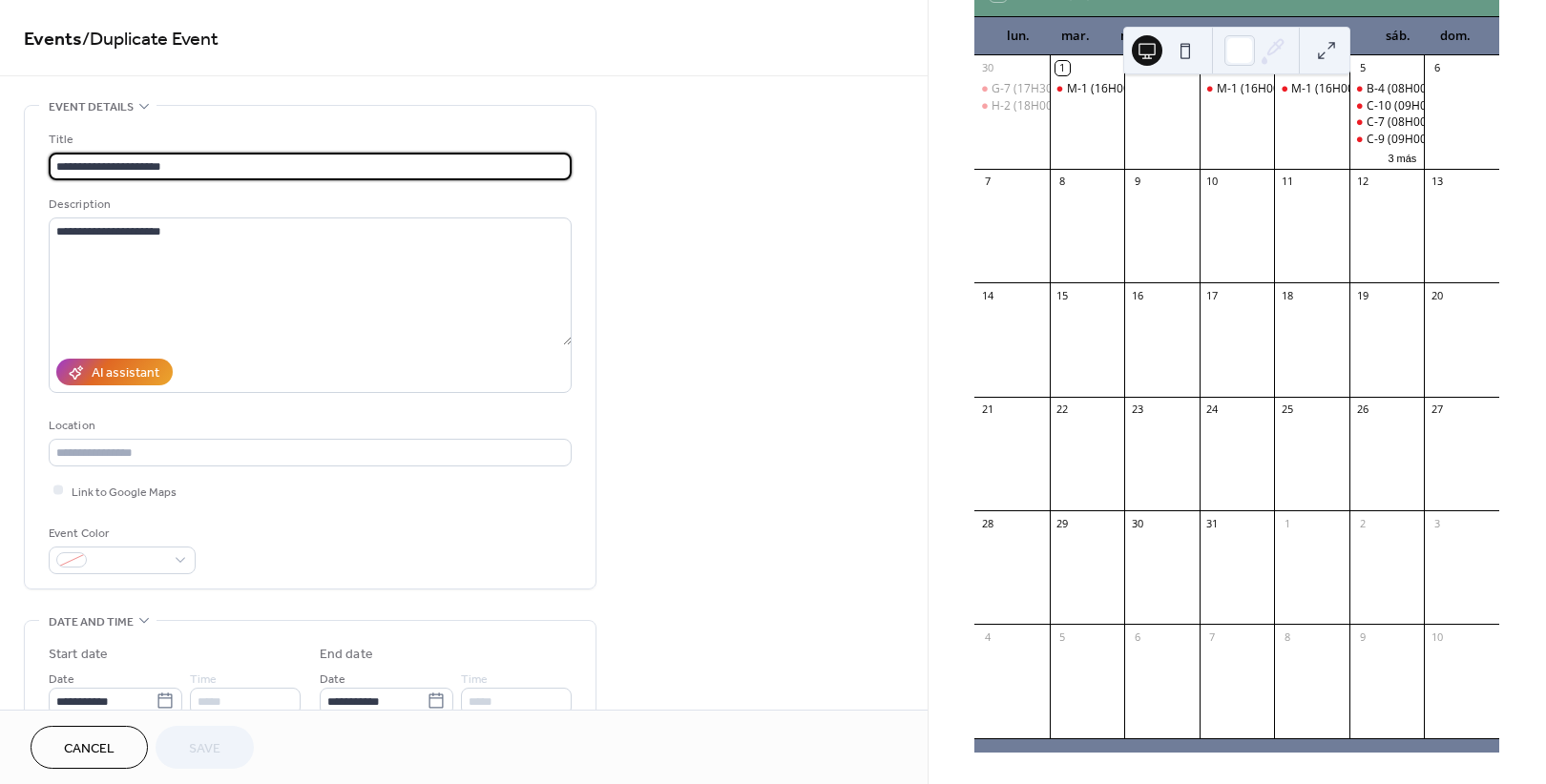 drag, startPoint x: 73, startPoint y: 162, endPoint x: 7, endPoint y: 160, distance: 66.0303 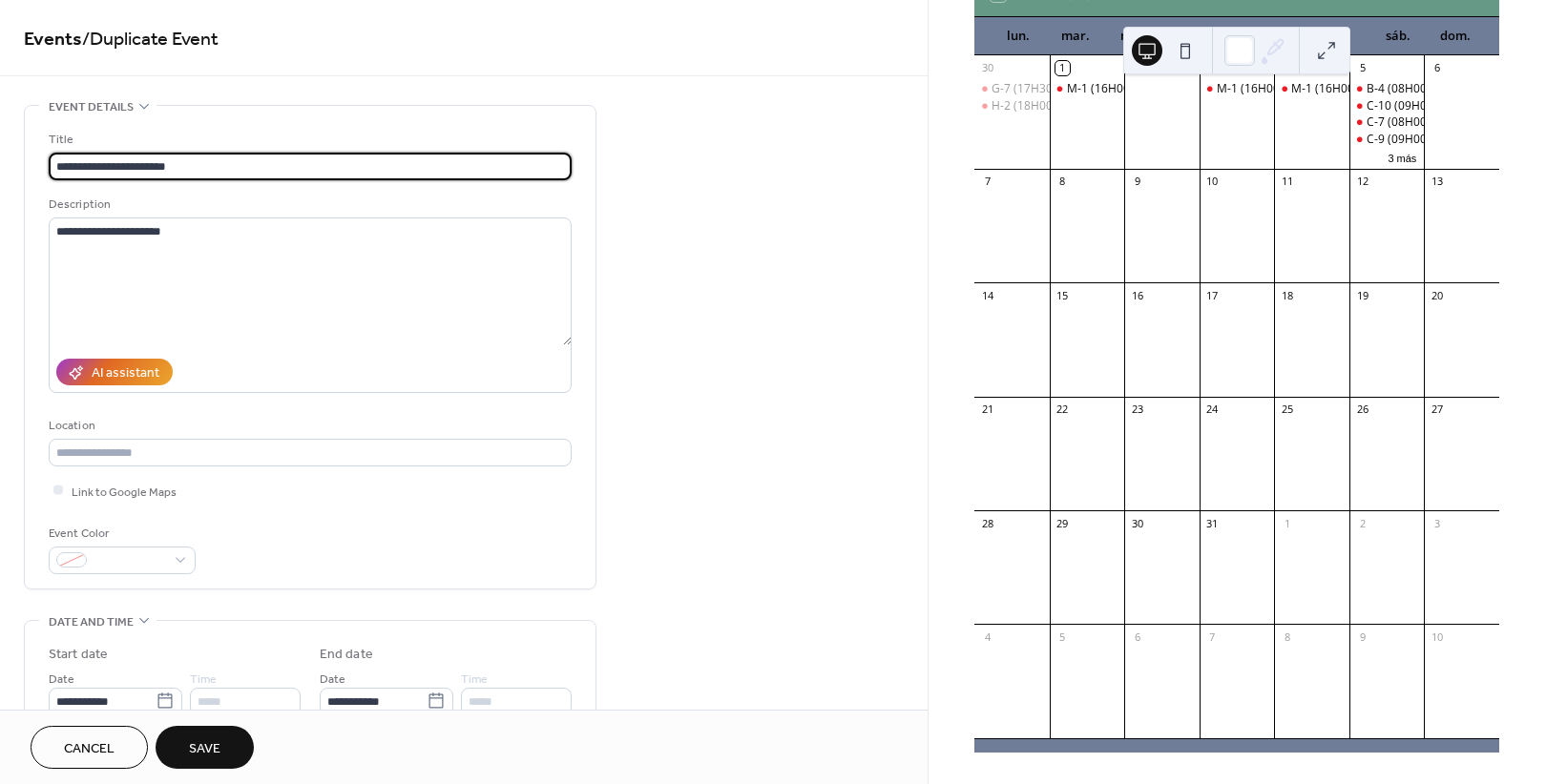 drag, startPoint x: 183, startPoint y: 170, endPoint x: -52, endPoint y: 177, distance: 235.10423 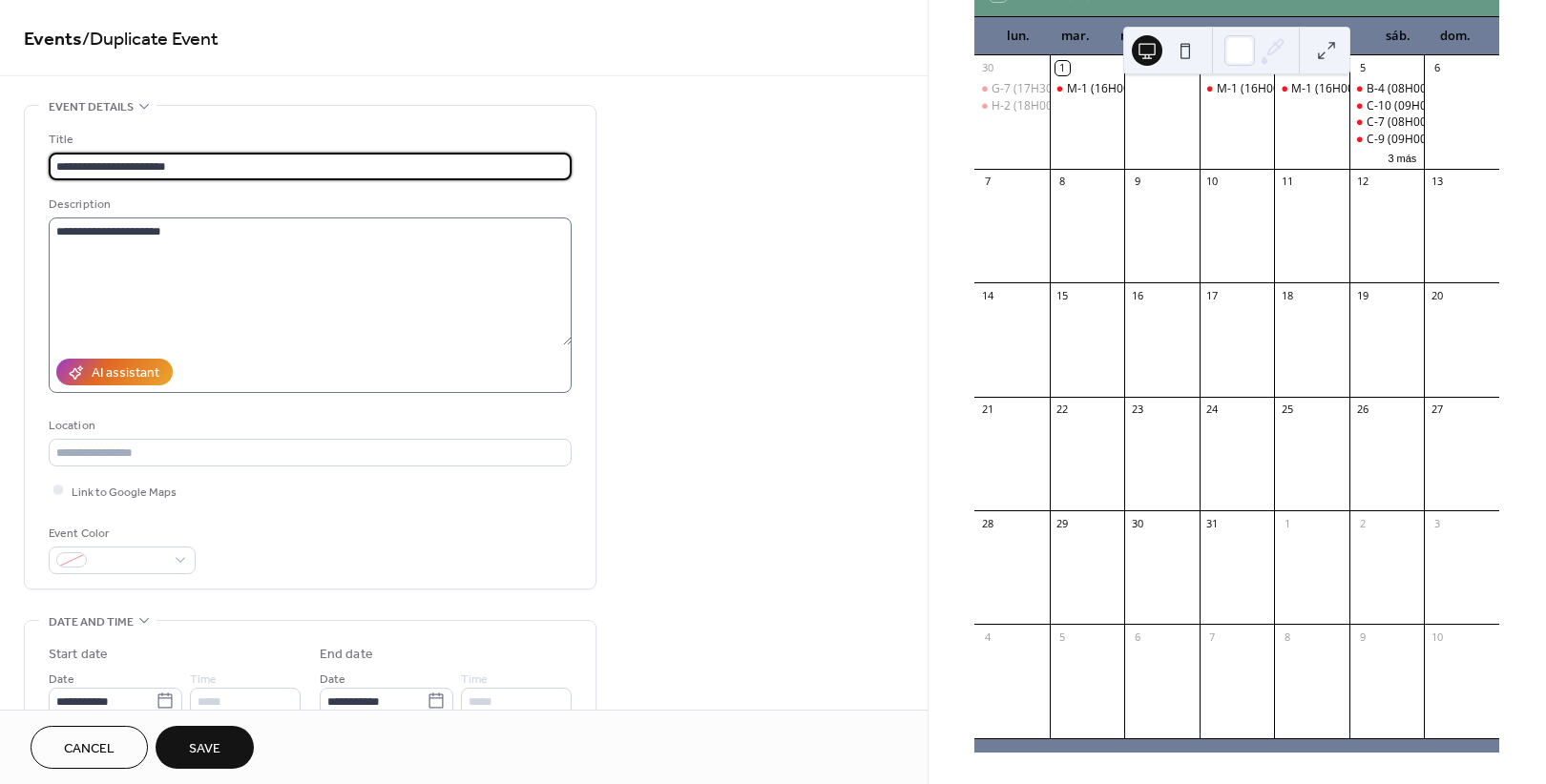 type on "**********" 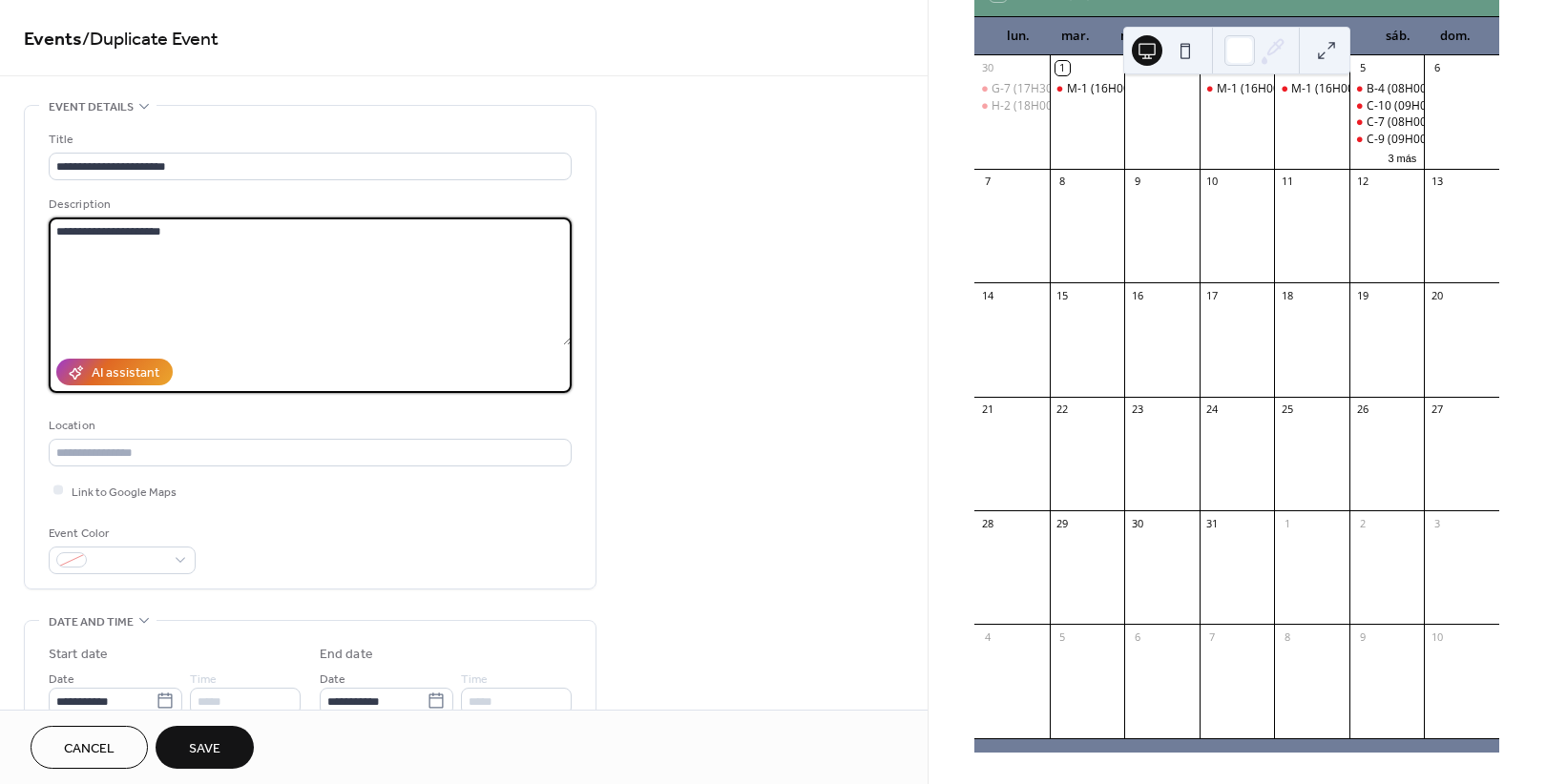 drag, startPoint x: 213, startPoint y: 223, endPoint x: -33, endPoint y: 217, distance: 246.07316 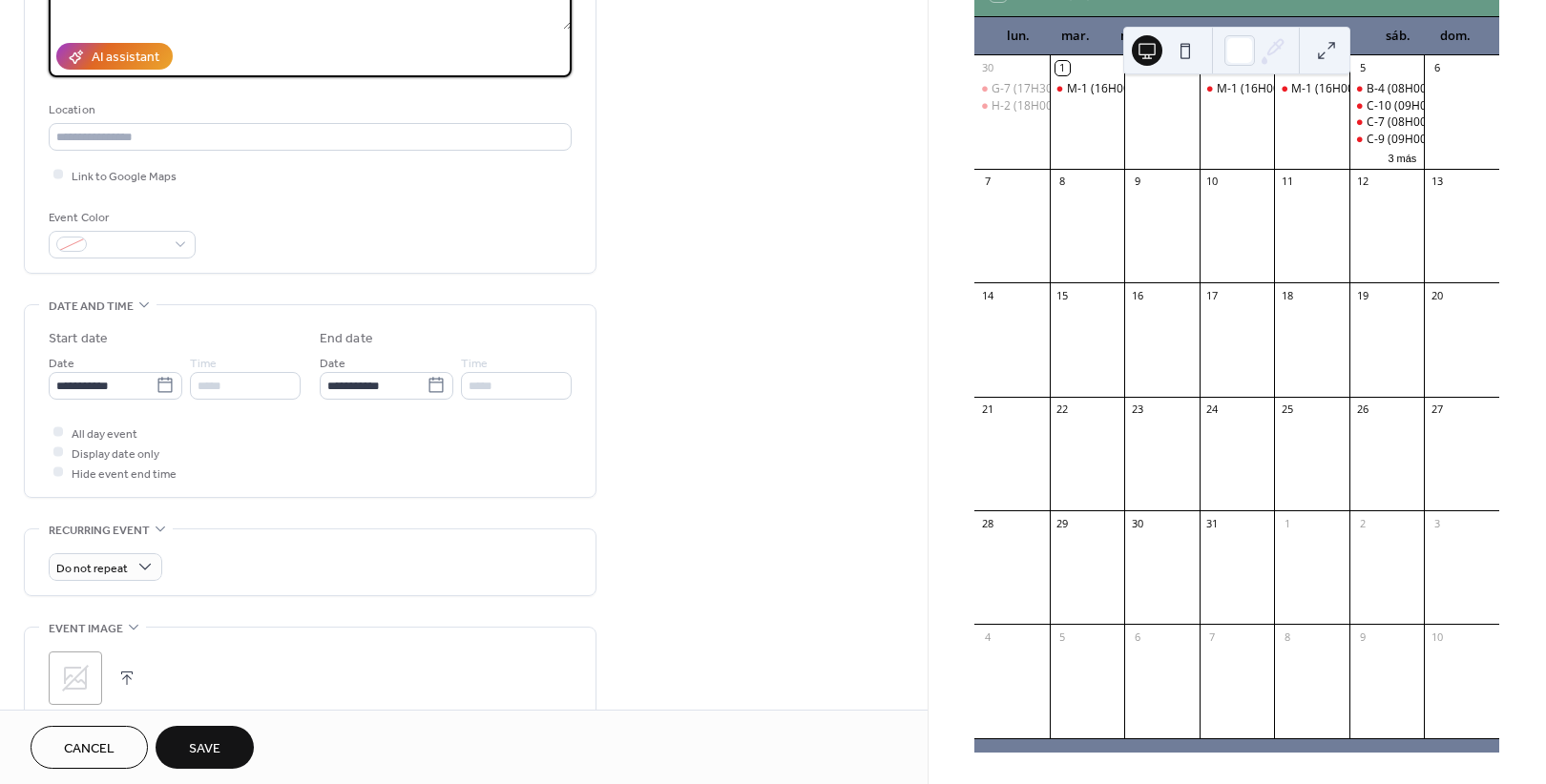 scroll, scrollTop: 358, scrollLeft: 0, axis: vertical 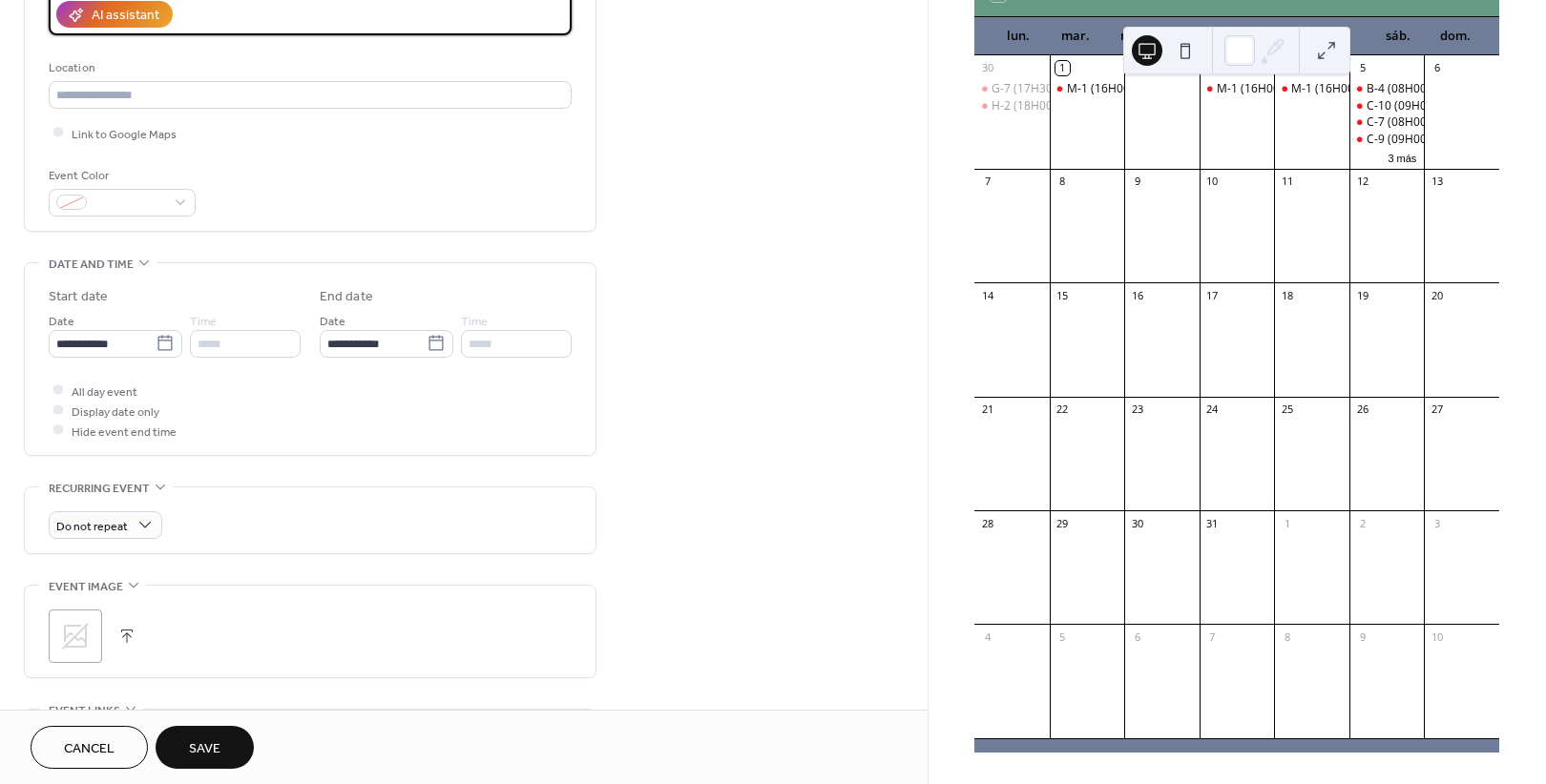 type on "**********" 